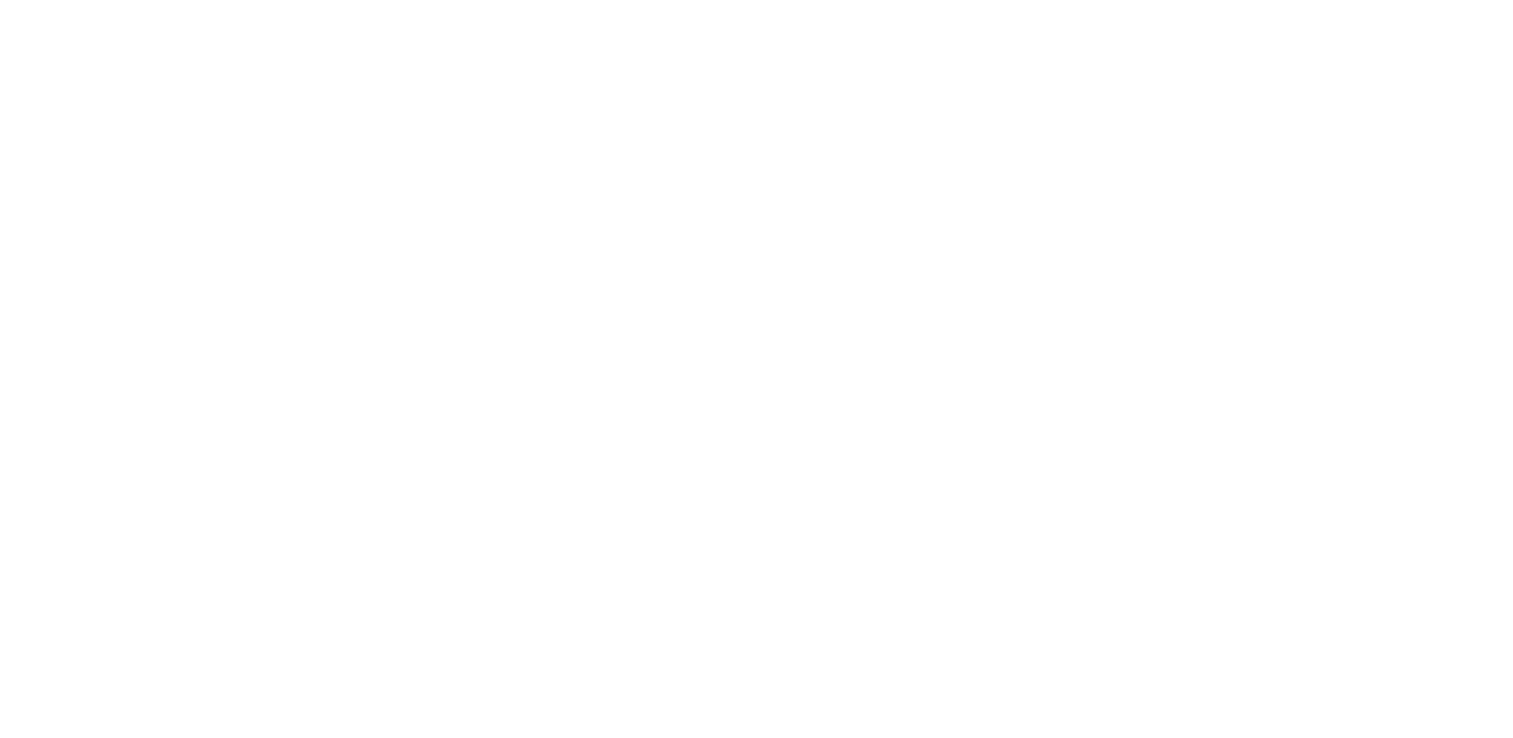 scroll, scrollTop: 0, scrollLeft: 0, axis: both 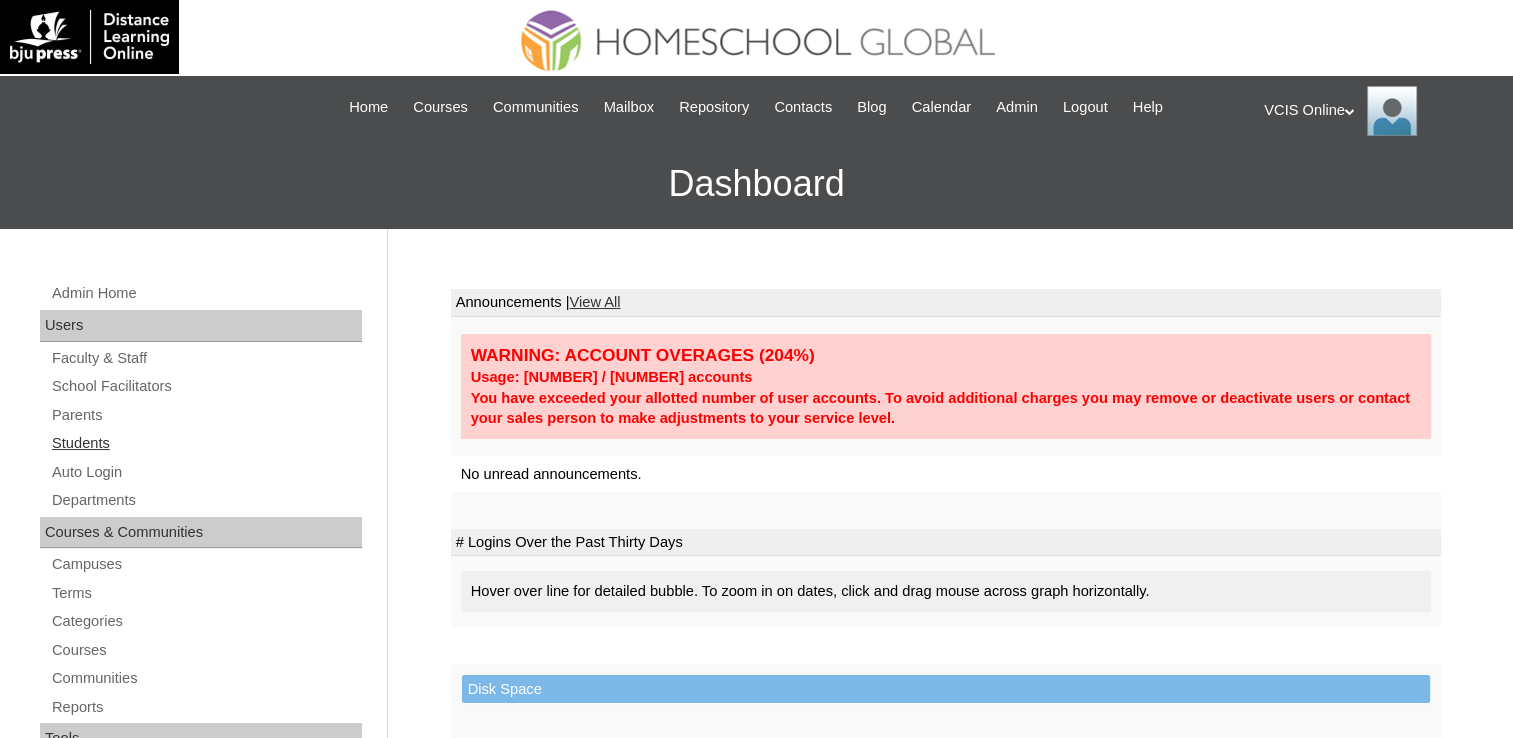 click on "Students" at bounding box center [206, 443] 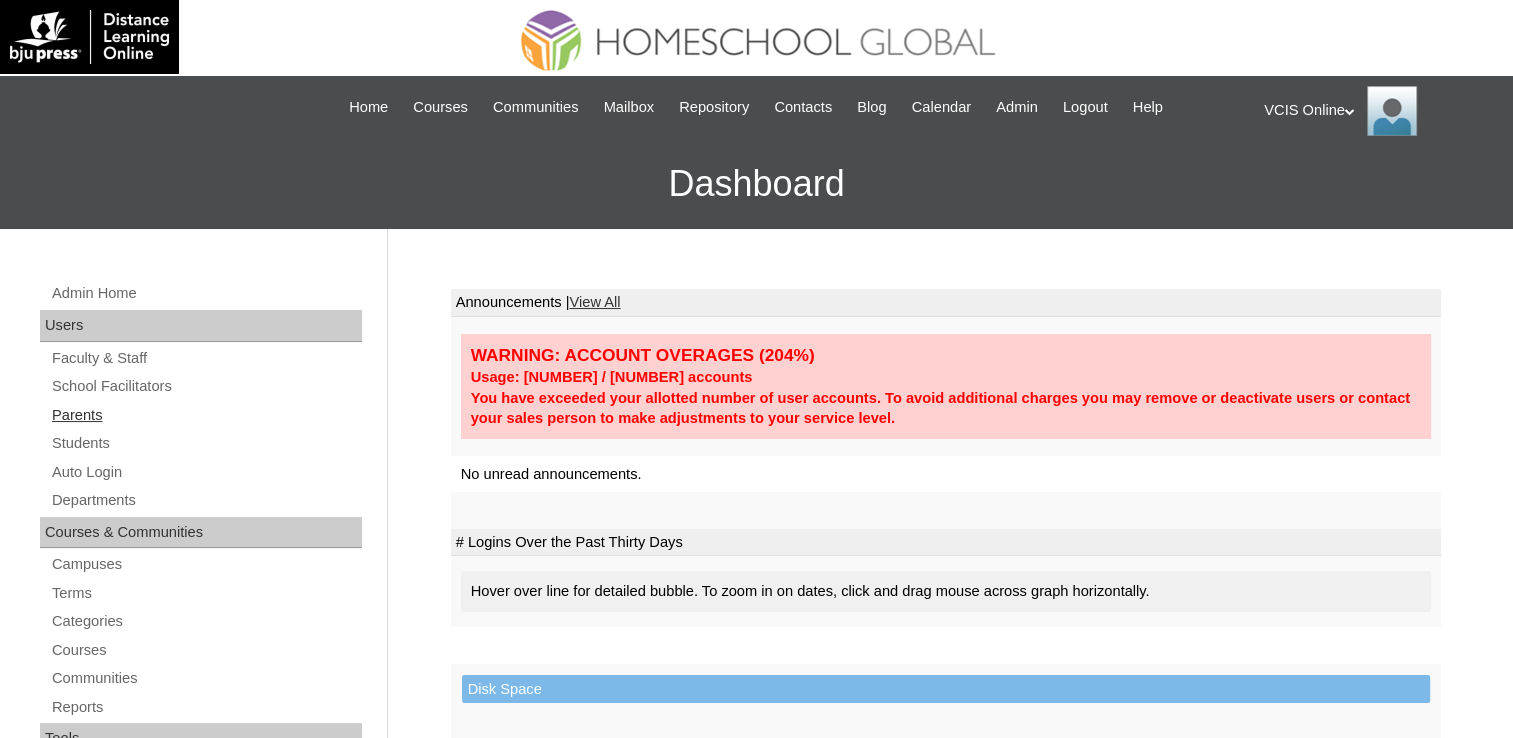 click on "Parents" at bounding box center [206, 415] 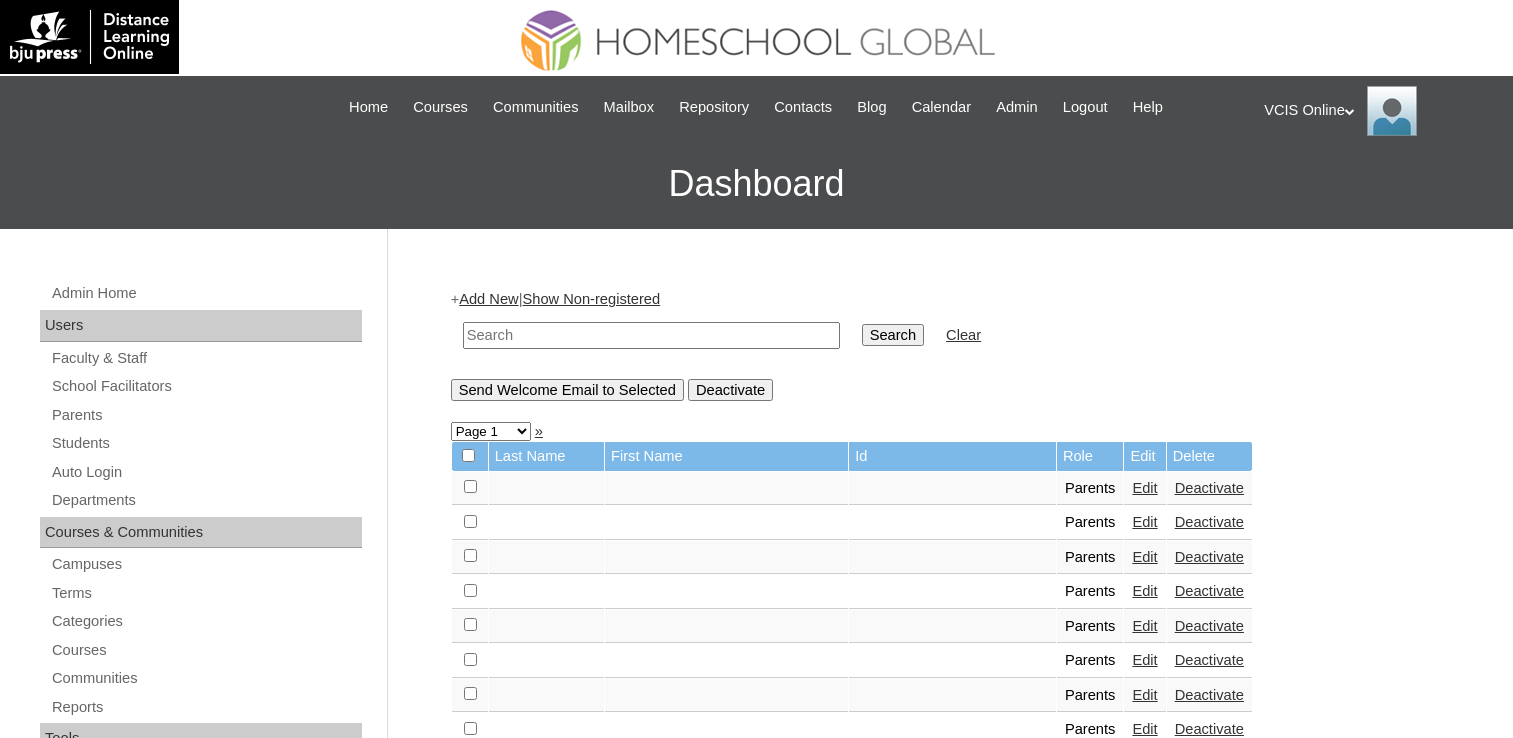 scroll, scrollTop: 0, scrollLeft: 0, axis: both 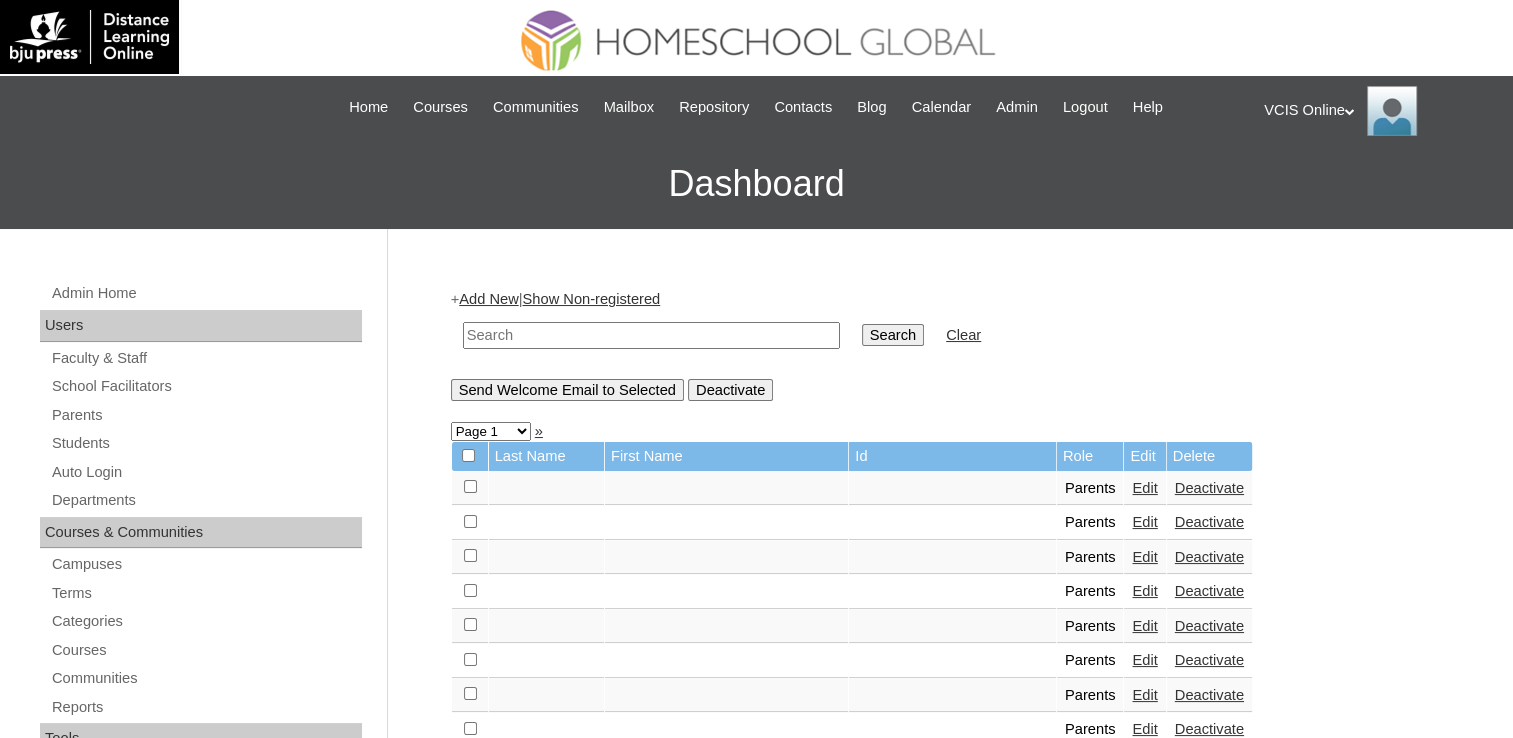 click on "Add New" at bounding box center [488, 299] 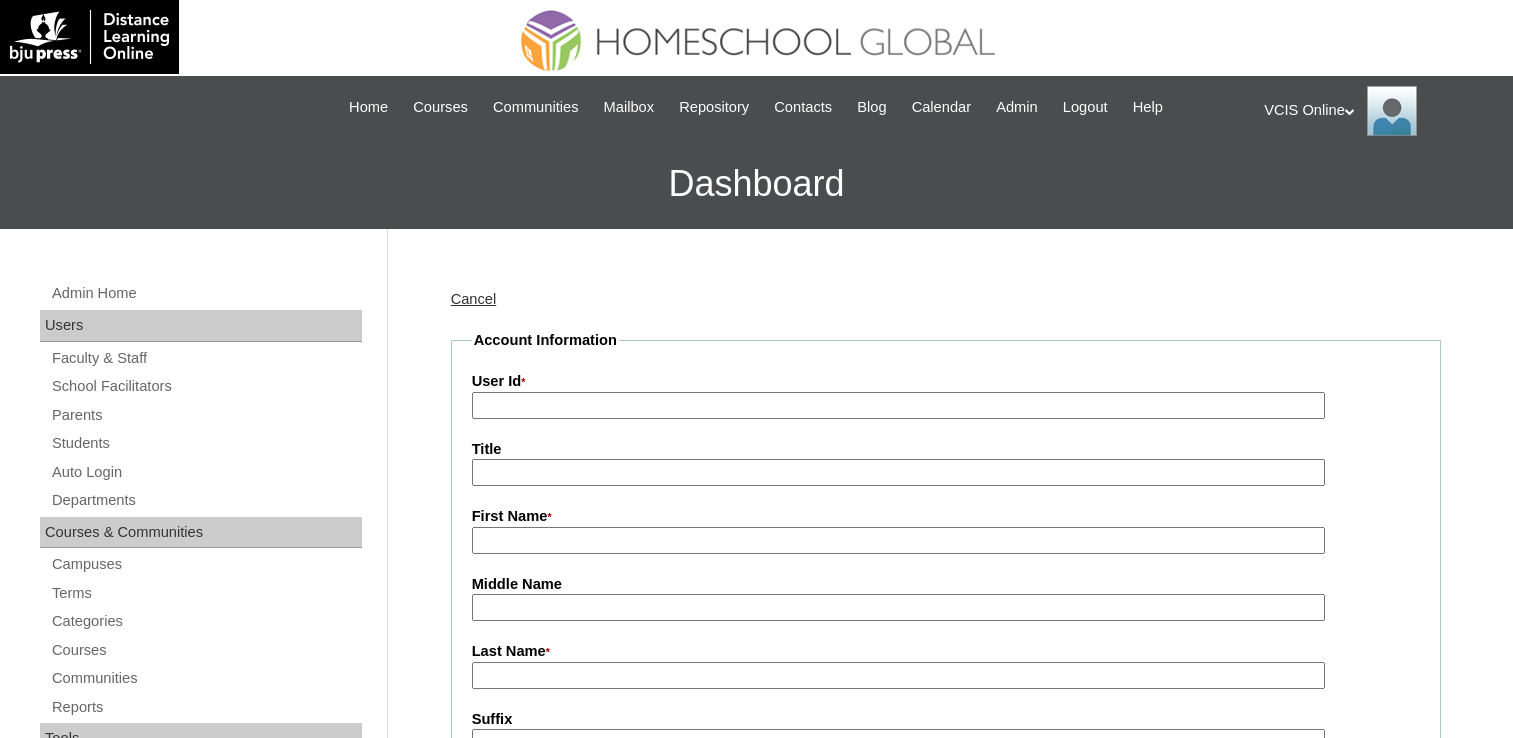 scroll, scrollTop: 0, scrollLeft: 0, axis: both 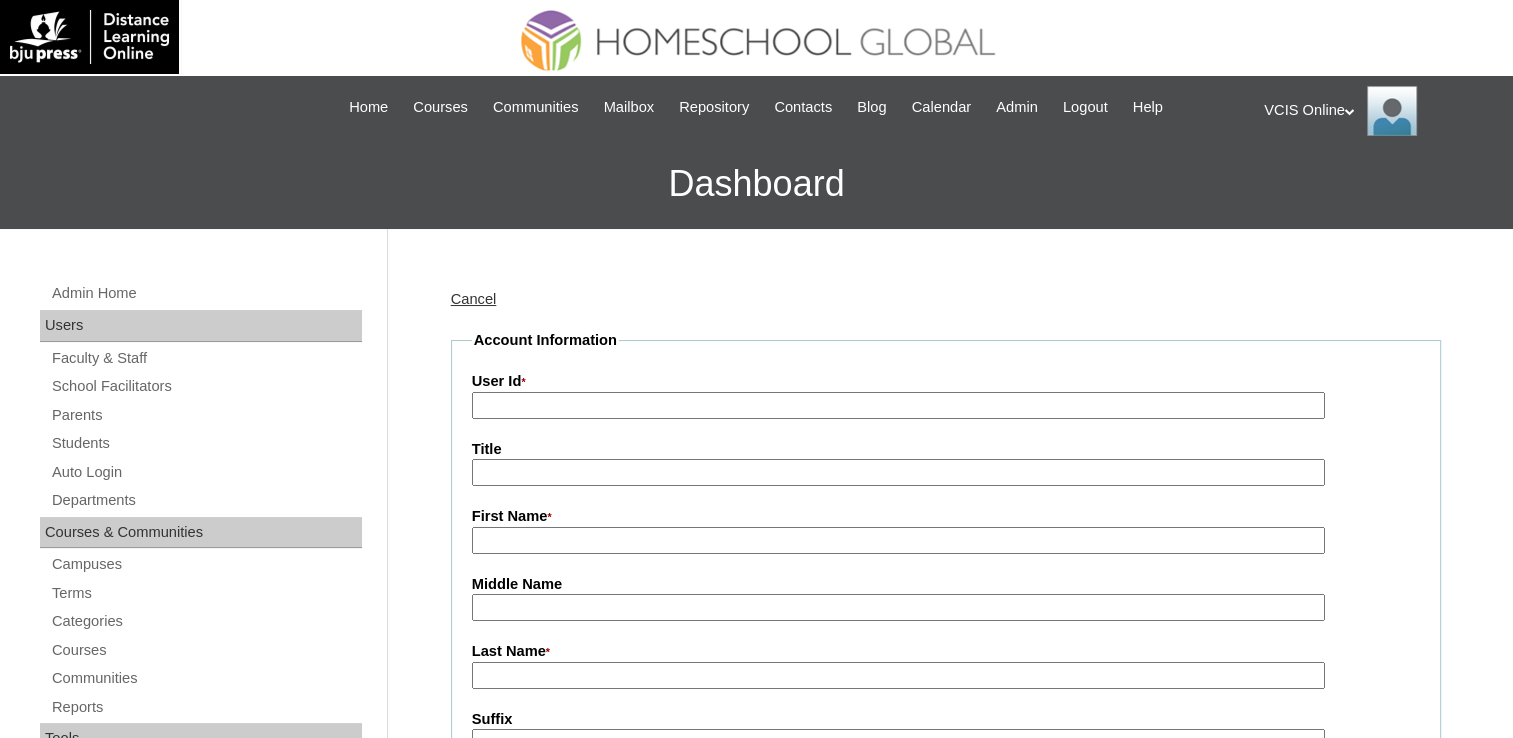 click on "Account Information
User Id  *
Title
First Name  *
Middle Name
Last Name  *
Suffix
Email  *
Username
Password
Default: lower case first initial + lower case last name.
Profile Photo
User Type
Faculty Staff Student Parents School Facilitators
Repository Access
On Off
Active
Active Inactive
AdministratorNotes
Rich Text Editor, AdministratorNotes Editor toolbars Document   Source Clipboard/Undo   Cut   Copy   Paste   Paste as plain text   Paste from Word Links   Link   Unlink others   Add Image Paragraph   Insert/Remove Numbered List   Insert/Remove Bulleted List   Decrease Indent   Increase Indent   Block Quote   Align Left   Center   Align Right   Justify Tools   Maximize   Show Blocks Styles Styles Styles Format Format Font Font Size Size Basic Styles   Bold   Italic   Underline" at bounding box center (946, 966) 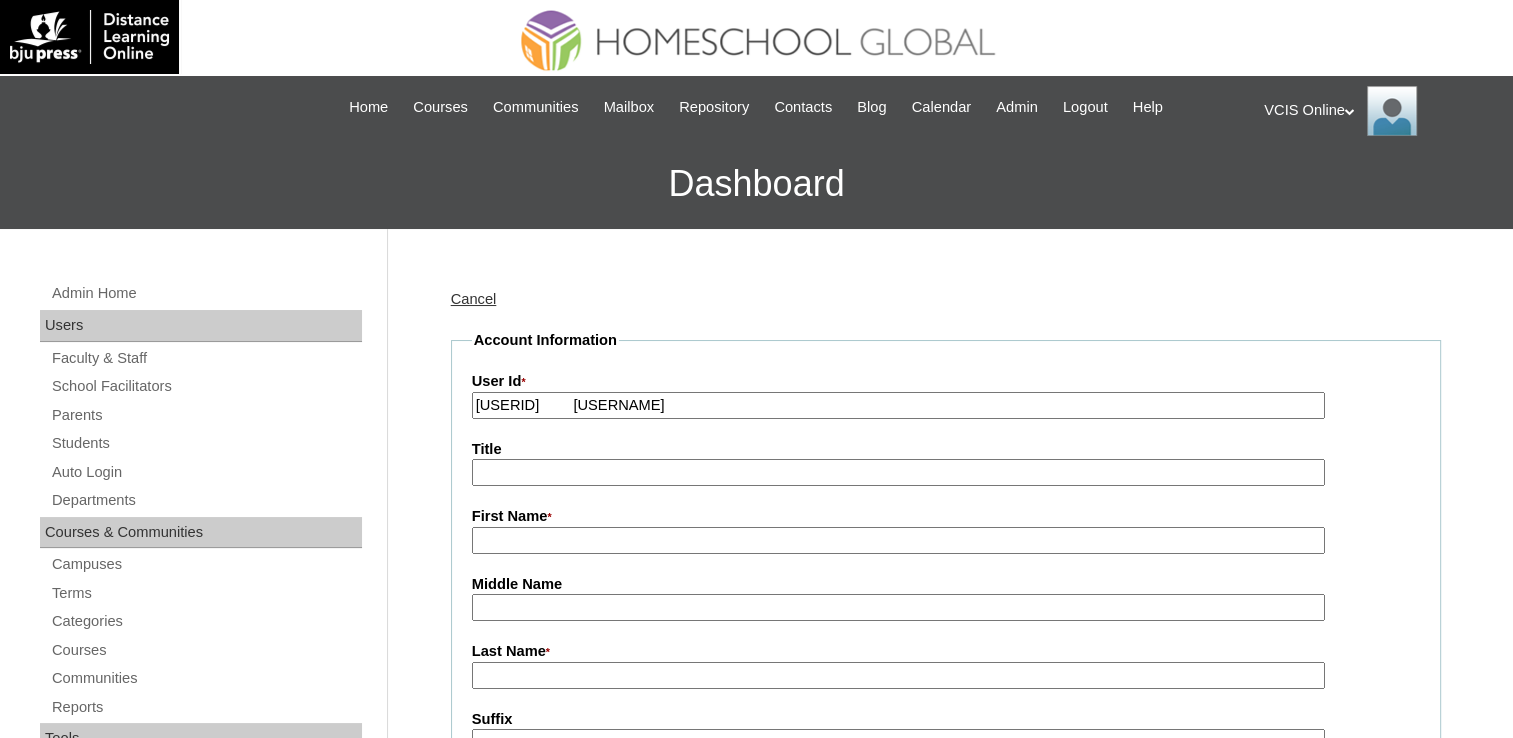 drag, startPoint x: 764, startPoint y: 402, endPoint x: 620, endPoint y: 423, distance: 145.5232 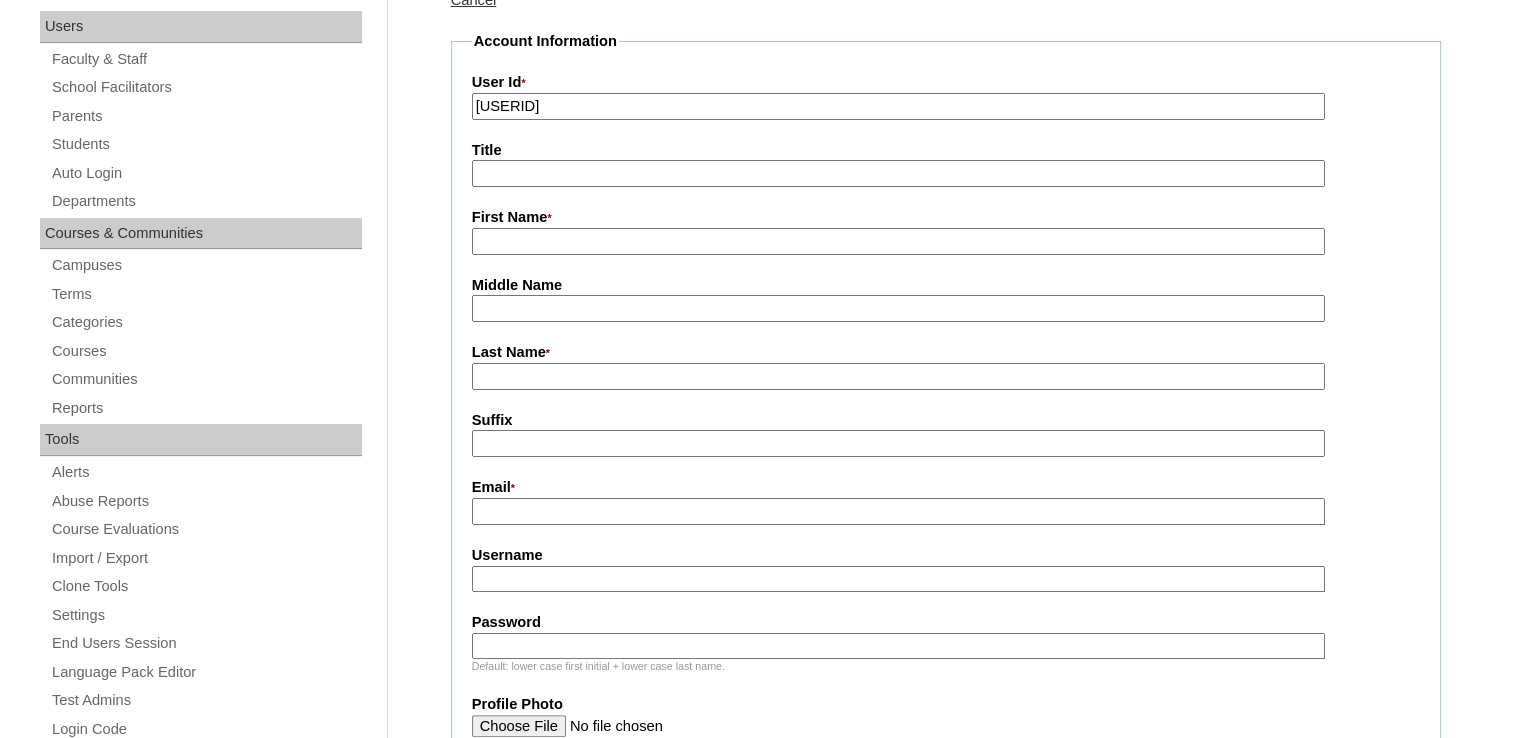 scroll, scrollTop: 300, scrollLeft: 0, axis: vertical 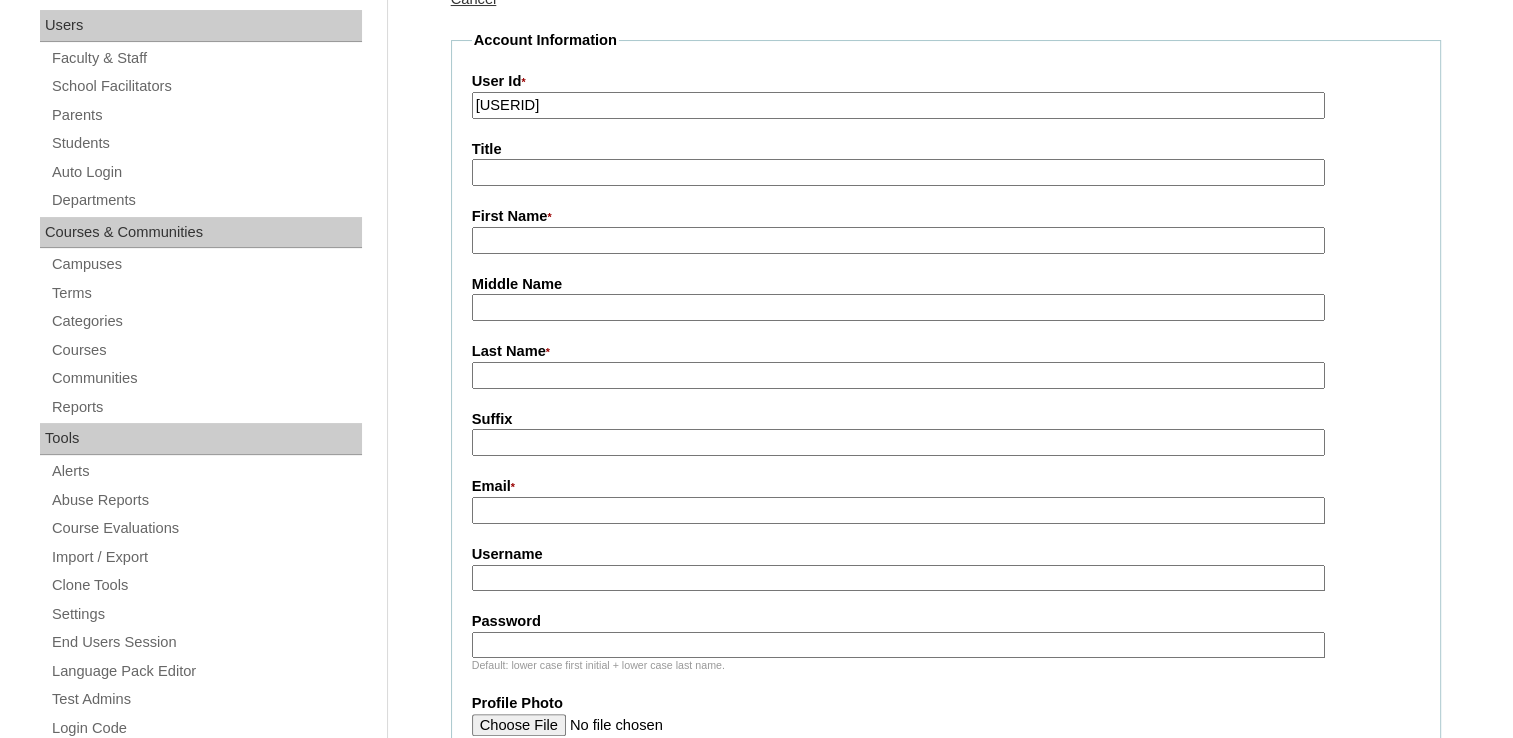 type on "VCIS017-7B-PA2025" 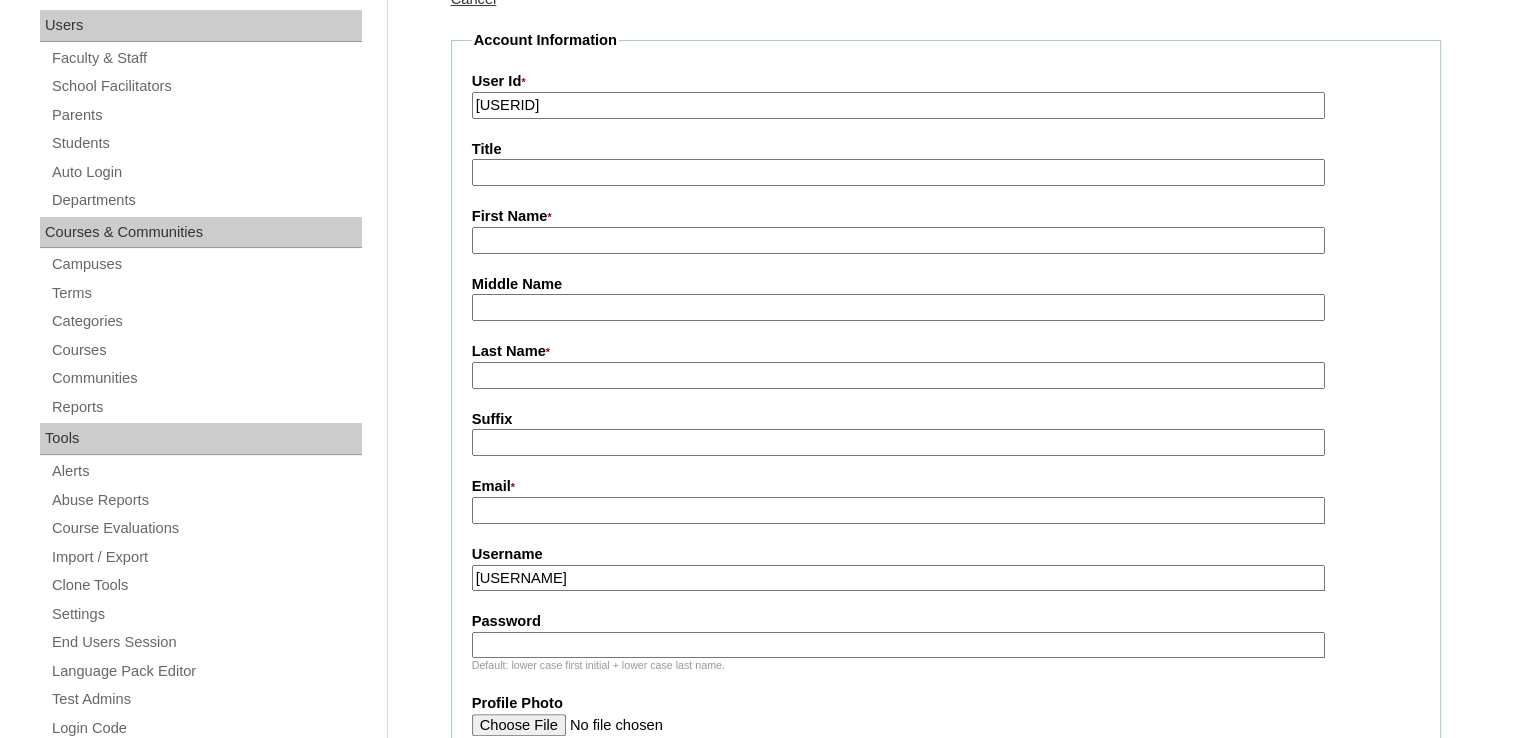 drag, startPoint x: 608, startPoint y: 574, endPoint x: 568, endPoint y: 586, distance: 41.761227 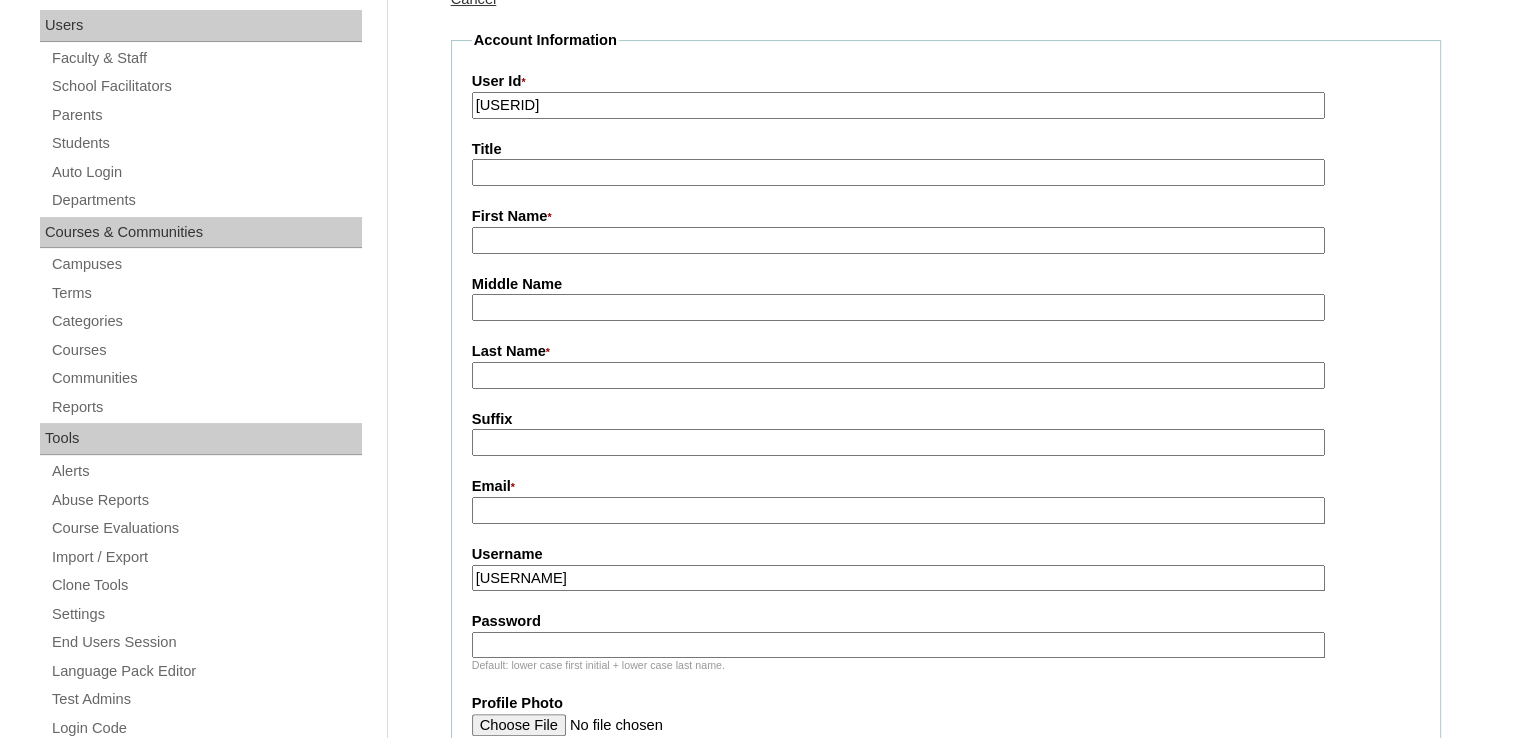 drag, startPoint x: 561, startPoint y: 574, endPoint x: 618, endPoint y: 579, distance: 57.21888 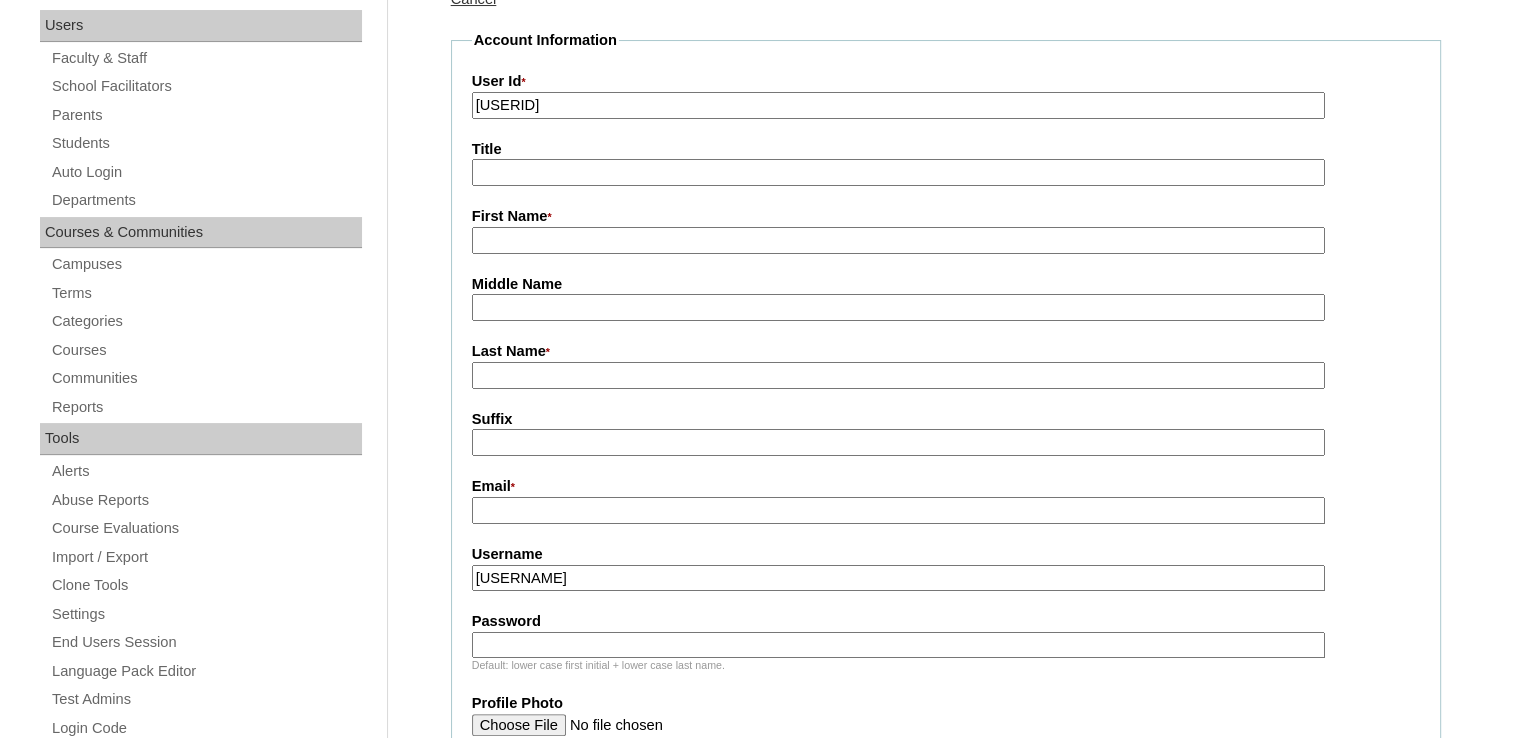 click on "dsuerte2025	AbXcbD" at bounding box center [898, 578] 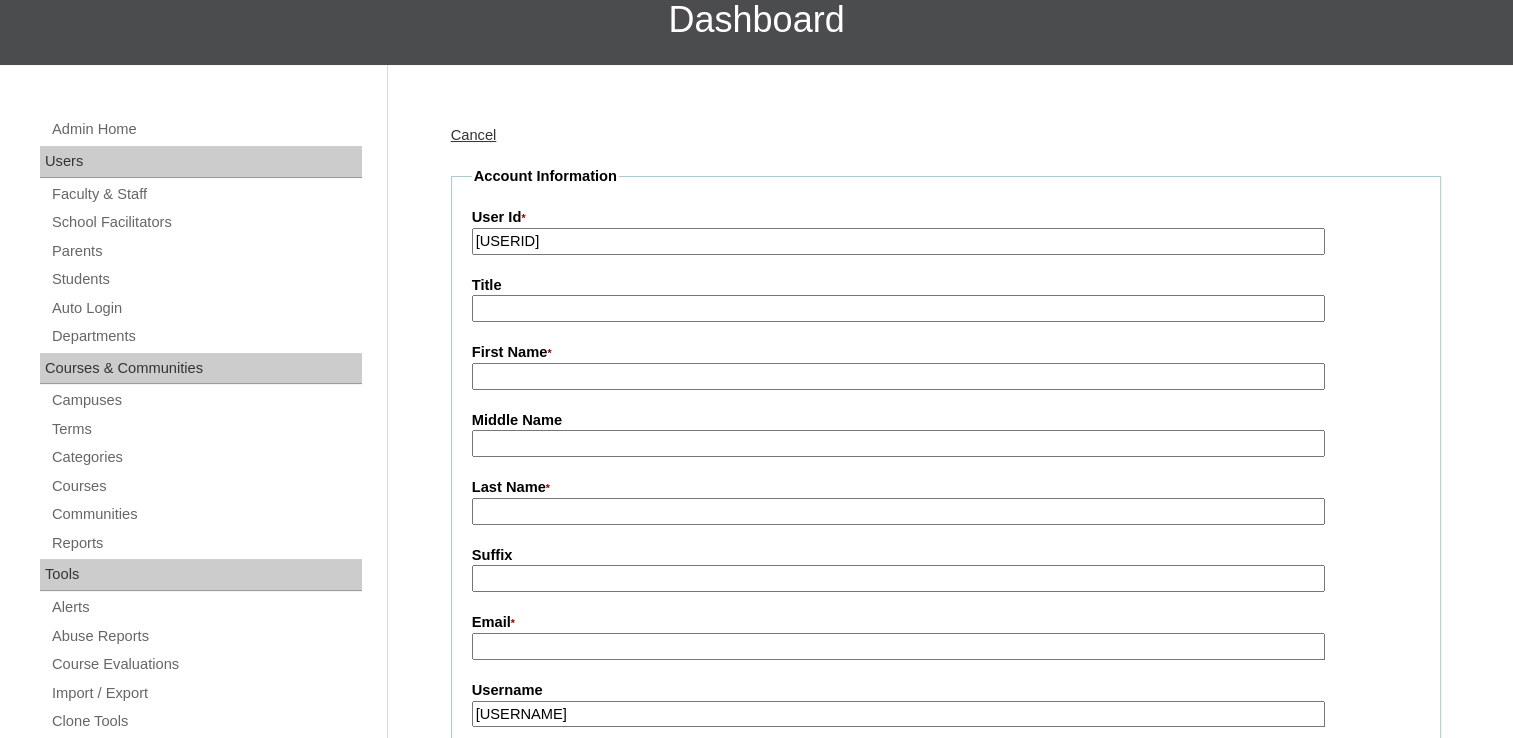 scroll, scrollTop: 0, scrollLeft: 0, axis: both 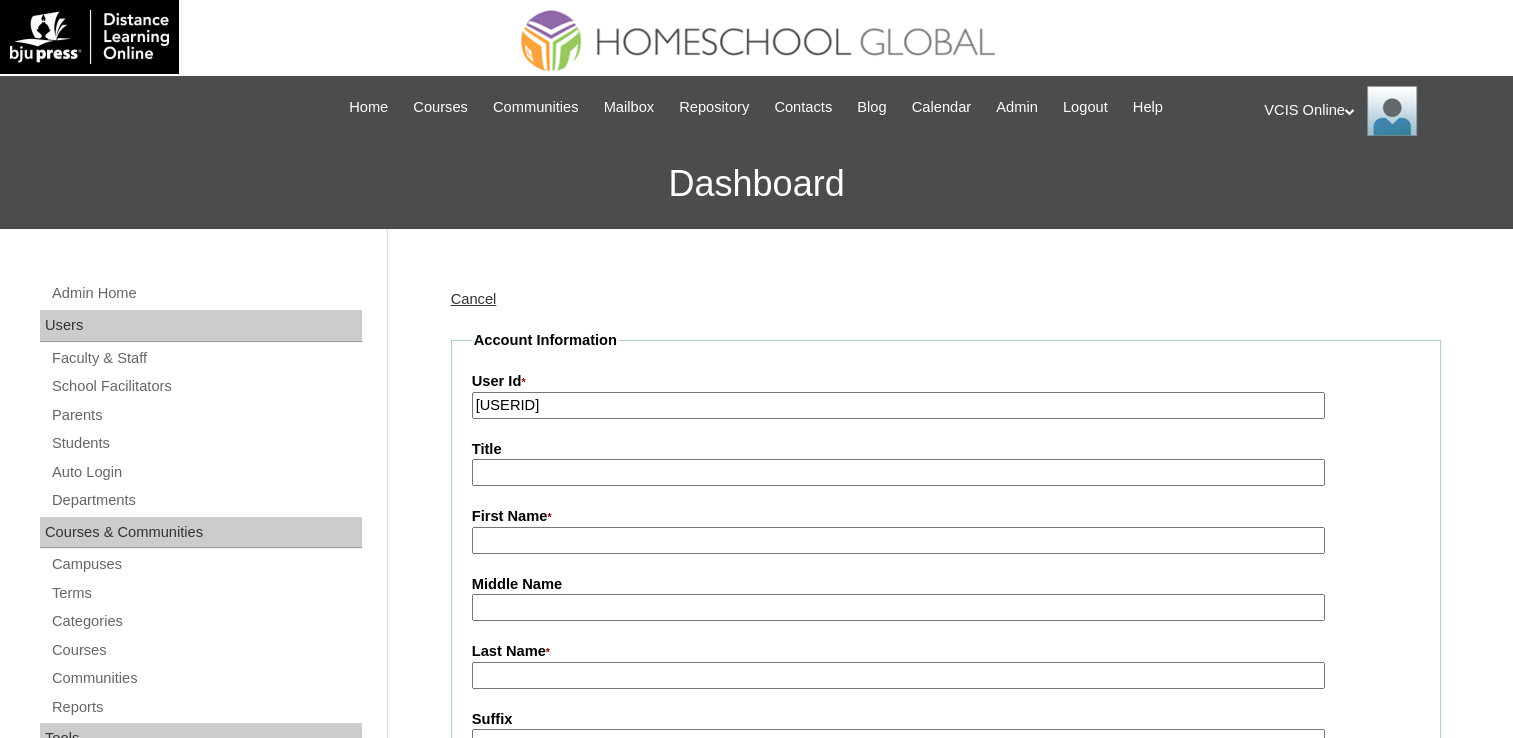 type on "AbXcbD" 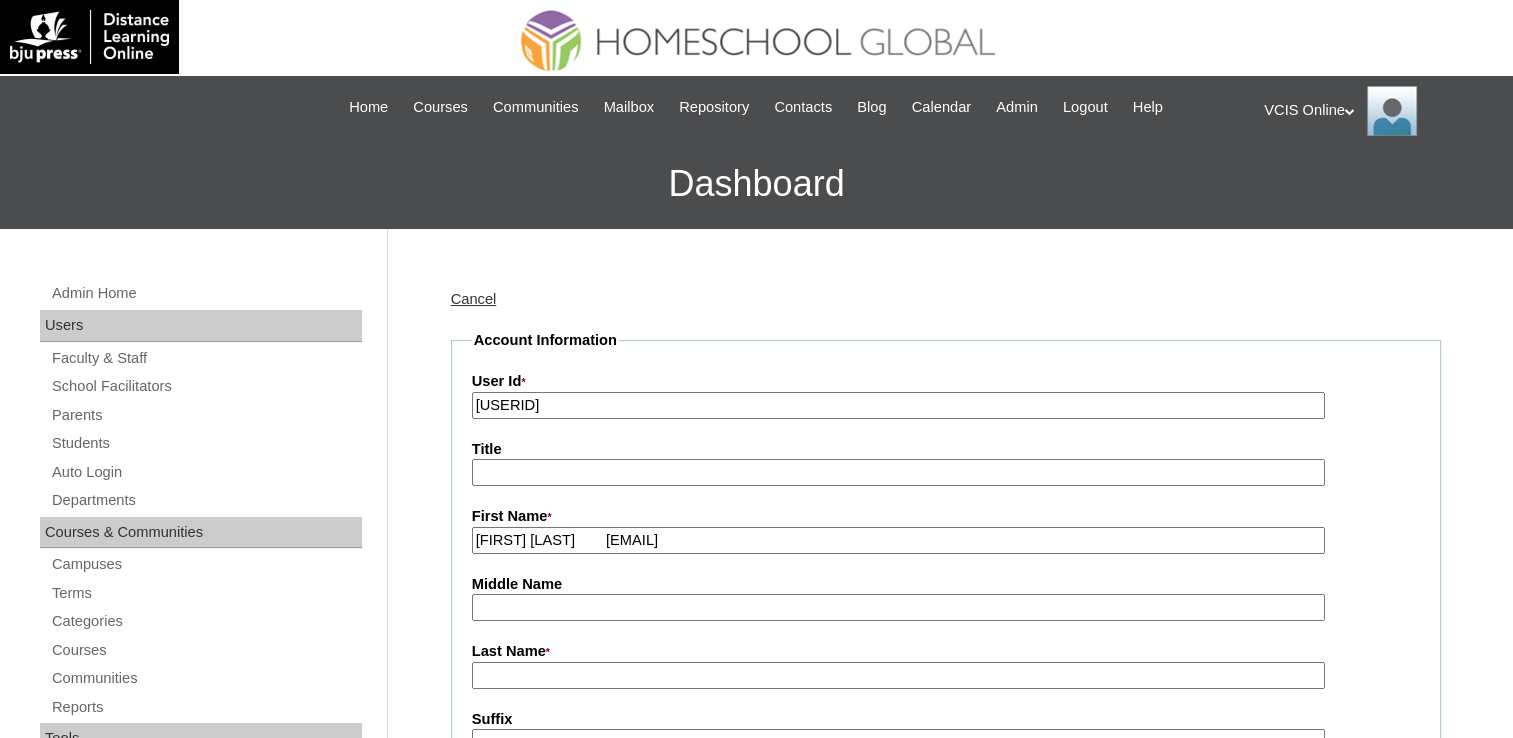 drag, startPoint x: 820, startPoint y: 543, endPoint x: 648, endPoint y: 548, distance: 172.07266 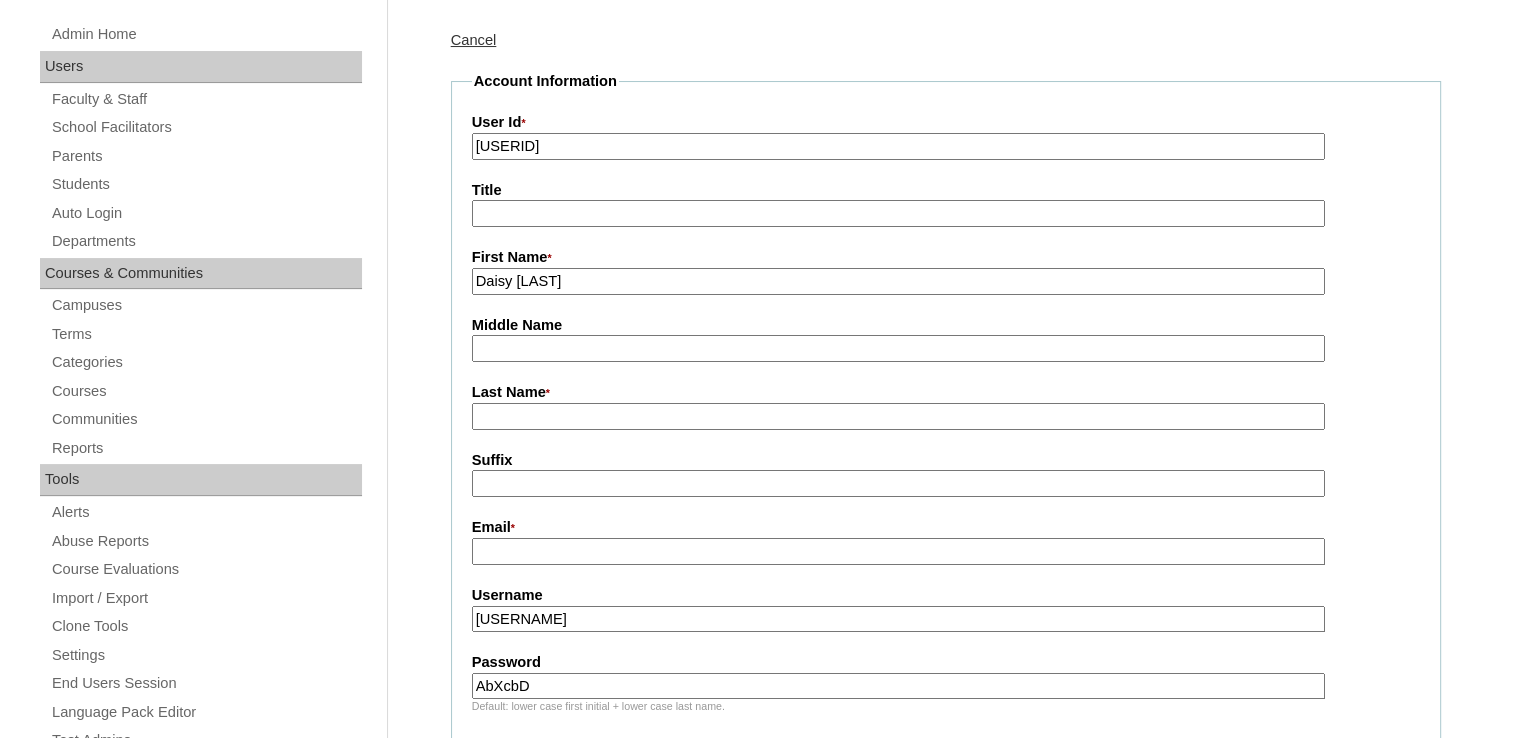 scroll, scrollTop: 300, scrollLeft: 0, axis: vertical 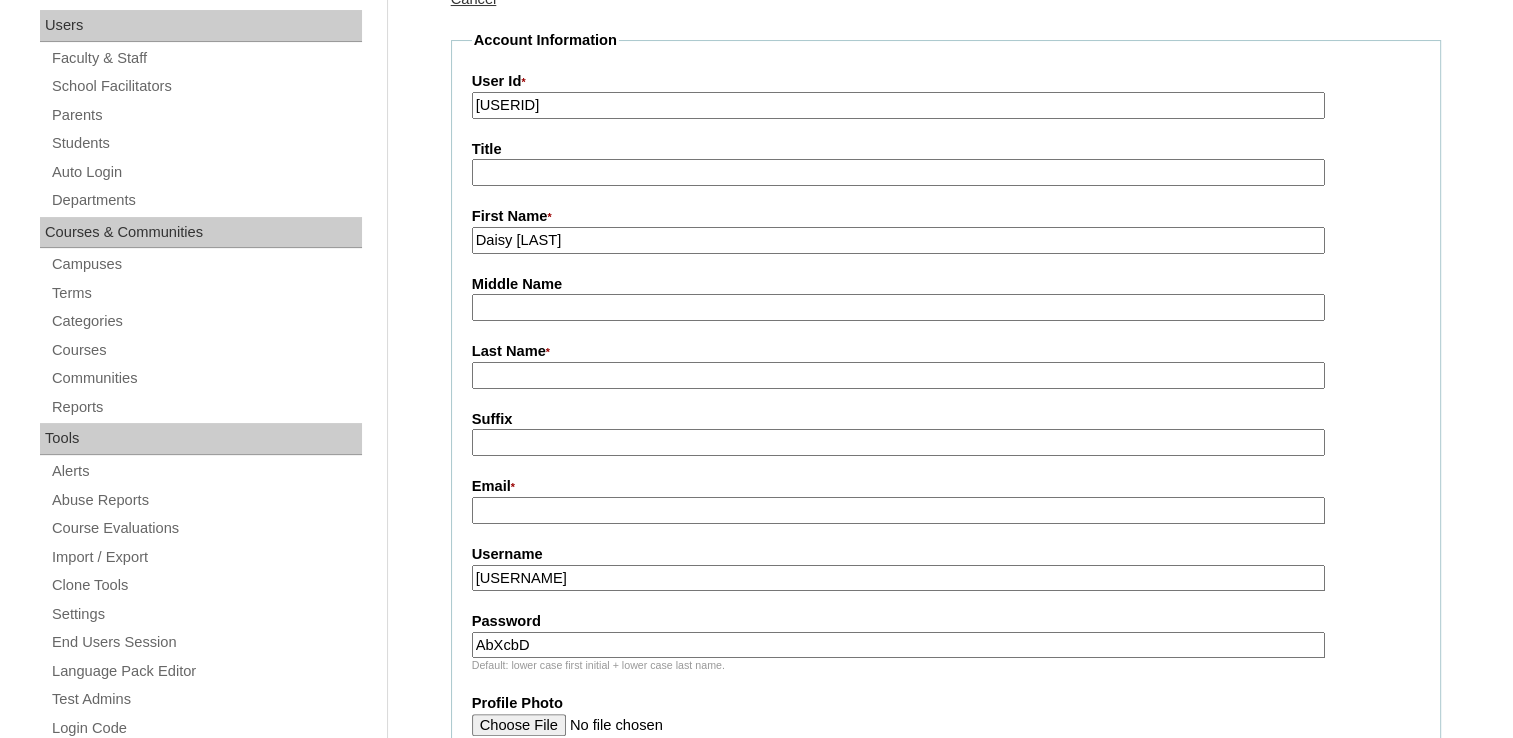 type on "Daisy Sobremisana-Suerte" 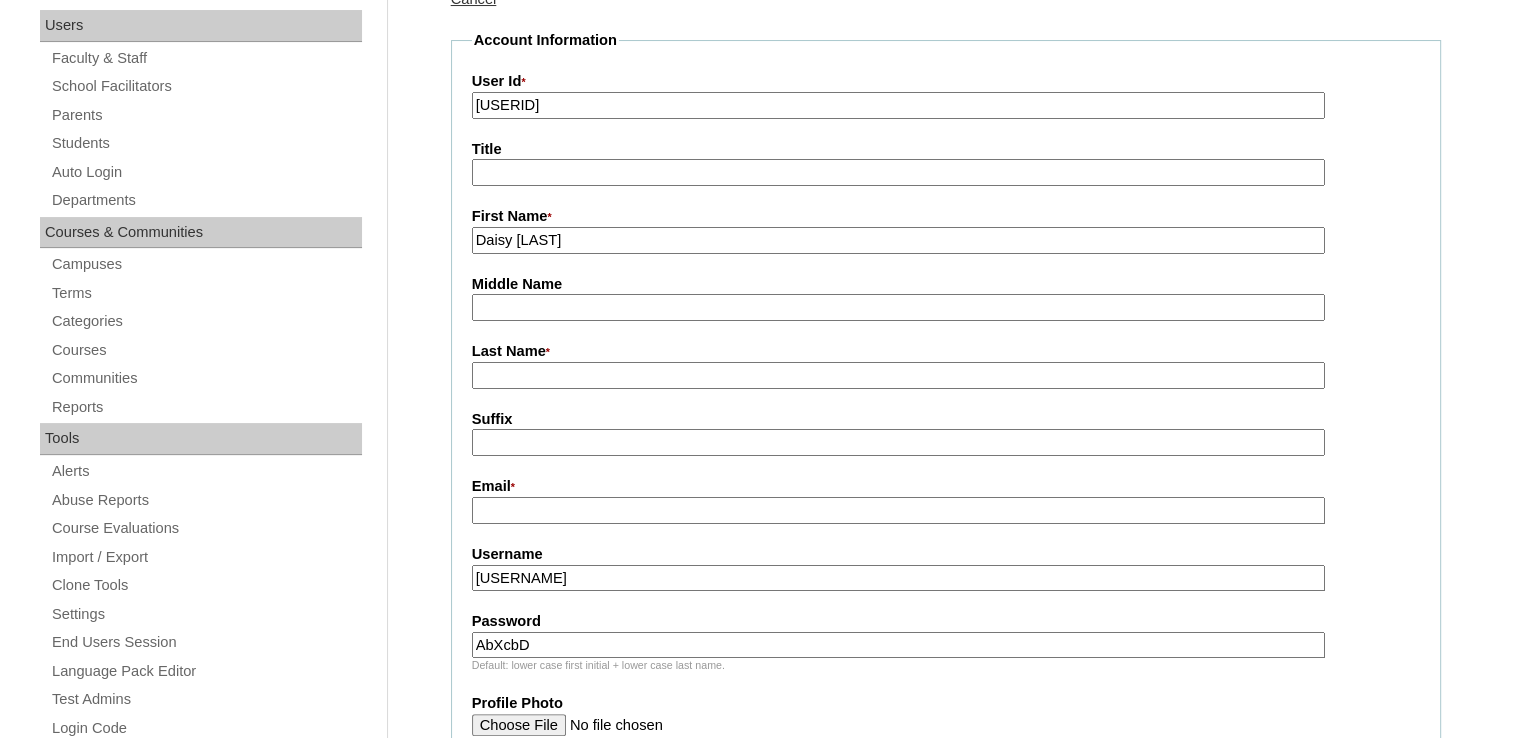 paste on "suerte_daisy@yahoo.com" 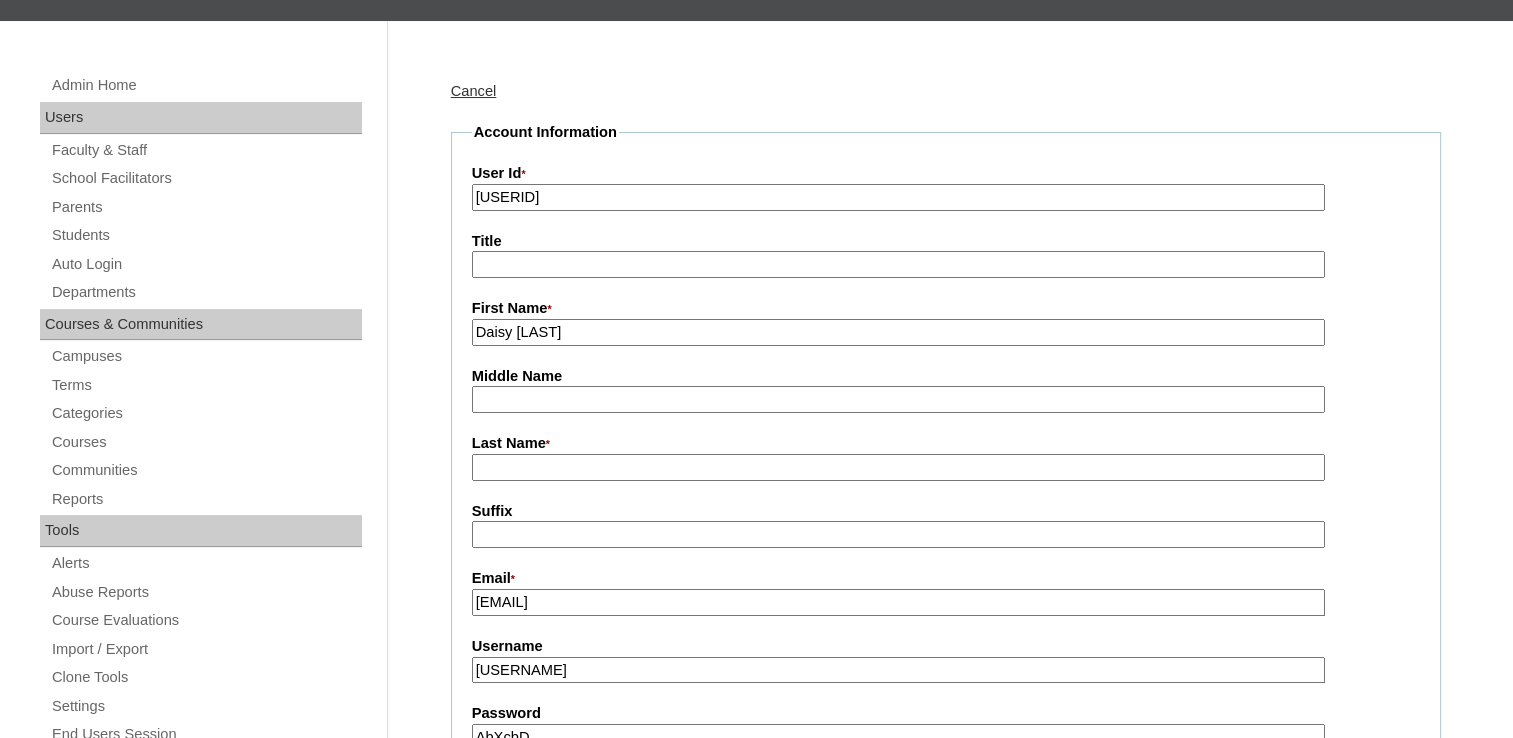 scroll, scrollTop: 100, scrollLeft: 0, axis: vertical 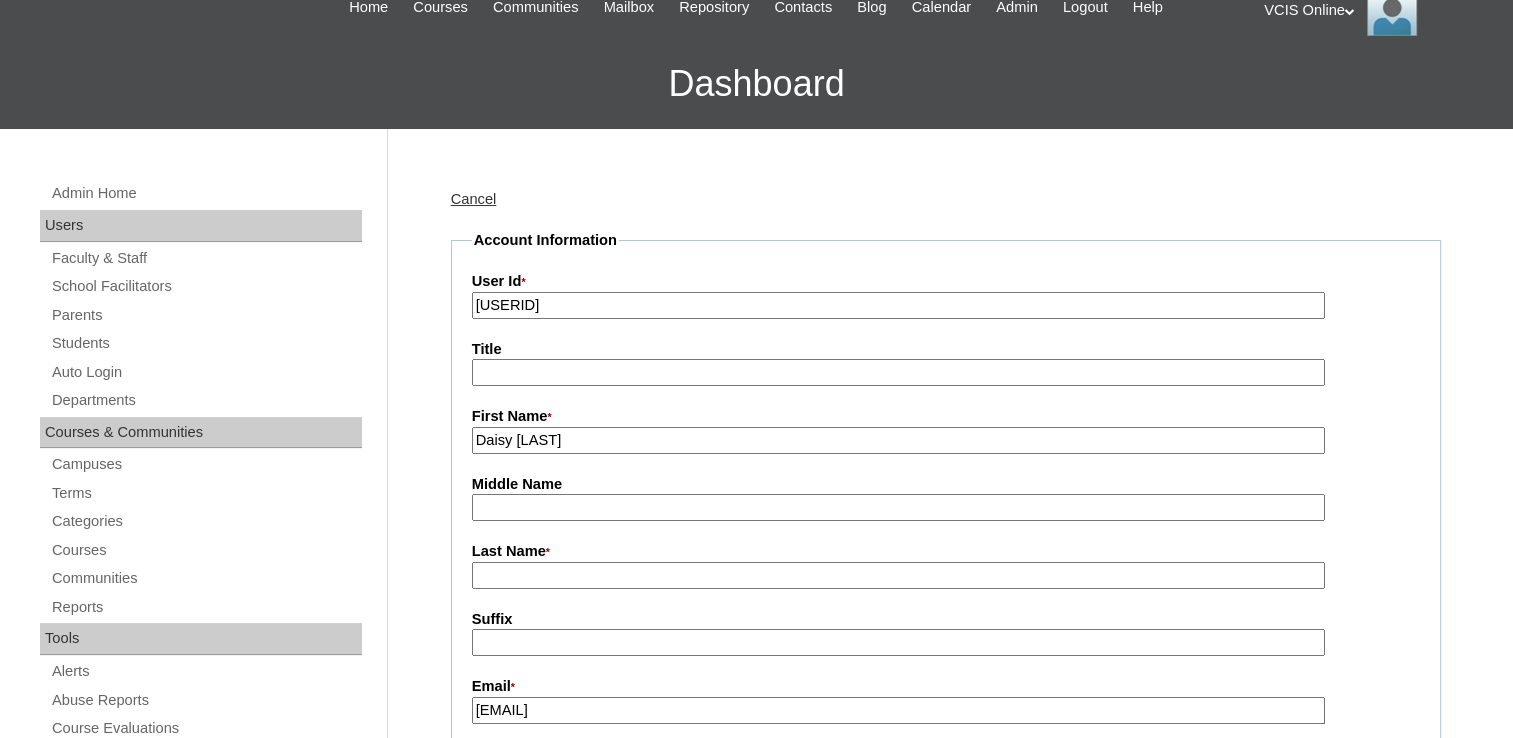 type on "suerte_daisy@yahoo.com" 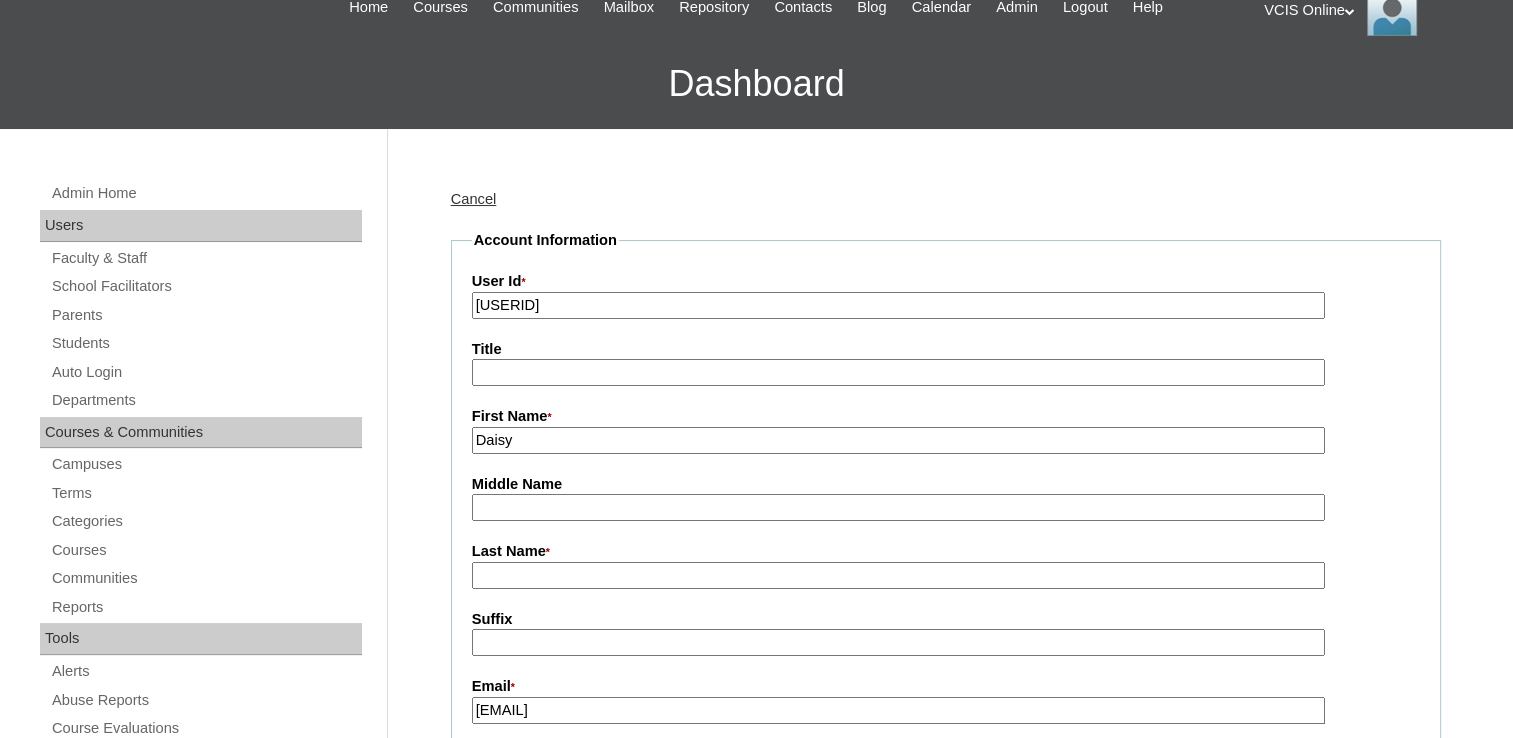 type on "Daisy" 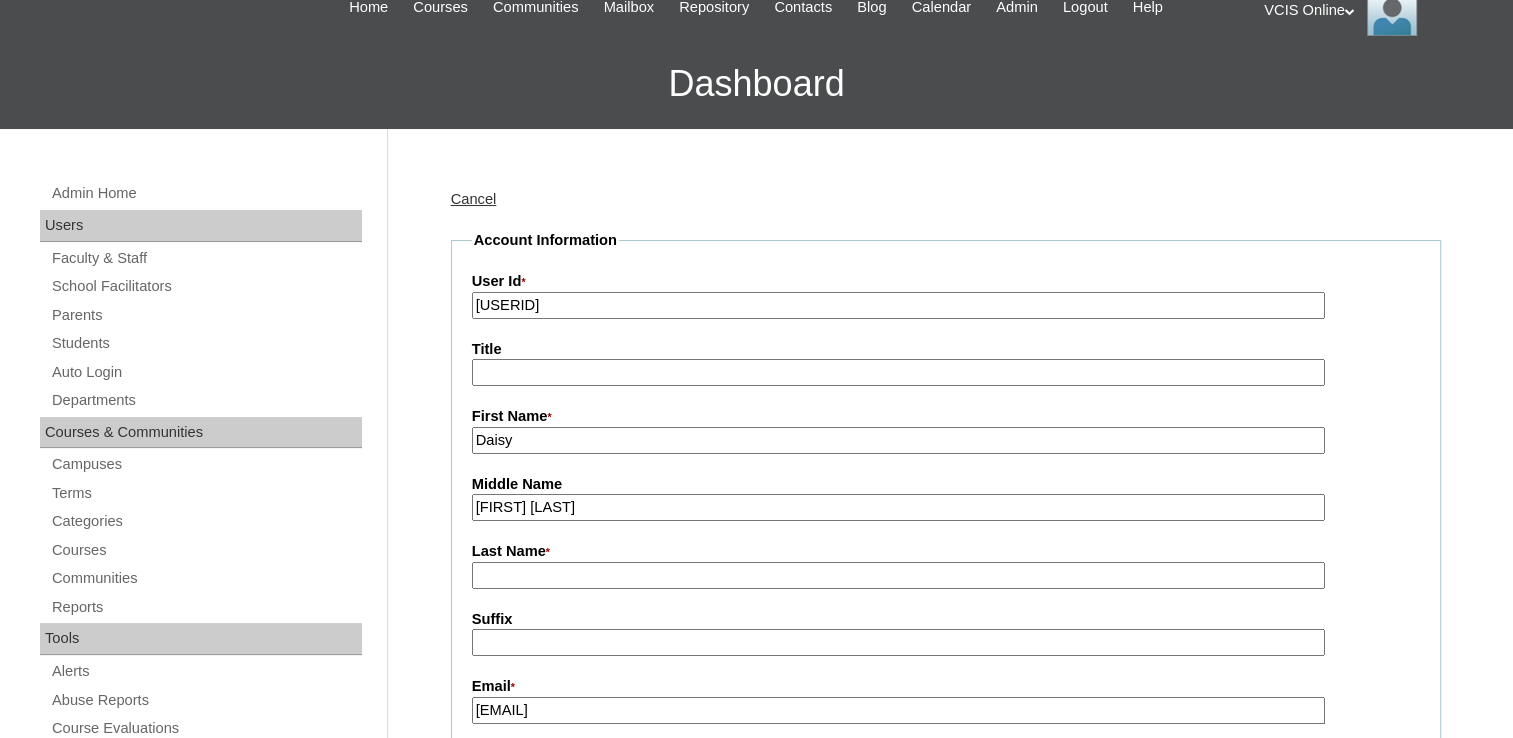 drag, startPoint x: 628, startPoint y: 504, endPoint x: 562, endPoint y: 502, distance: 66.0303 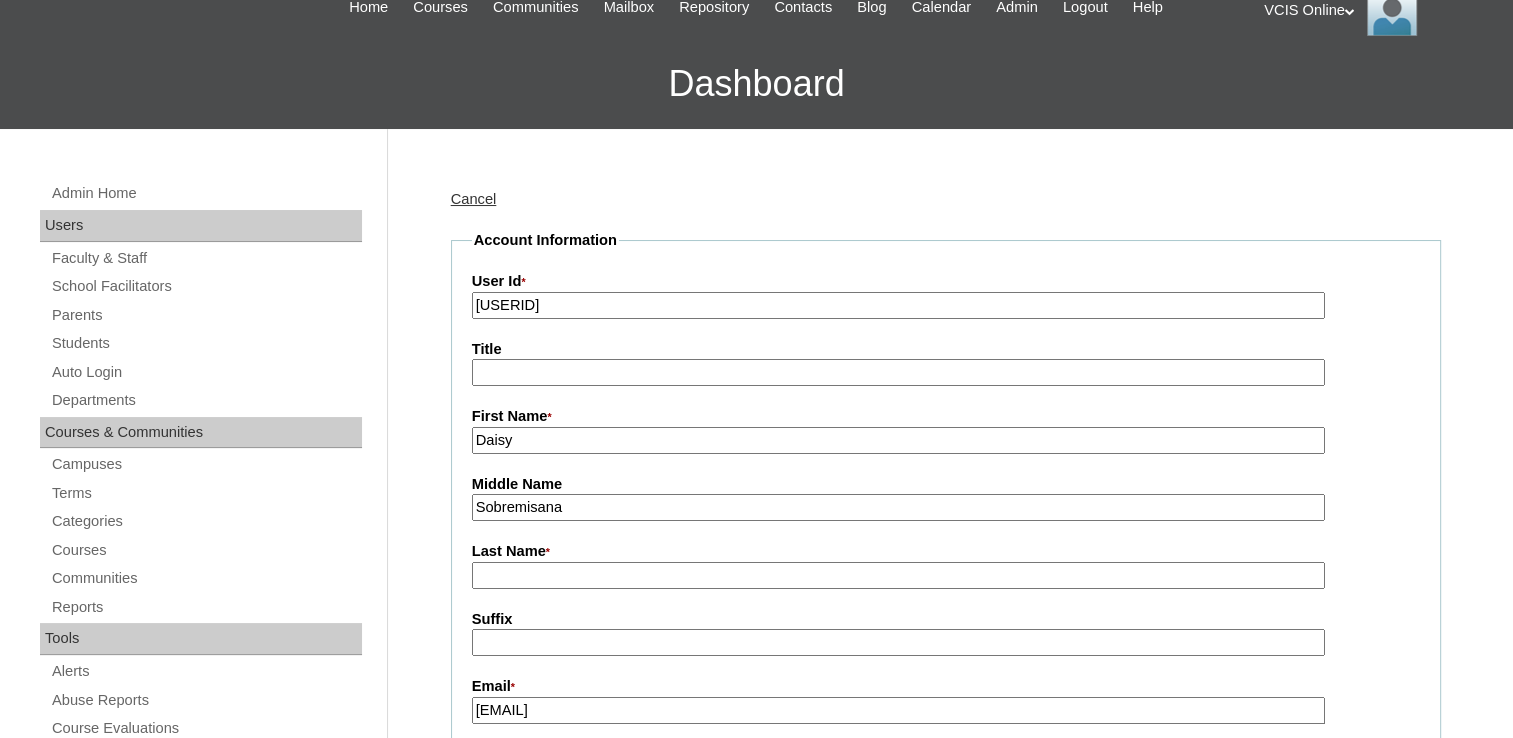 type on "Sobremisana" 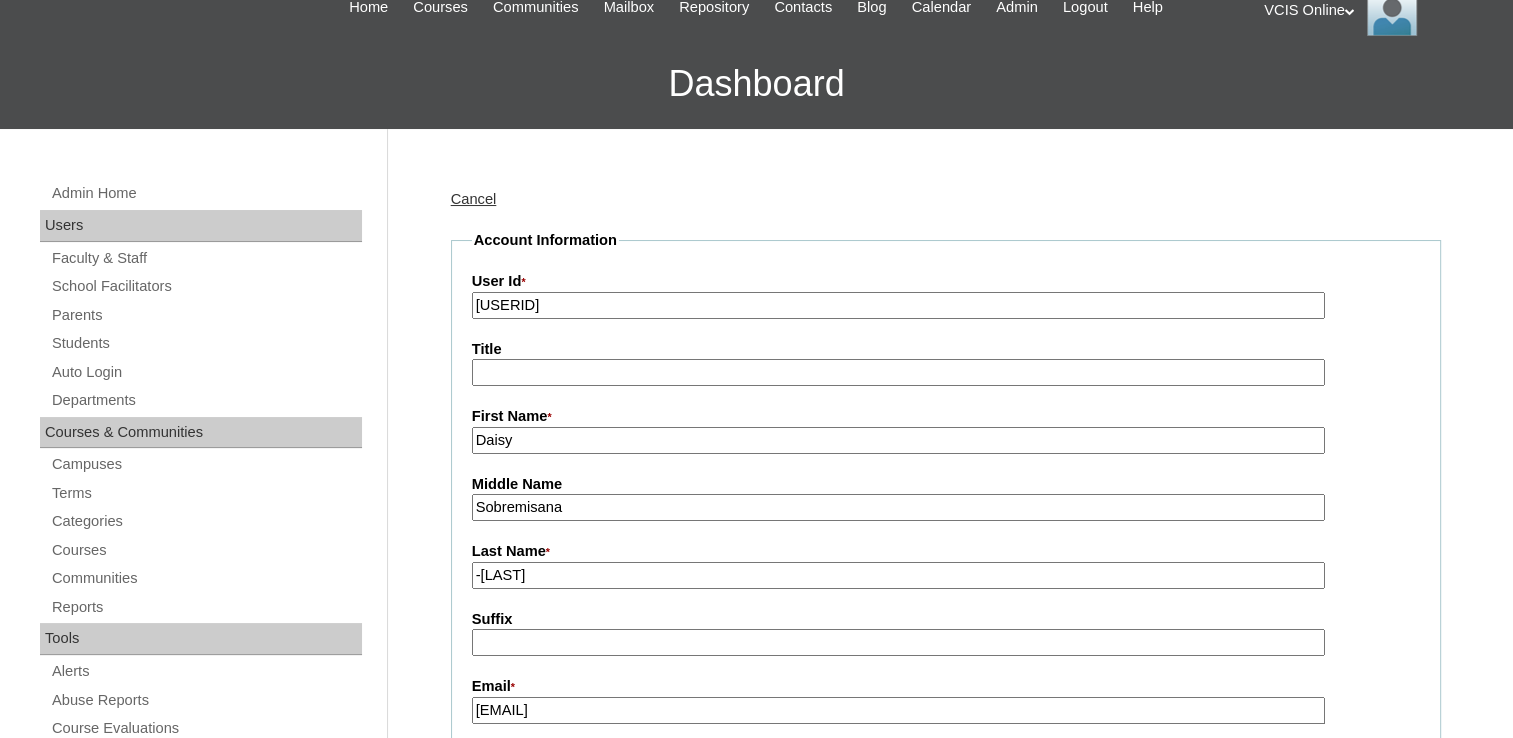 click on "-Suerte" at bounding box center (898, 575) 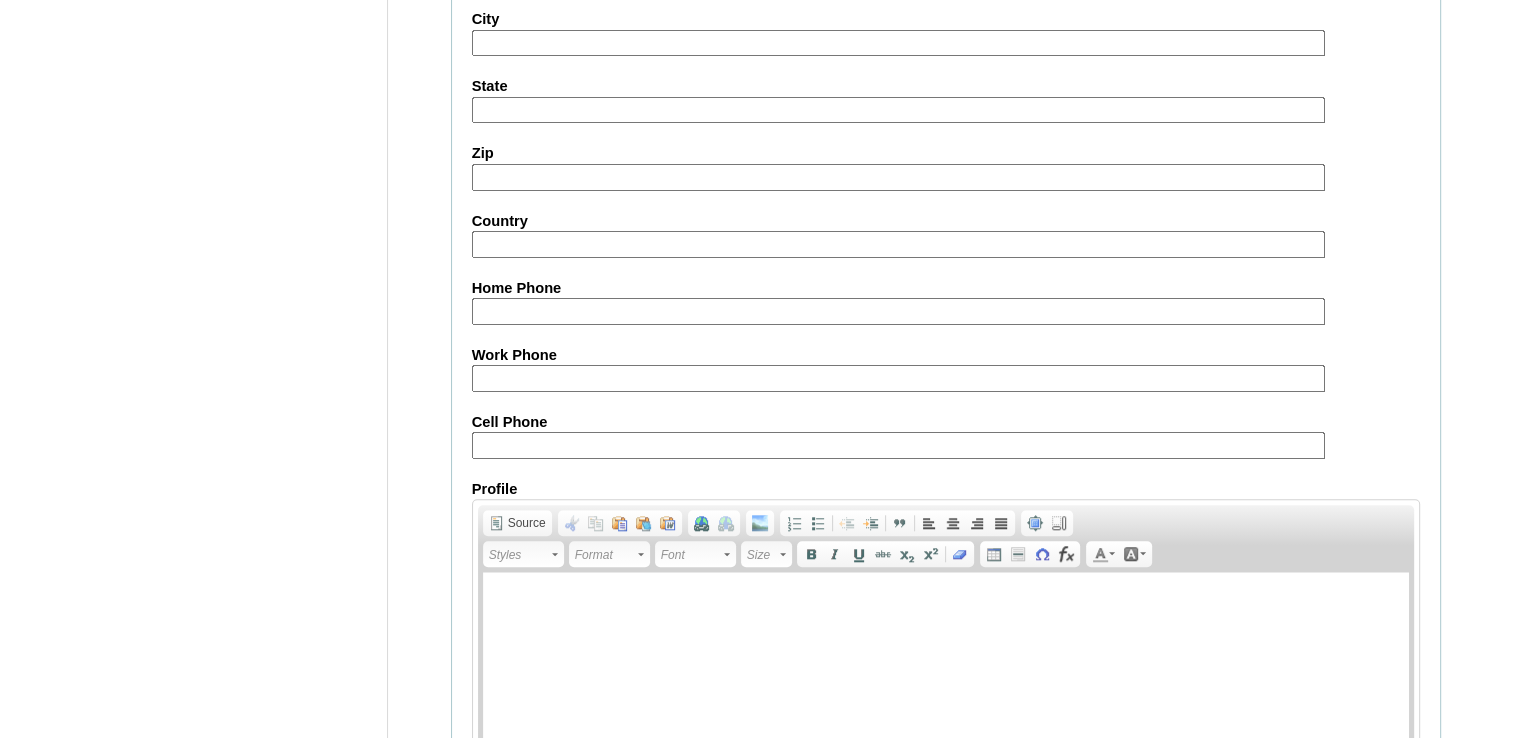 scroll, scrollTop: 1800, scrollLeft: 0, axis: vertical 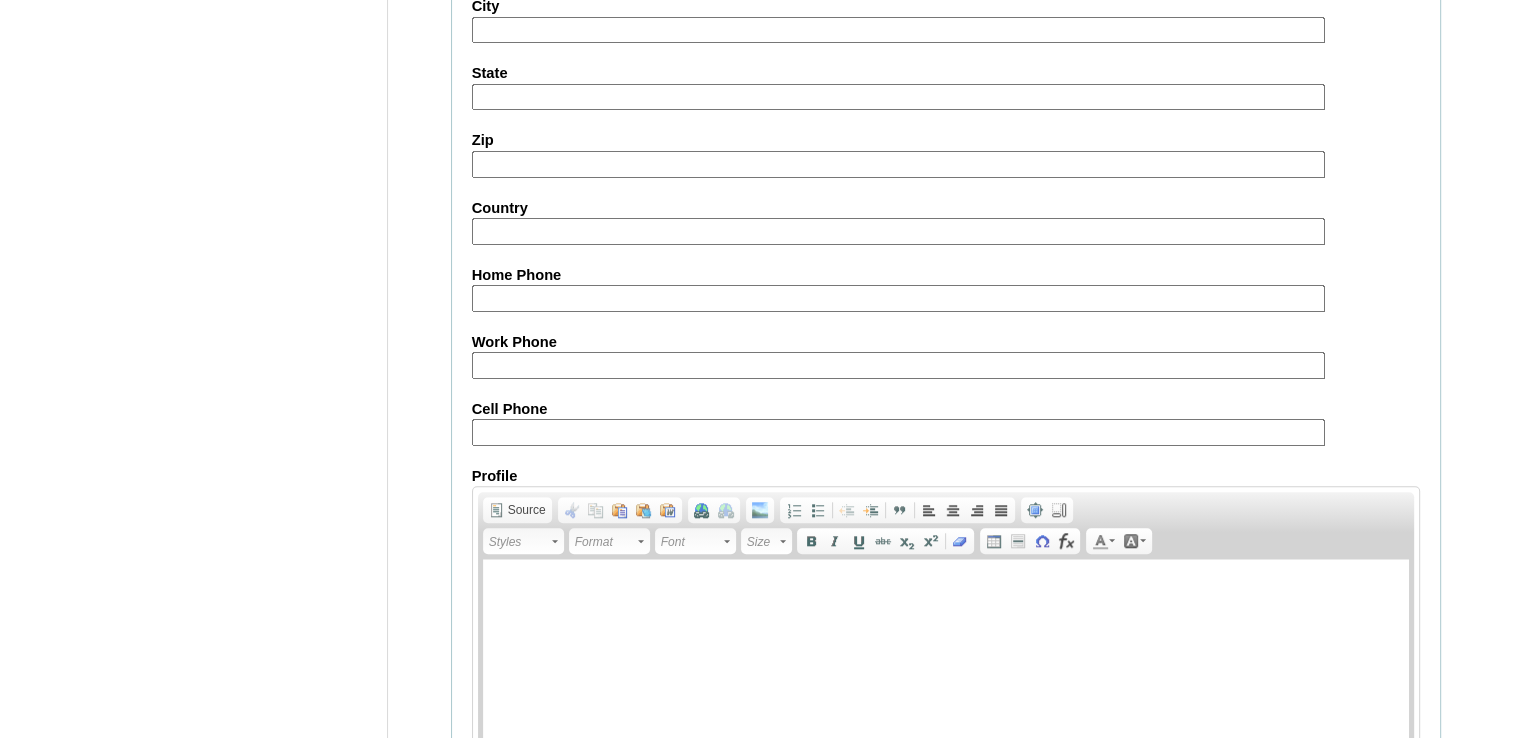 type on "Suerte" 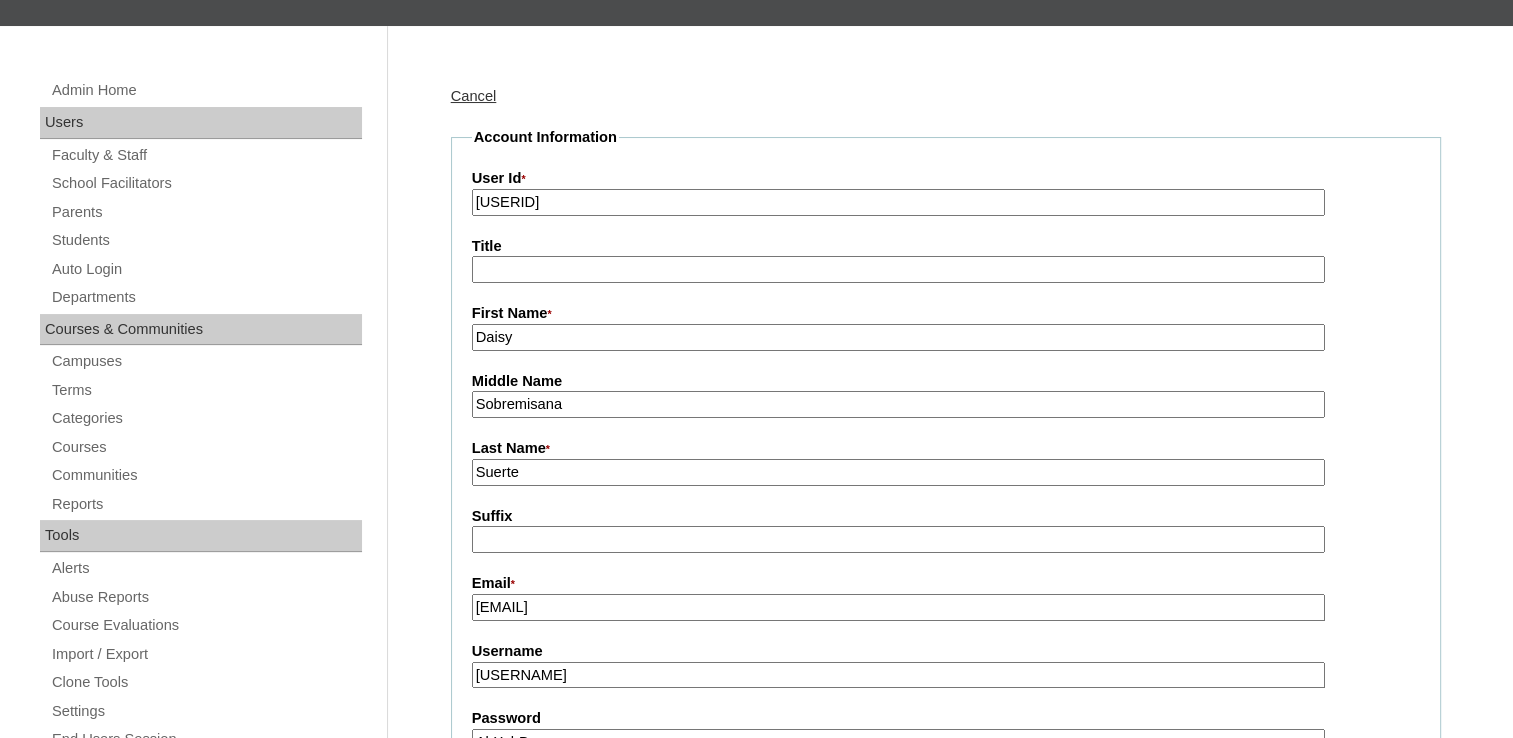 scroll, scrollTop: 200, scrollLeft: 0, axis: vertical 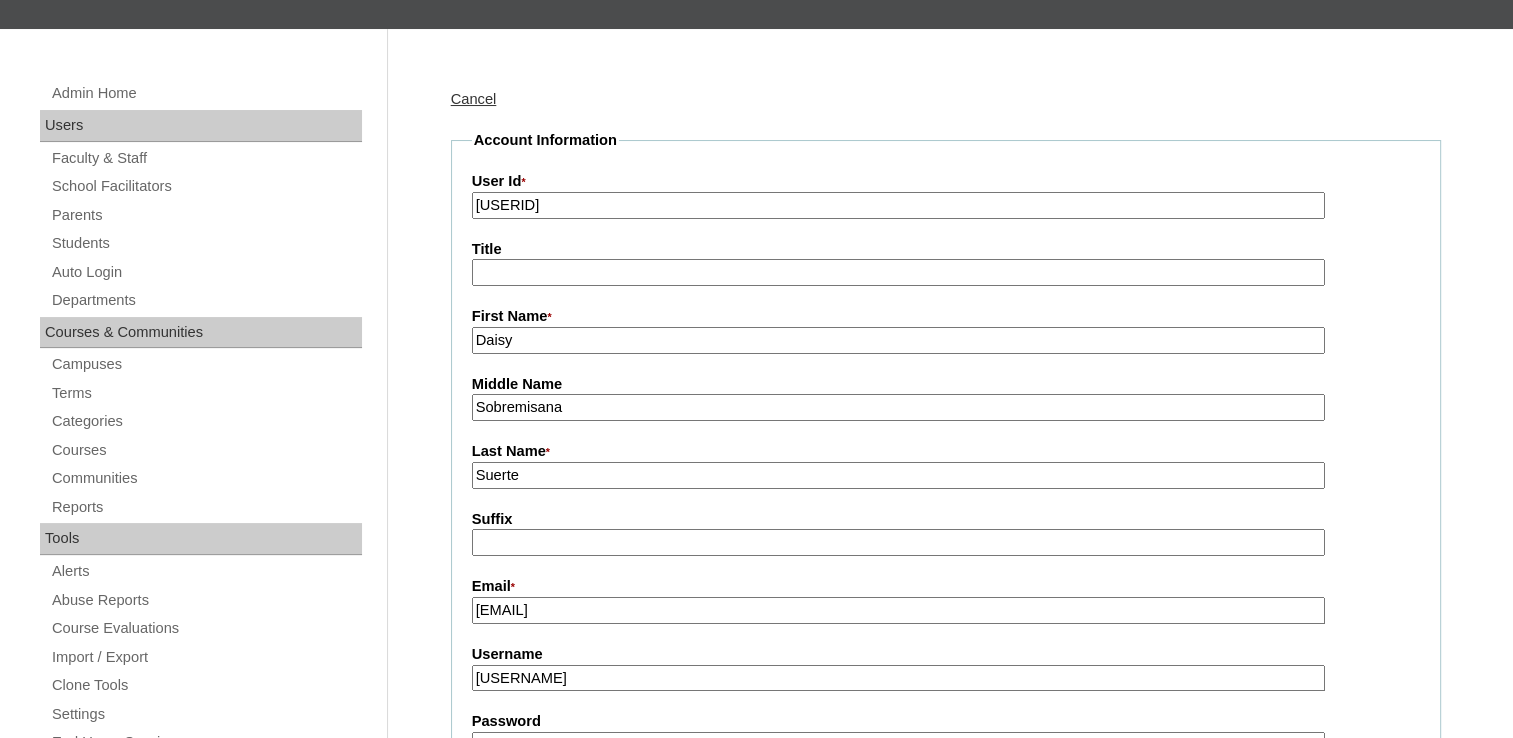 type on "971508499808" 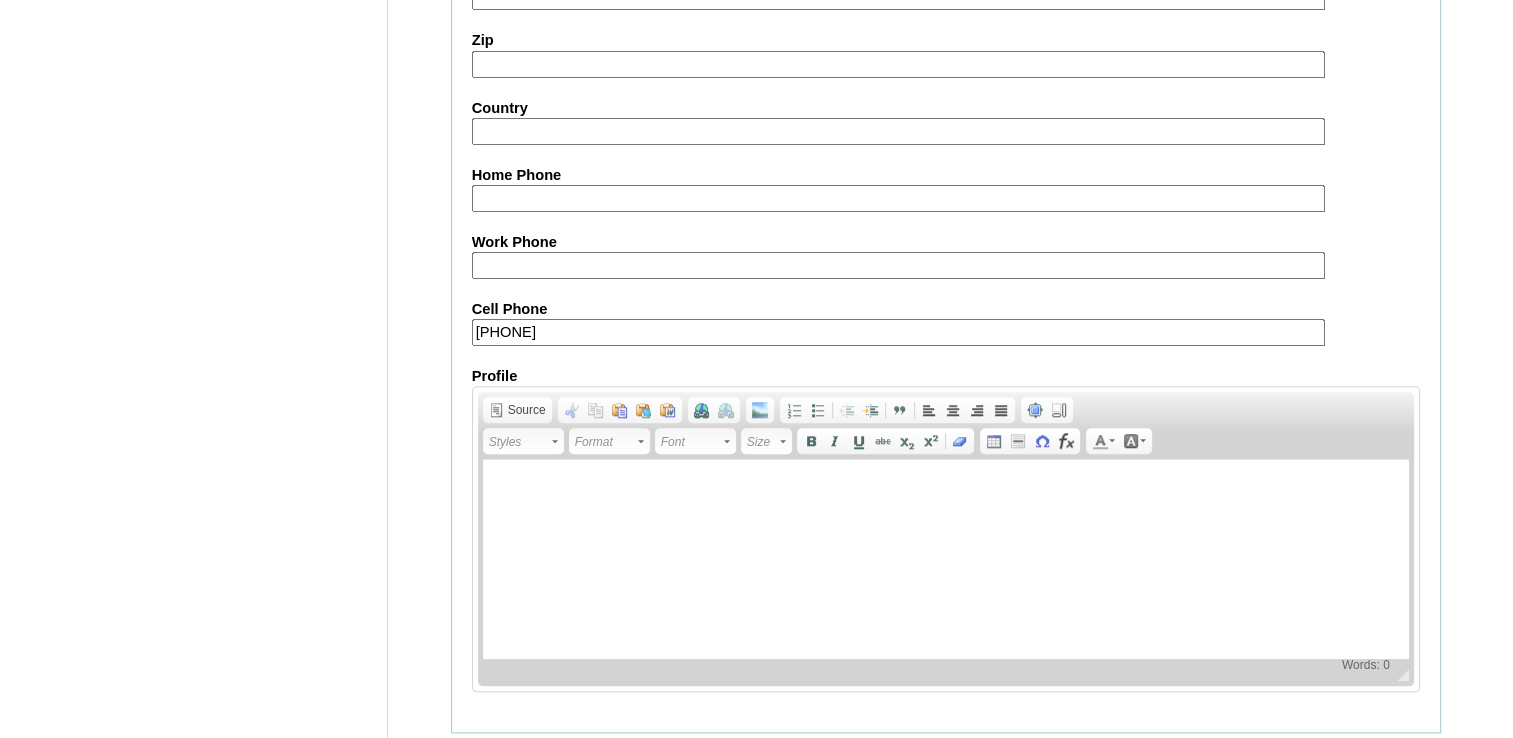 scroll, scrollTop: 1940, scrollLeft: 0, axis: vertical 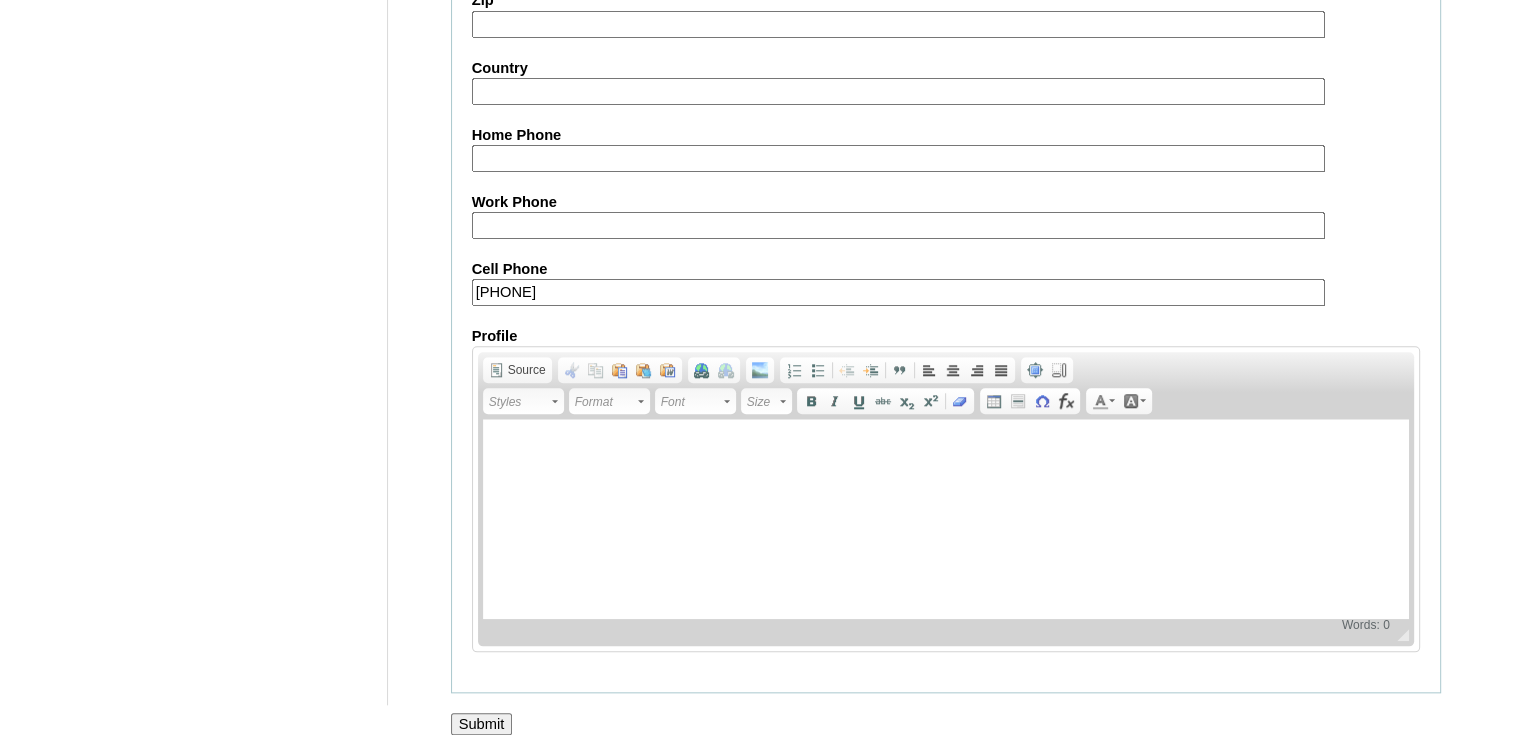 type on "Suerte (2025)" 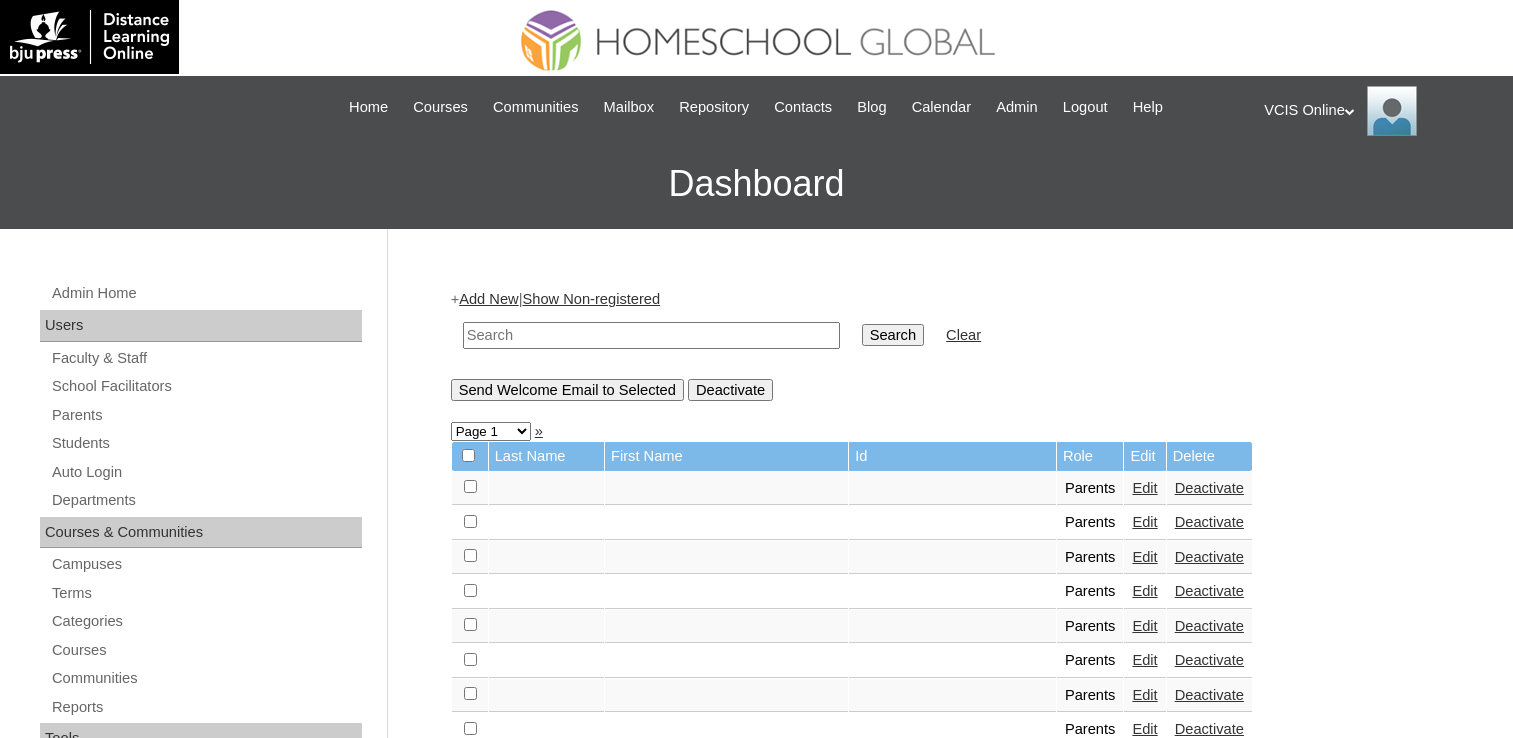scroll, scrollTop: 0, scrollLeft: 0, axis: both 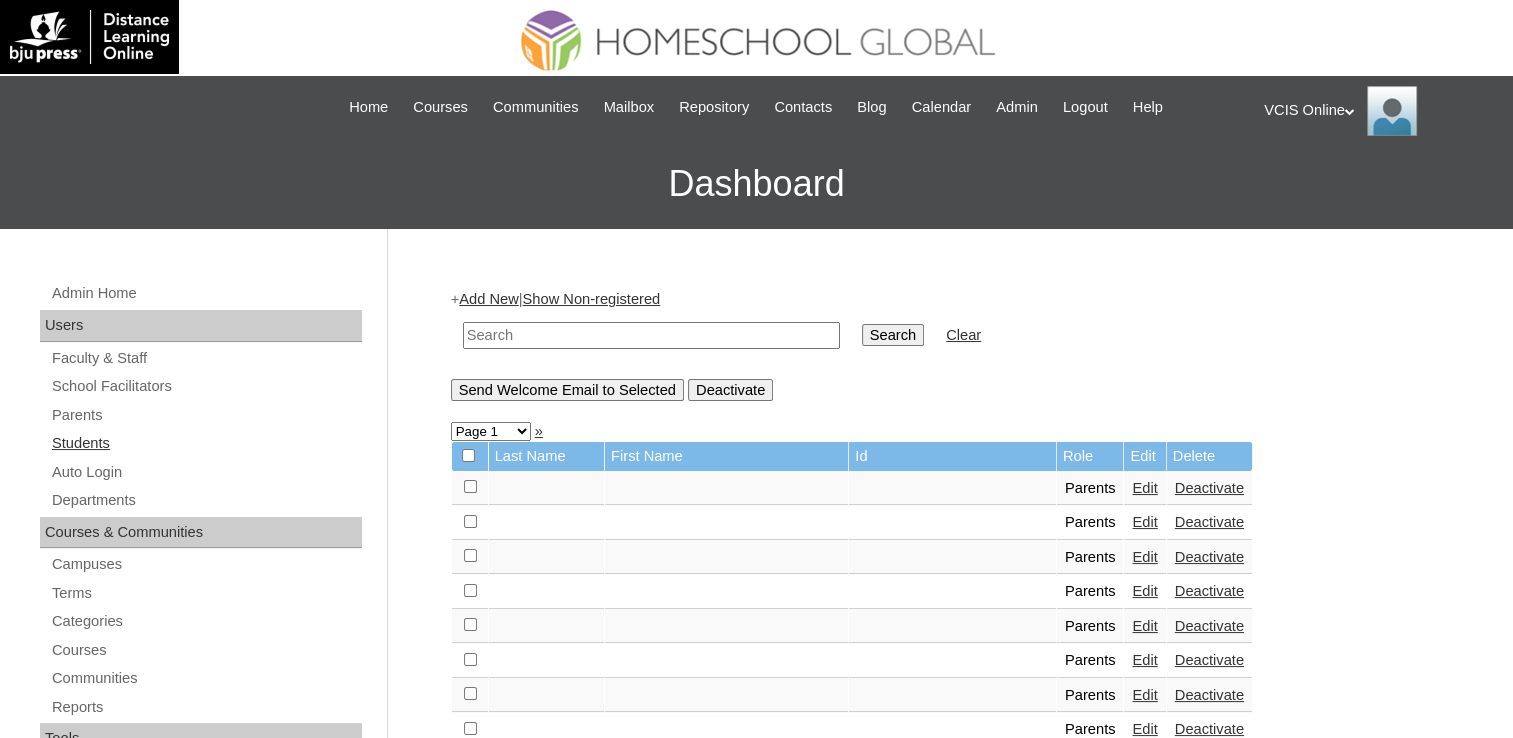 click on "Students" at bounding box center [206, 443] 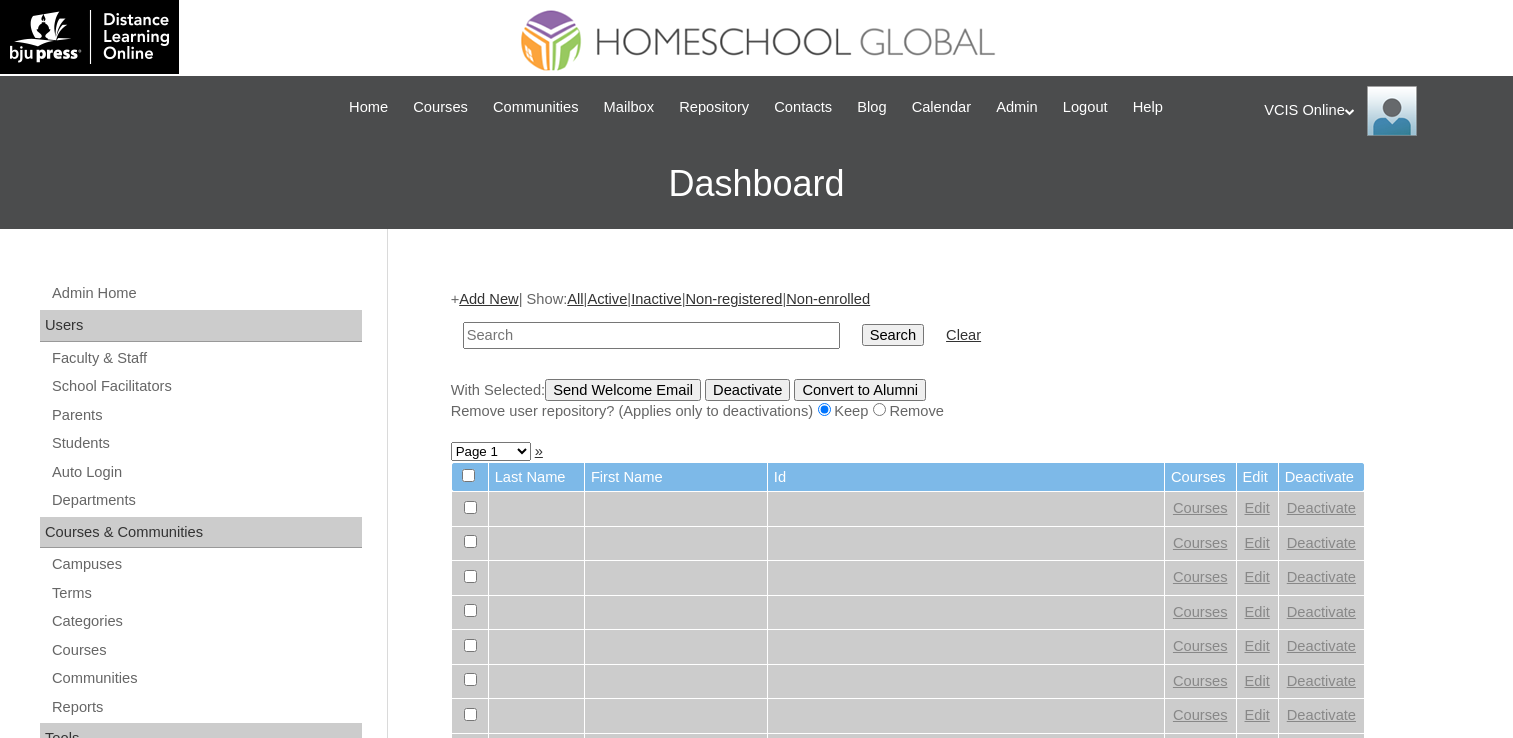 scroll, scrollTop: 0, scrollLeft: 0, axis: both 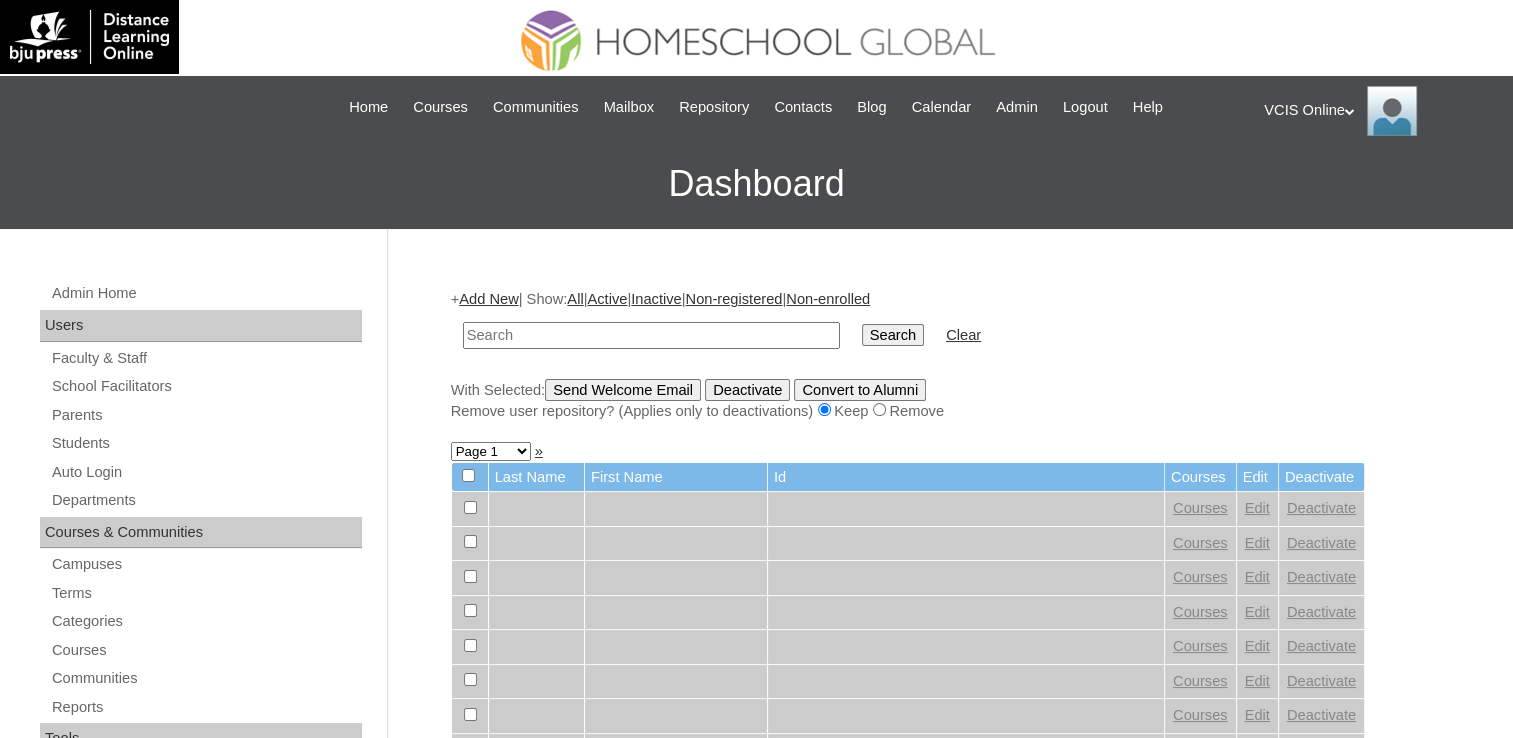 click on "Add New" at bounding box center (488, 299) 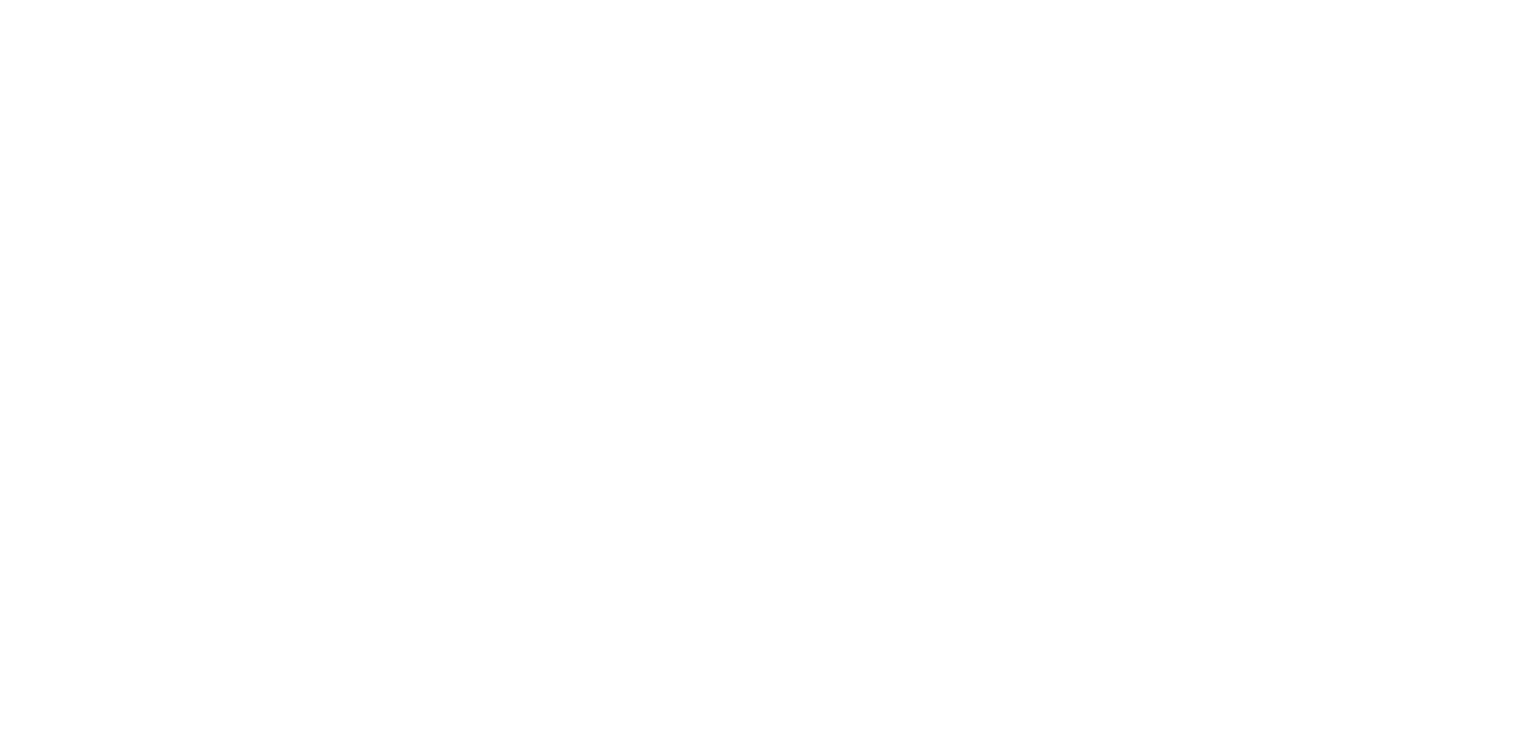scroll, scrollTop: 0, scrollLeft: 0, axis: both 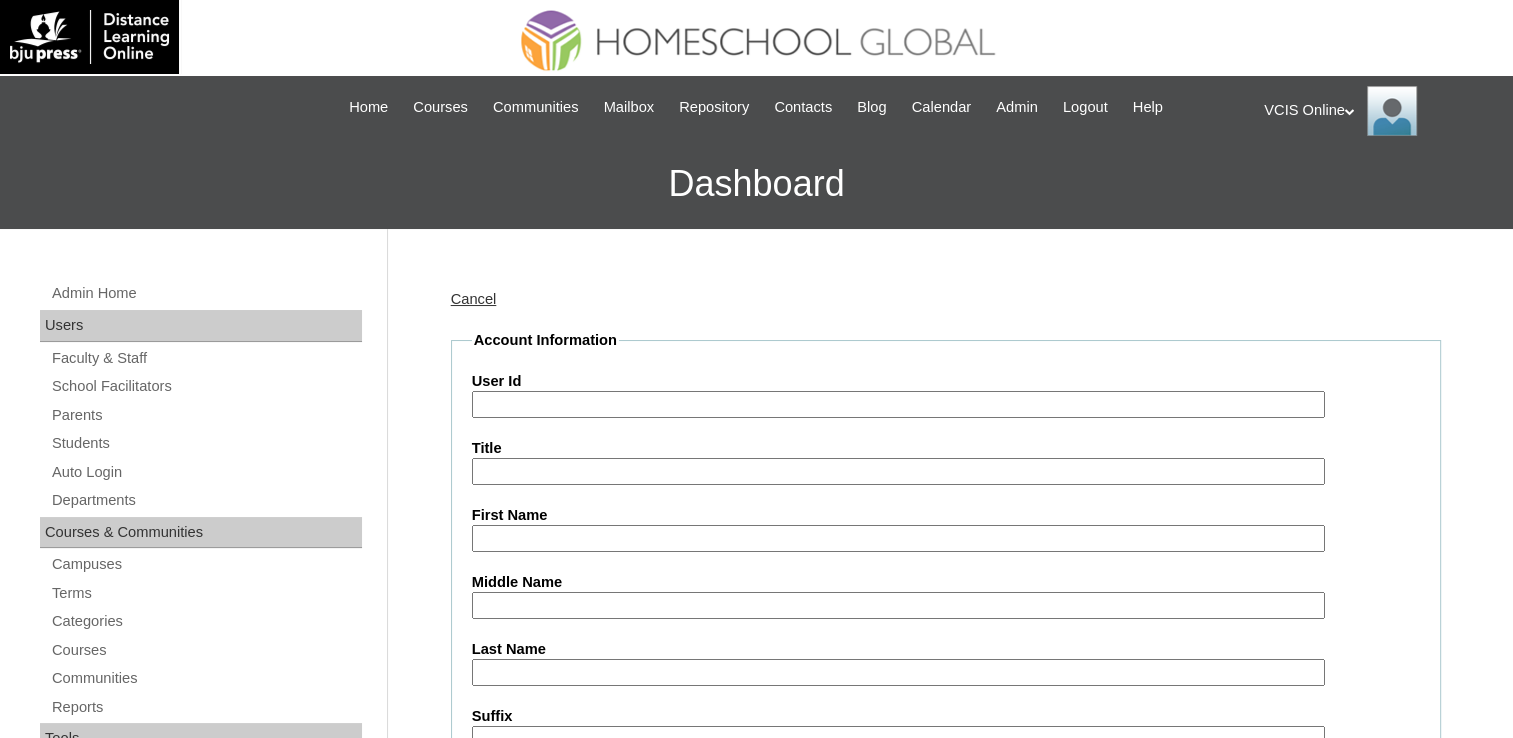 click on "User Id" at bounding box center (898, 404) 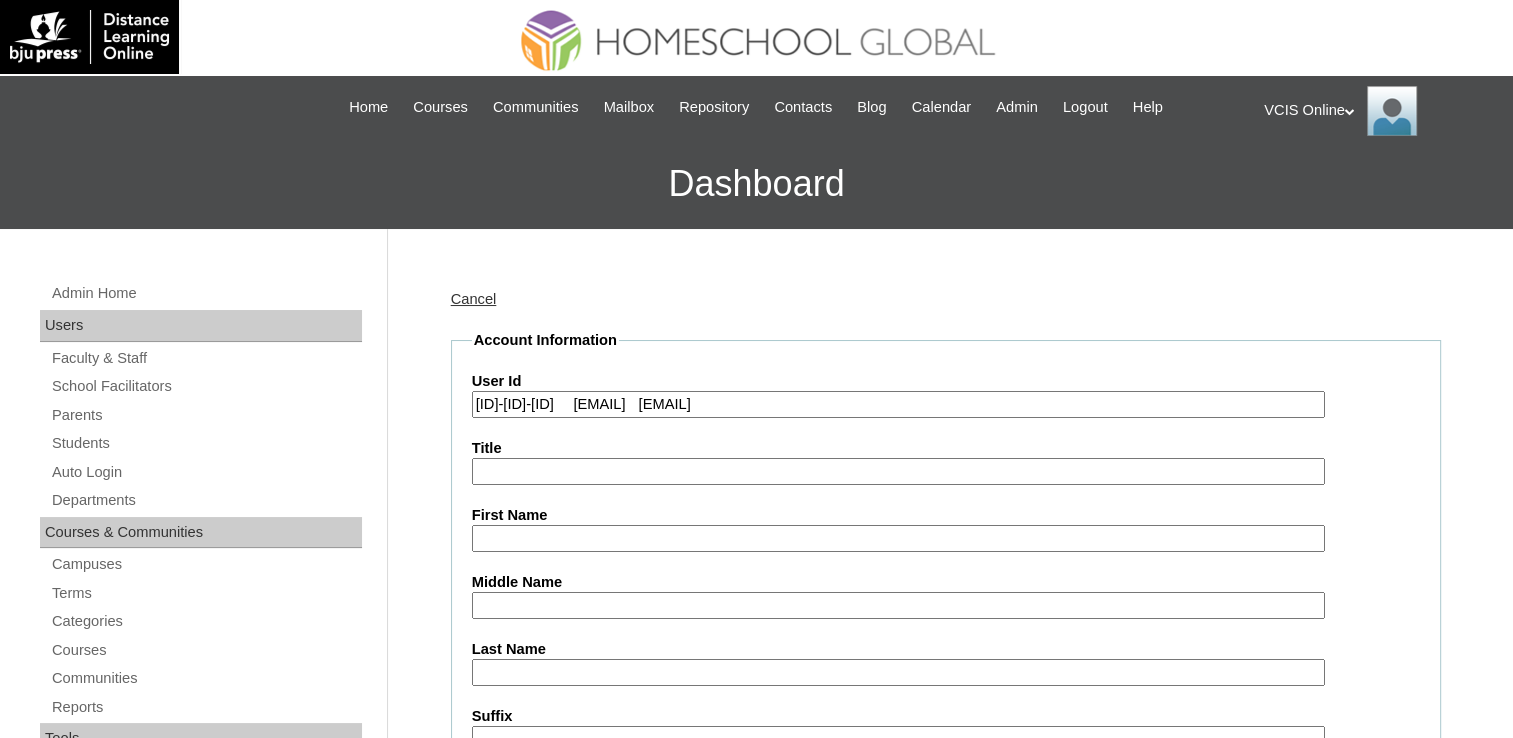 drag, startPoint x: 807, startPoint y: 404, endPoint x: 620, endPoint y: 425, distance: 188.17545 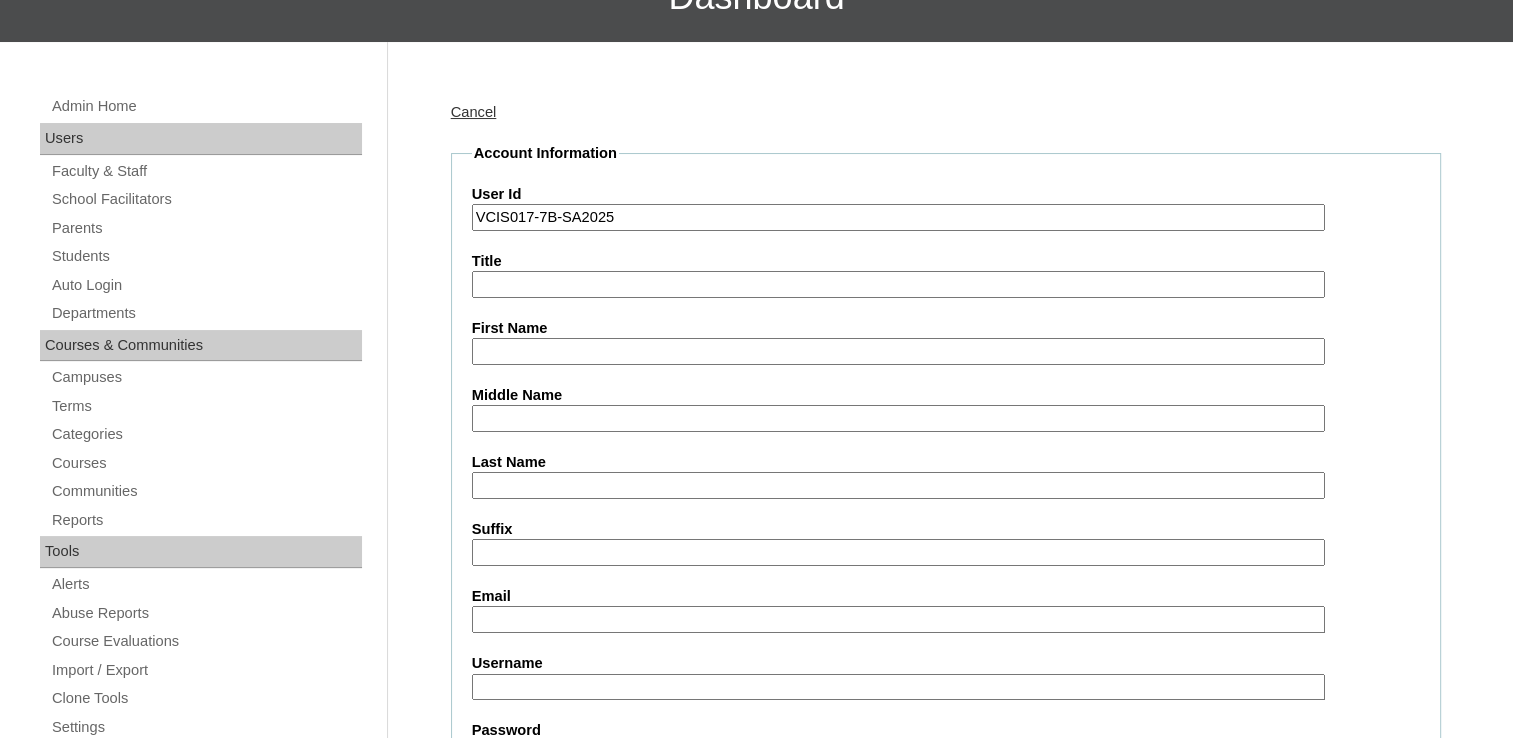 scroll, scrollTop: 200, scrollLeft: 0, axis: vertical 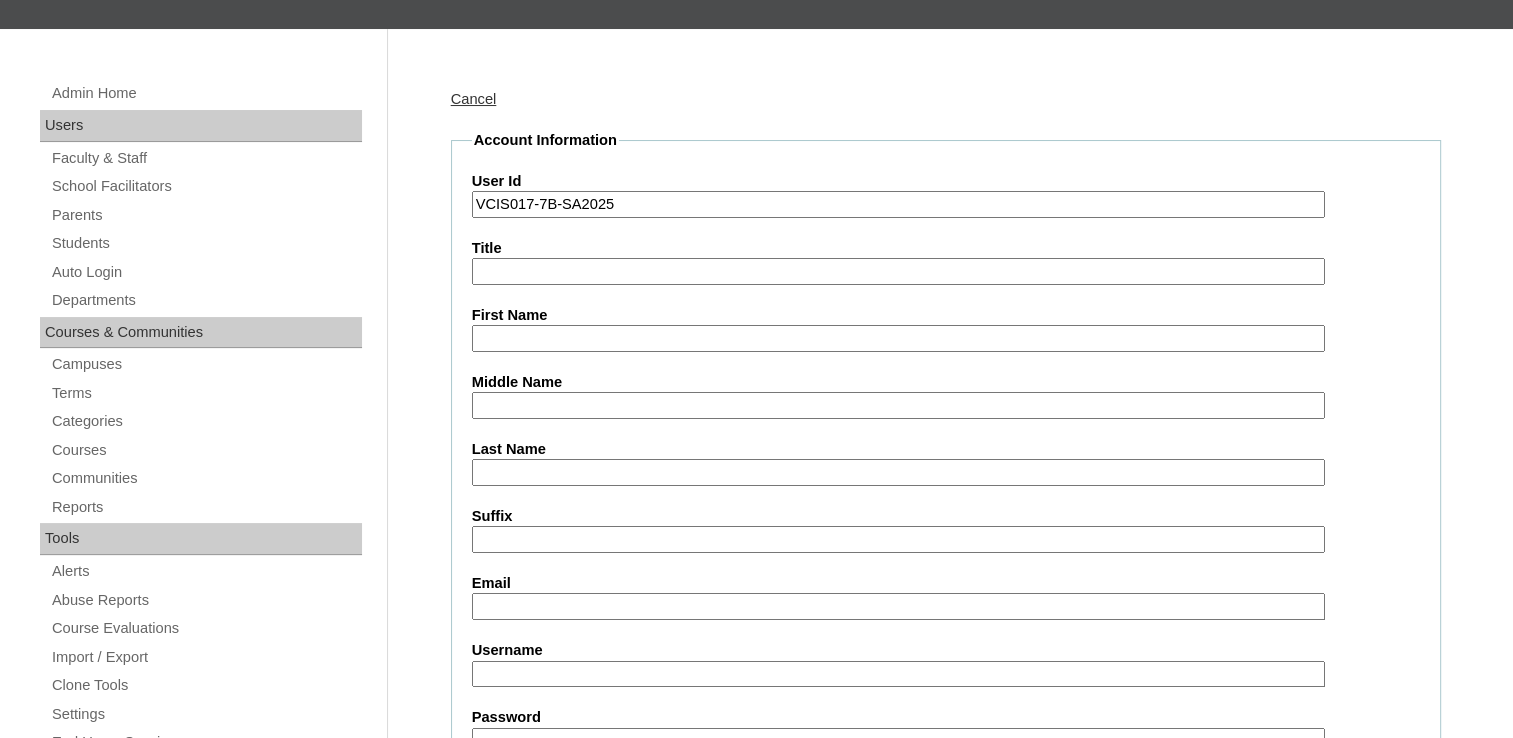type on "VCIS017-7B-SA2025" 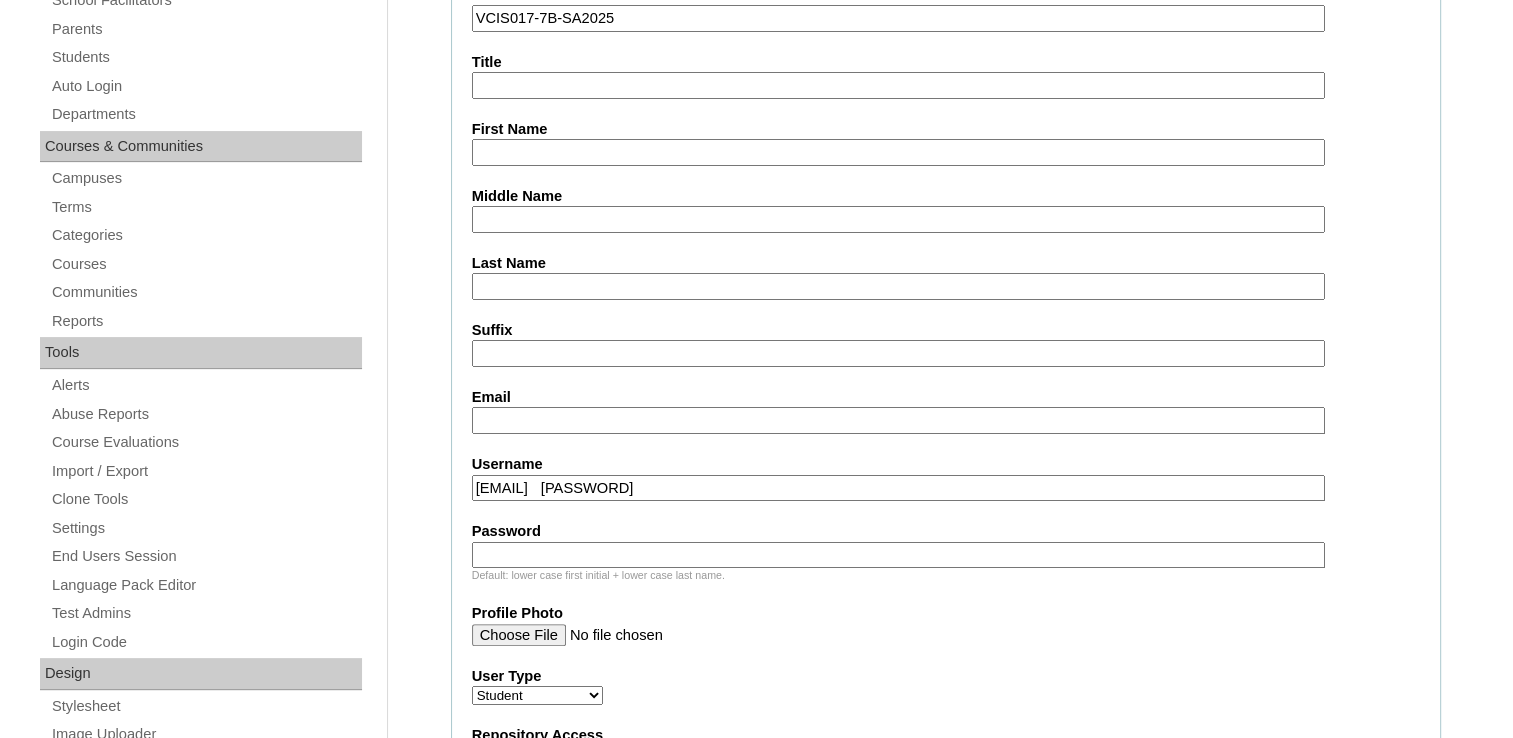 scroll, scrollTop: 400, scrollLeft: 0, axis: vertical 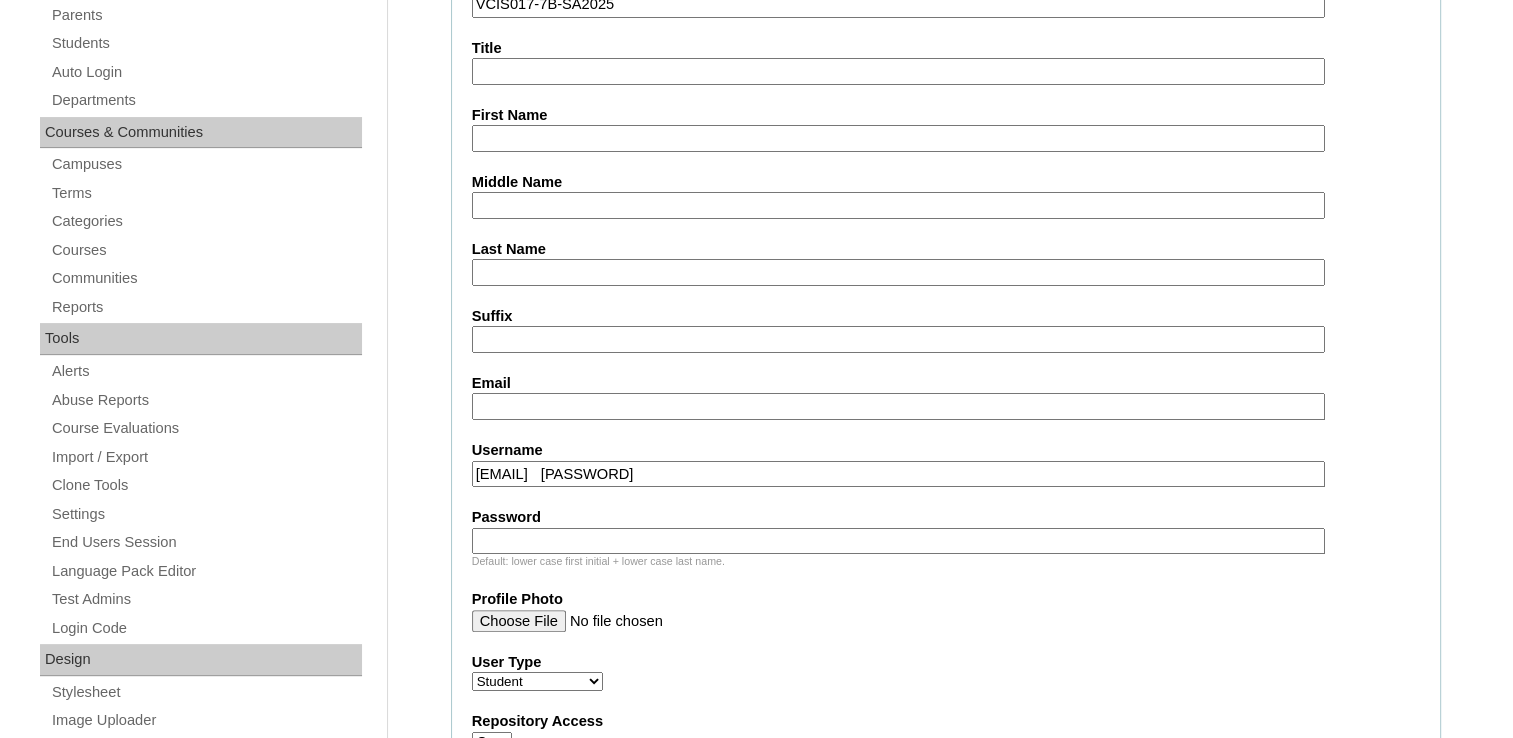 drag, startPoint x: 668, startPoint y: 461, endPoint x: 592, endPoint y: 460, distance: 76.00658 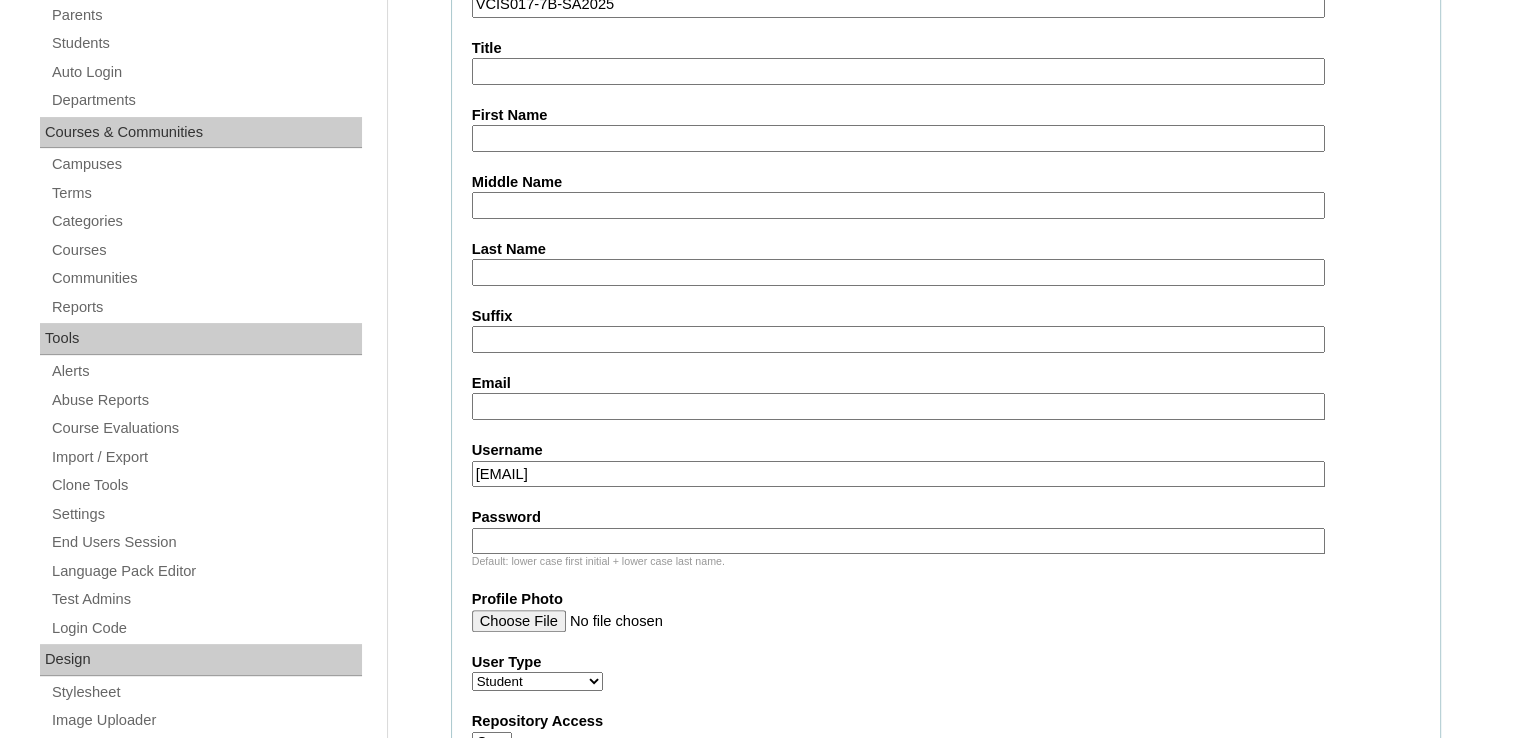 type on "karell.suerte2025" 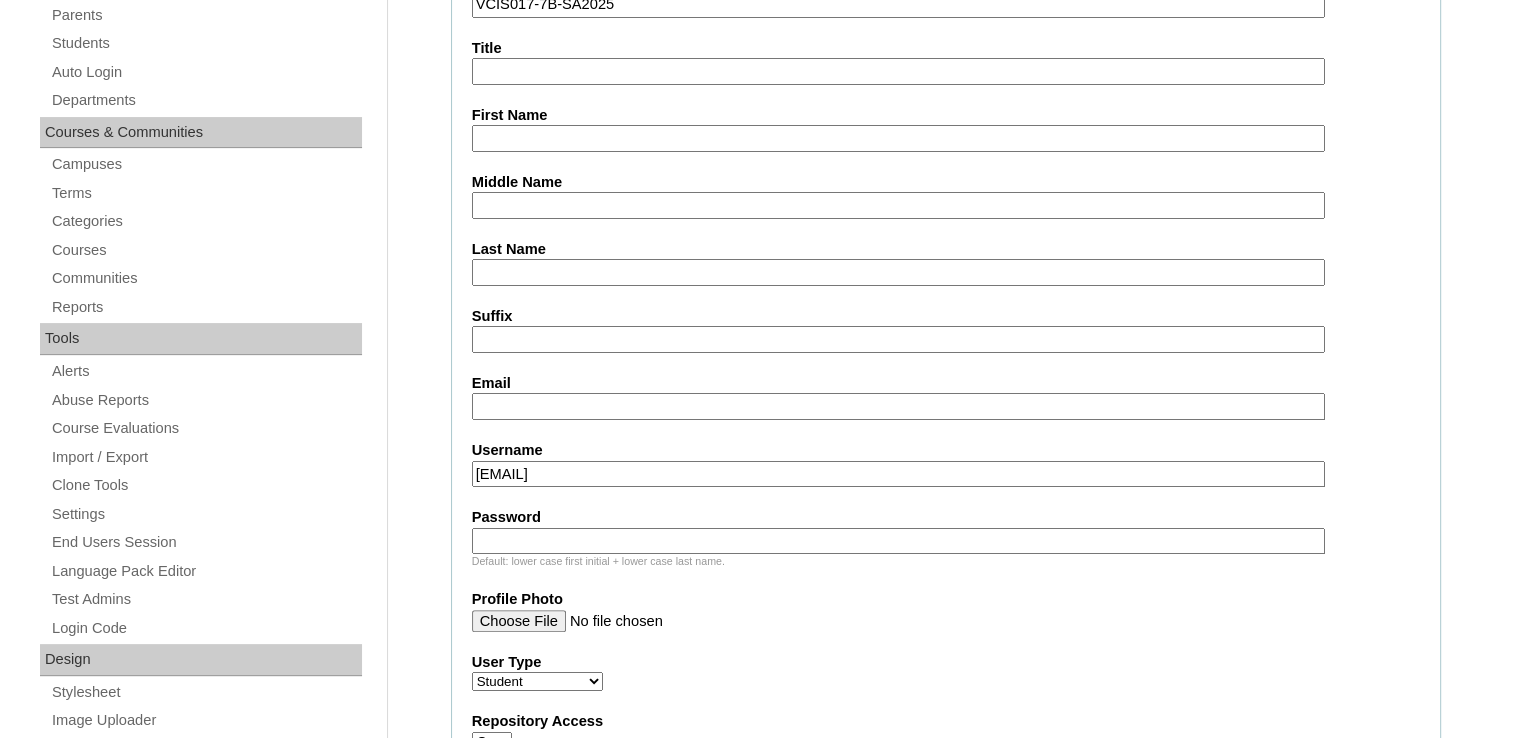 paste on "ksDueT" 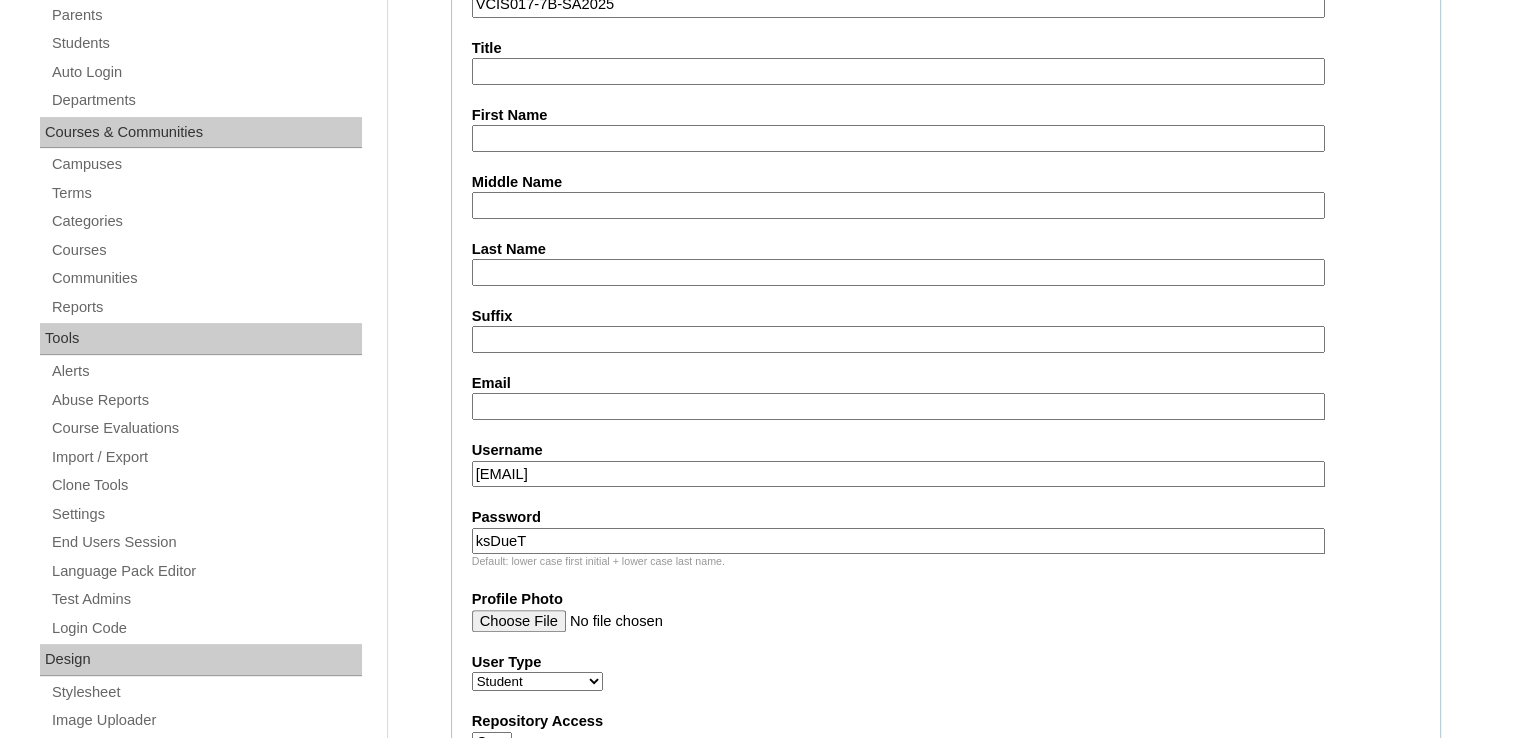 type on "ksDueT" 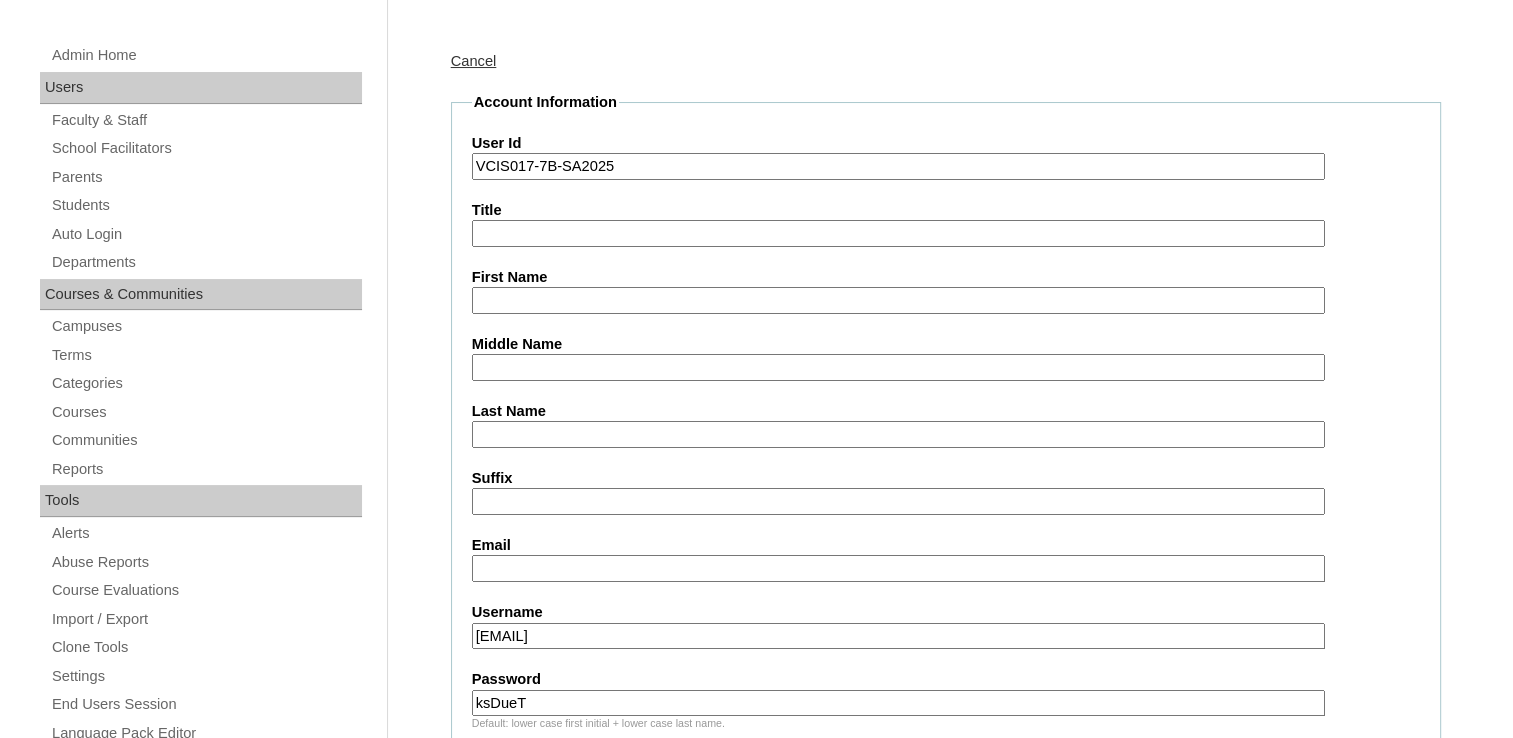 scroll, scrollTop: 200, scrollLeft: 0, axis: vertical 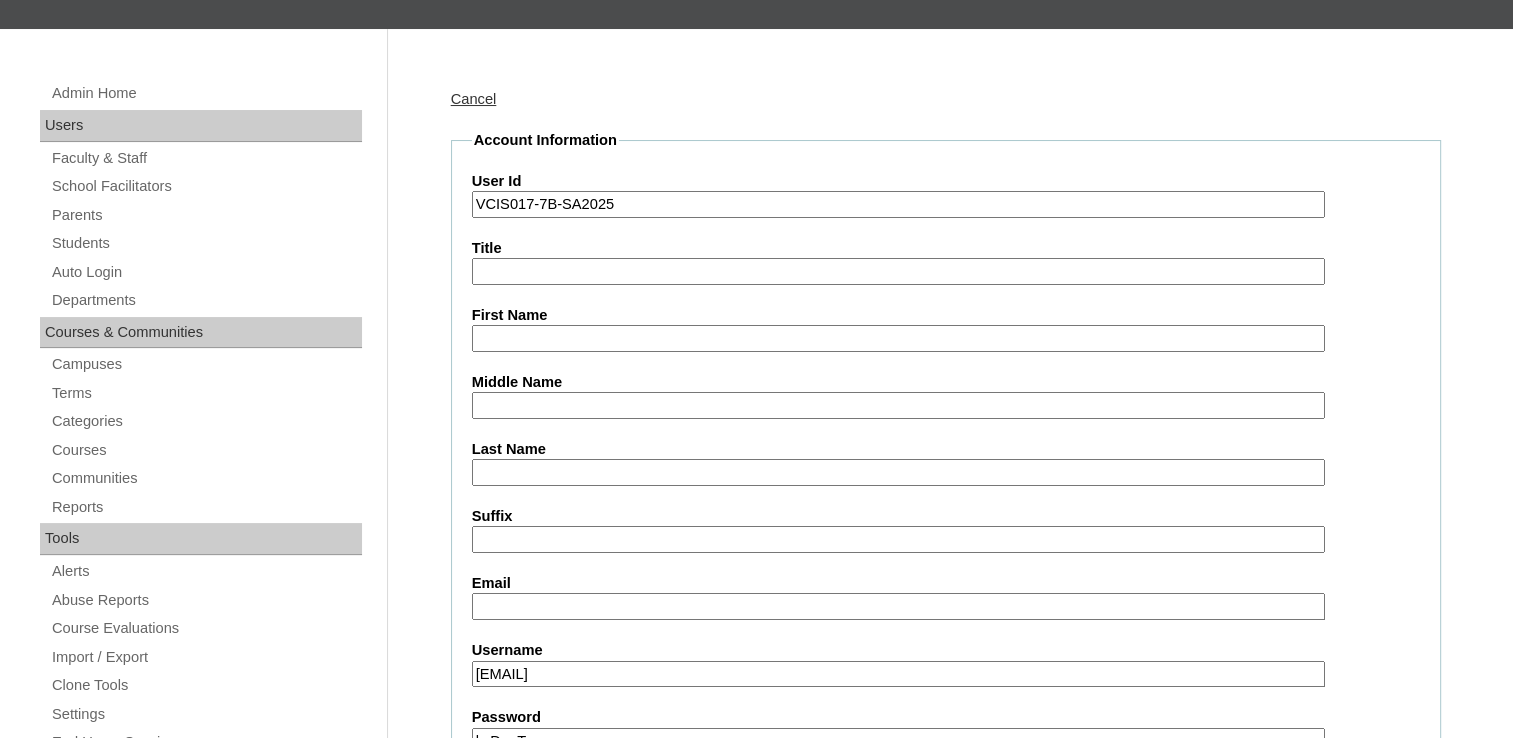 click on "Email" at bounding box center (898, 606) 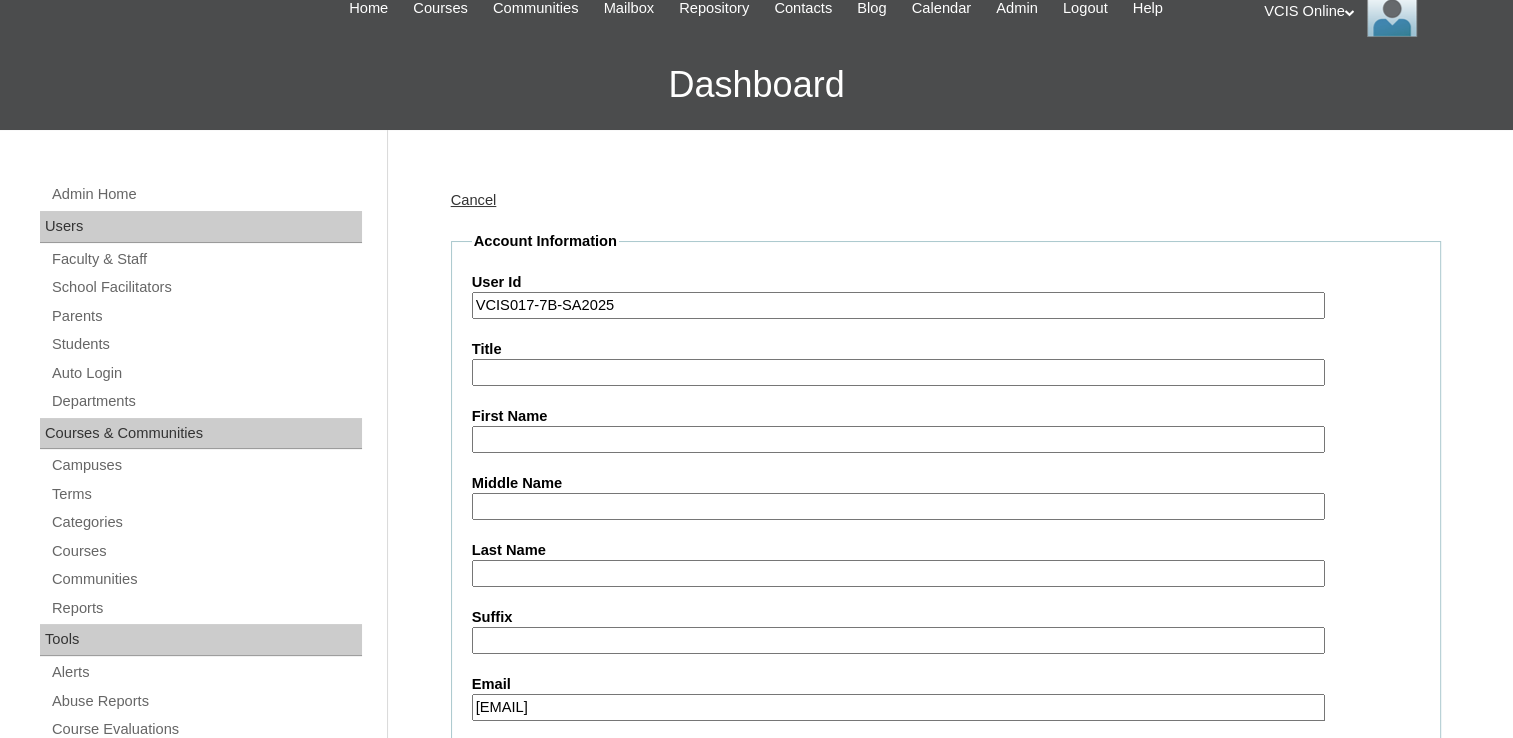 type on "suerte_daisy@yahoo.com" 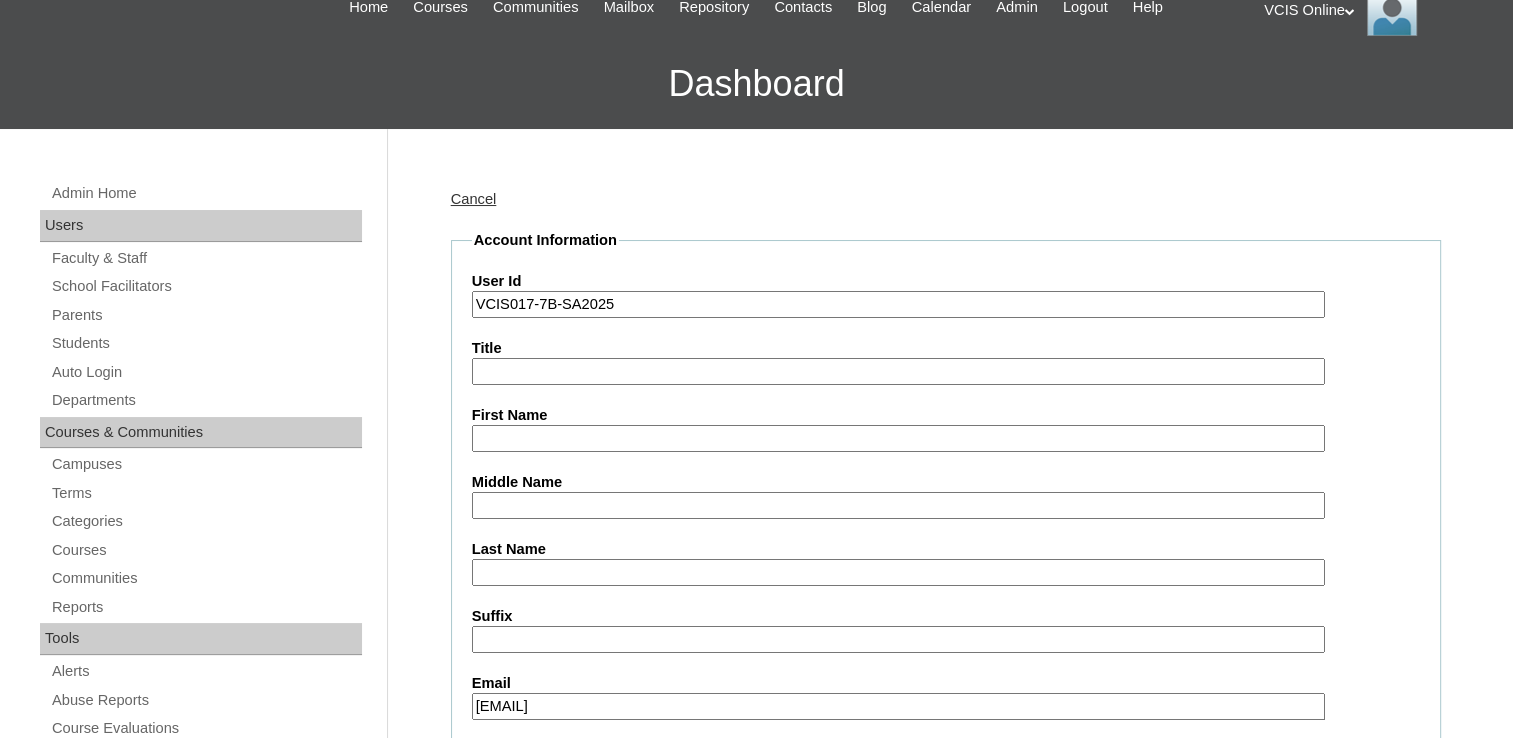 click on "Title" at bounding box center (898, 371) 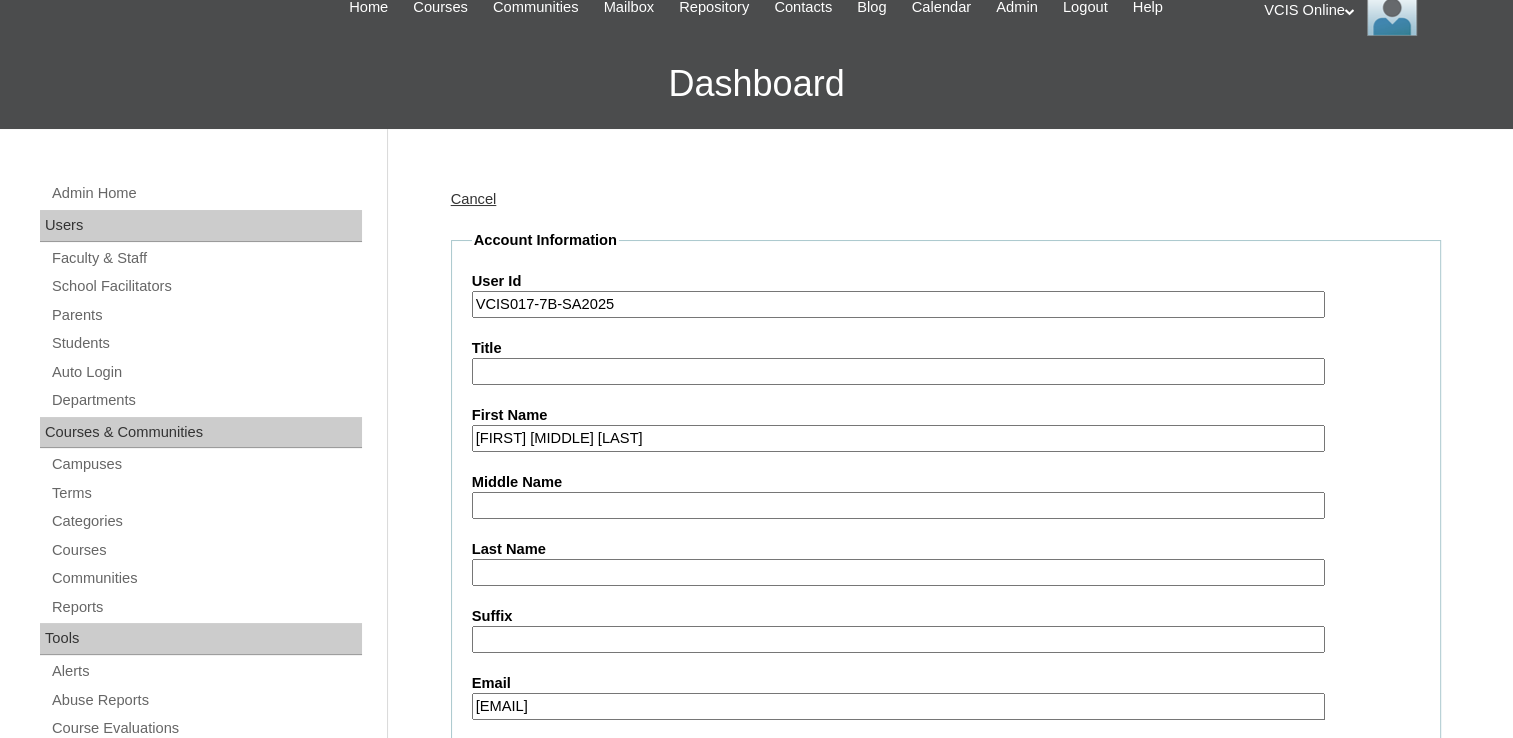 drag, startPoint x: 725, startPoint y: 434, endPoint x: 576, endPoint y: 473, distance: 154.01949 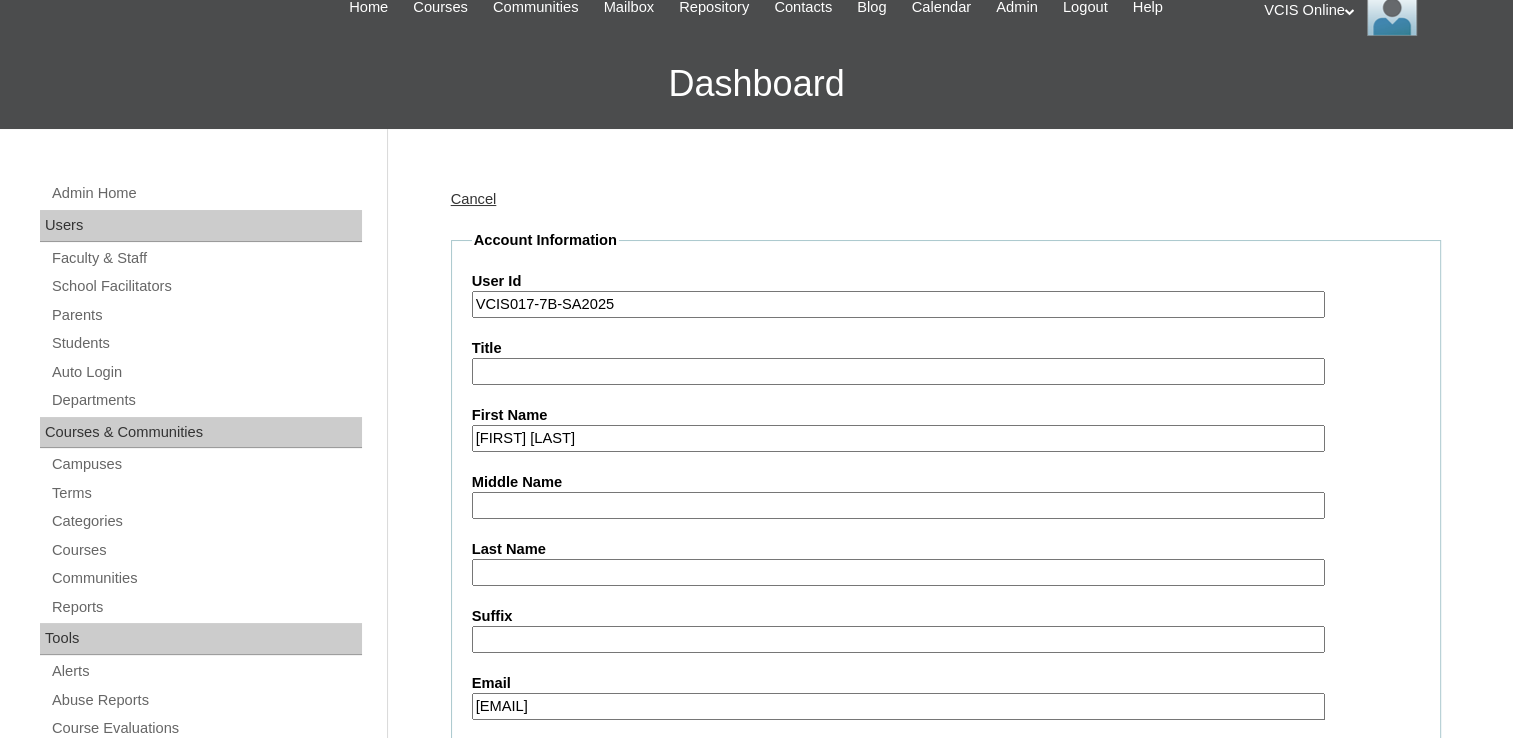 type on "Karell Candice" 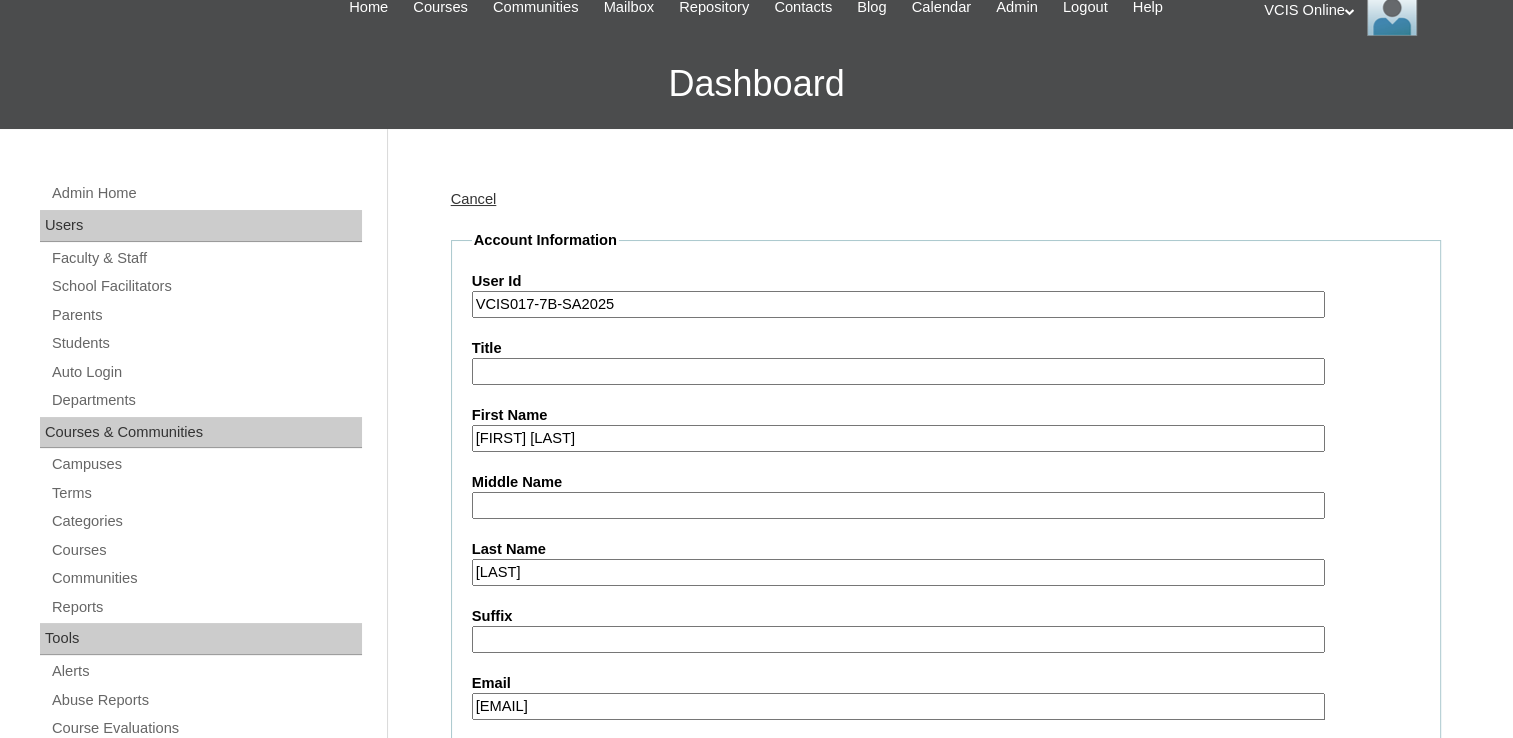 type on "Suerte" 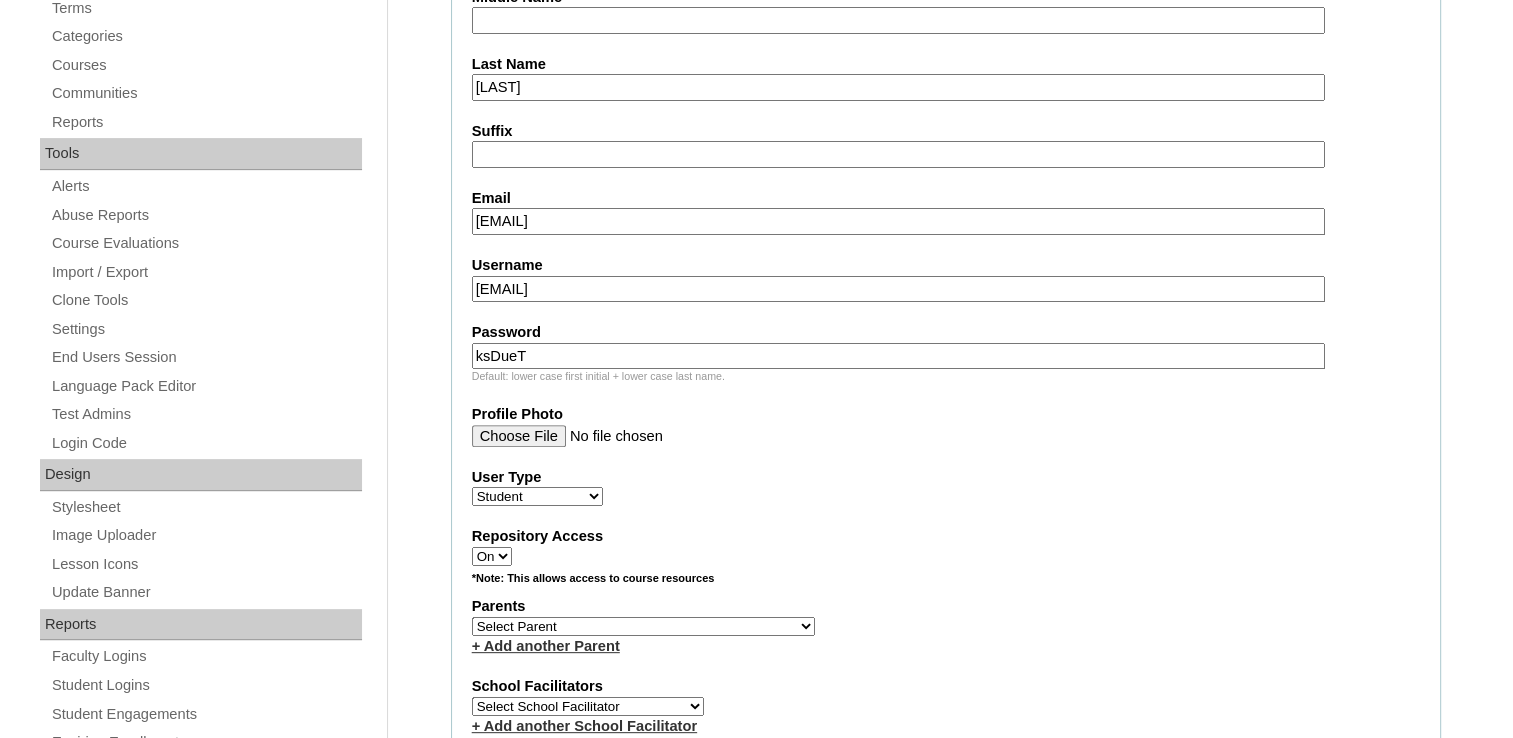 scroll, scrollTop: 700, scrollLeft: 0, axis: vertical 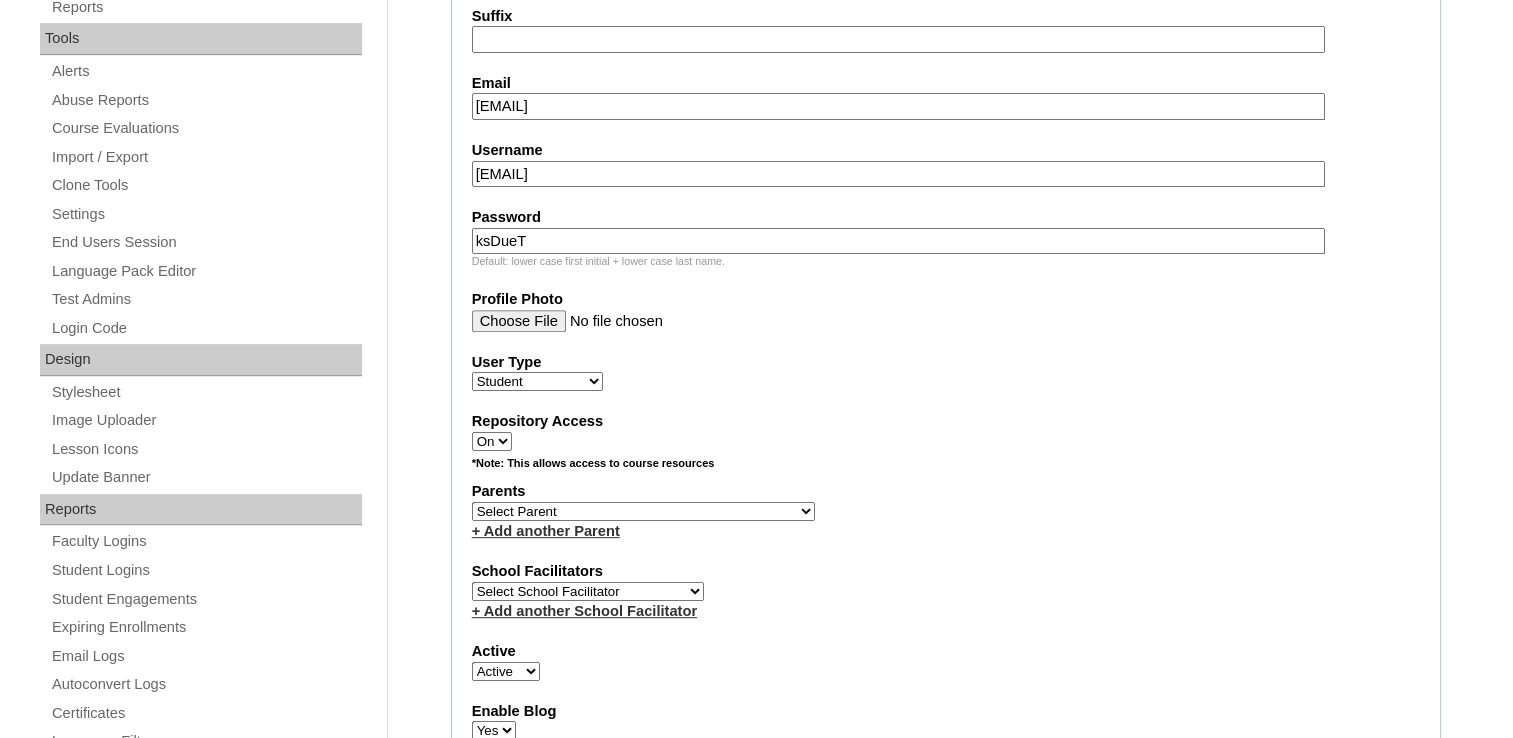 click on "Select Parent
,
,
,
,
,
,
,
,
,
,
,
,
,
,
,
,
,
,
,
,
,
,
,
,
,
,
,
,
,
,
,
,
,
,
,
,
,
,
,
, Earl
, Leona Mae
, Mark and Rem Facilitators Account
Abastillas, Ruby Anne
Adelantar, Christine
AGUILAR, PAULA BIANCA DE GUIA
AGUTO ABAD, MARIA KIMBERLY
Allego, (OLD) Jacqueline V.
Almodiente, Rc
Apostol (2025), Ma. Angelique
Arabia, Joy Pauline
Arca, Marinela
ARINGAY, Rona
AUSTRIA	, GENIE (2023)
Bahtiyorovic Mahkamov, Umid
Bajarias 2025, Ma. Luz
Balay , Jennie Rose
Balingit, 2025, Jennith
BALISBIS (2025), CHAREEN
Balubayan , Bleszl Grace
Banez, Mary Karmilita
Bayudan., Charo
Benitez, Maria Christina
Boosten, April Aro
Braga, Pilita Castro
Braga (new), Pilita
Briones, Keziah
Buncio, Sophia Ellen
Caalim, Kathleen Grace
Calangian (2025), Dexter
Cani (2025), Michelle Anne
Canlas, Maria Criselda" at bounding box center [643, 511] 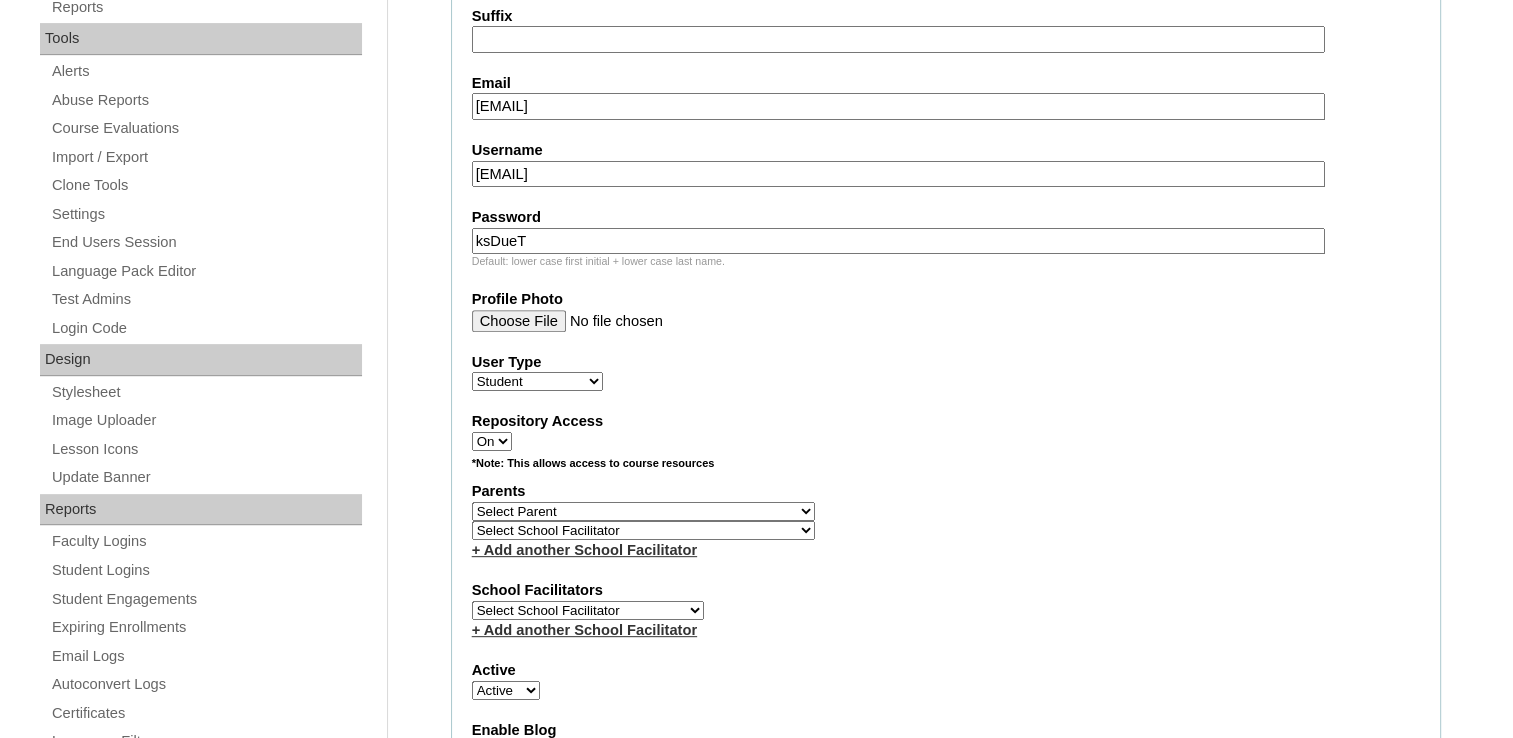 click on "Select Parent
,
,
,
,
,
,
,
,
,
,
,
,
,
,
,
,
,
,
,
,
,
,
,
,
,
,
,
,
,
,
,
,
,
,
,
,
,
,
,
, Earl
, Leona Mae
, Mark and Rem Facilitators Account
Abastillas, Ruby Anne
Adelantar, Christine
AGUILAR, PAULA BIANCA DE GUIA
AGUTO ABAD, MARIA KIMBERLY
Allego, (OLD) Jacqueline V.
Almodiente, Rc
Apostol (2025), Ma. Angelique
Arabia, Joy Pauline
Arca, Marinela
ARINGAY, Rona
AUSTRIA	, GENIE (2023)
Bahtiyorovic Mahkamov, Umid
Bajarias 2025, Ma. Luz
Balay , Jennie Rose
Balingit, 2025, Jennith
BALISBIS (2025), CHAREEN
Balubayan , Bleszl Grace
Banez, Mary Karmilita
Bayudan., Charo
Benitez, Maria Christina
Boosten, April Aro
Braga, Pilita Castro
Braga (new), Pilita
Briones, Keziah
Buncio, Sophia Ellen
Caalim, Kathleen Grace
Calangian (2025), Dexter
Cani (2025), Michelle Anne
Canlas, Maria Criselda" at bounding box center (643, 511) 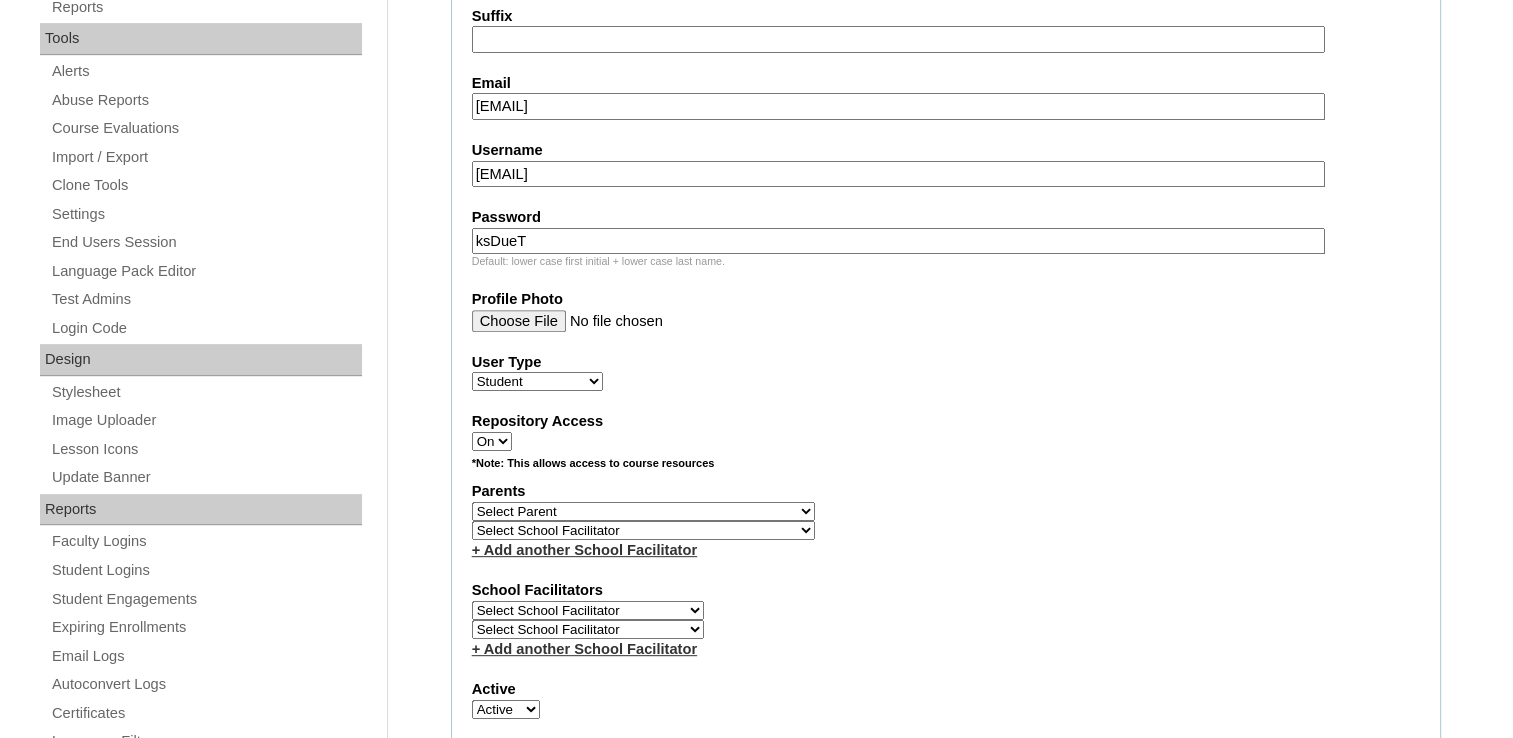 click on "Select Parent
,
,
,
,
,
,
,
,
,
,
,
,
,
,
,
,
,
,
,
,
,
,
,
,
,
,
,
,
,
,
,
,
,
,
,
,
,
,
,
, Earl
, Leona Mae
, Mark and Rem Facilitators Account
Abastillas, Ruby Anne
Adelantar, Christine
AGUILAR, PAULA BIANCA DE GUIA
AGUTO ABAD, MARIA KIMBERLY
Allego, (OLD) Jacqueline V.
Almodiente, Rc
Apostol (2025), Ma. Angelique
Arabia, Joy Pauline
Arca, Marinela
ARINGAY, Rona
AUSTRIA	, GENIE (2023)
Bahtiyorovic Mahkamov, Umid
Bajarias 2025, Ma. Luz
Balay , Jennie Rose
Balingit, 2025, Jennith
BALISBIS (2025), CHAREEN
Balubayan , Bleszl Grace
Banez, Mary Karmilita
Bayudan., Charo
Benitez, Maria Christina
Boosten, April Aro
Braga, Pilita Castro
Braga (new), Pilita
Briones, Keziah
Buncio, Sophia Ellen
Caalim, Kathleen Grace
Calangian (2025), Dexter
Cani (2025), Michelle Anne
Canlas, Maria Criselda" at bounding box center [643, 511] 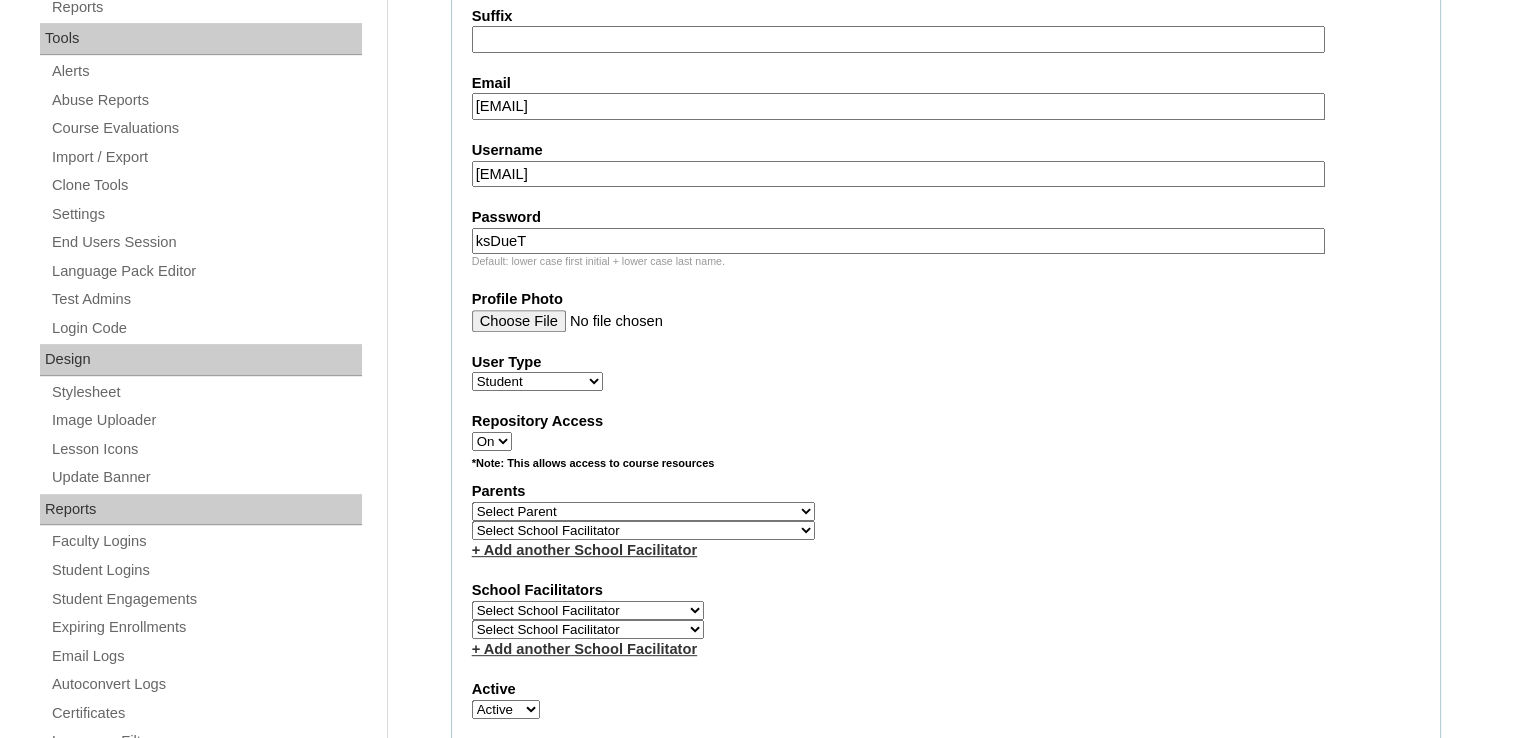 select on "43027" 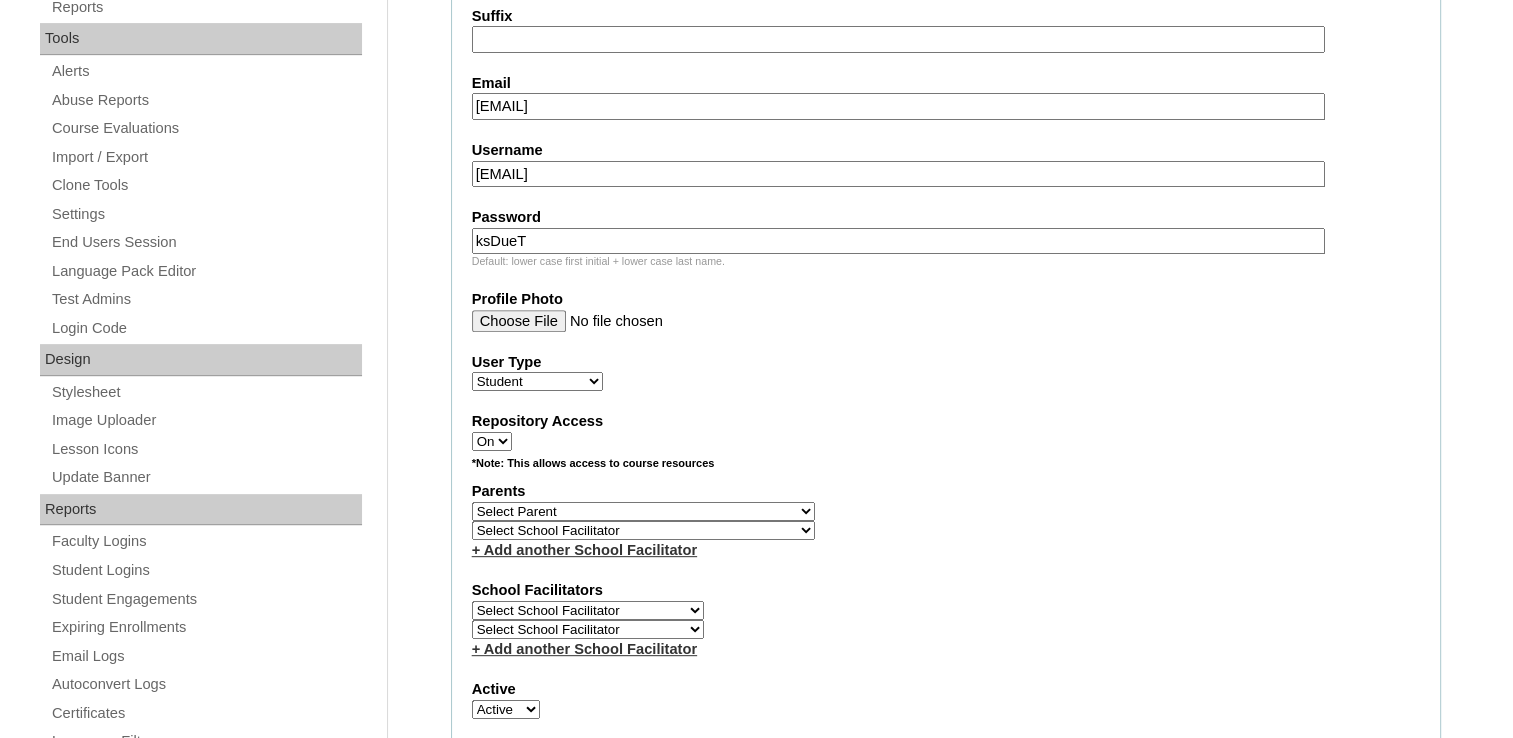 click on "Select Parent
,
,
,
,
,
,
,
,
,
,
,
,
,
,
,
,
,
,
,
,
,
,
,
,
,
,
,
,
,
,
,
,
,
,
,
,
,
,
,
, Earl
, Leona Mae
, Mark and Rem Facilitators Account
Abastillas, Ruby Anne
Adelantar, Christine
AGUILAR, PAULA BIANCA DE GUIA
AGUTO ABAD, MARIA KIMBERLY
Allego, (OLD) Jacqueline V.
Almodiente, Rc
Apostol (2025), Ma. Angelique
Arabia, Joy Pauline
Arca, Marinela
ARINGAY, Rona
AUSTRIA	, GENIE (2023)
Bahtiyorovic Mahkamov, Umid
Bajarias 2025, Ma. Luz
Balay , Jennie Rose
Balingit, 2025, Jennith
BALISBIS (2025), CHAREEN
Balubayan , Bleszl Grace
Banez, Mary Karmilita
Bayudan., Charo
Benitez, Maria Christina
Boosten, April Aro
Braga, Pilita Castro
Braga (new), Pilita
Briones, Keziah
Buncio, Sophia Ellen
Caalim, Kathleen Grace
Calangian (2025), Dexter
Cani (2025), Michelle Anne
Canlas, Maria Criselda" at bounding box center (643, 511) 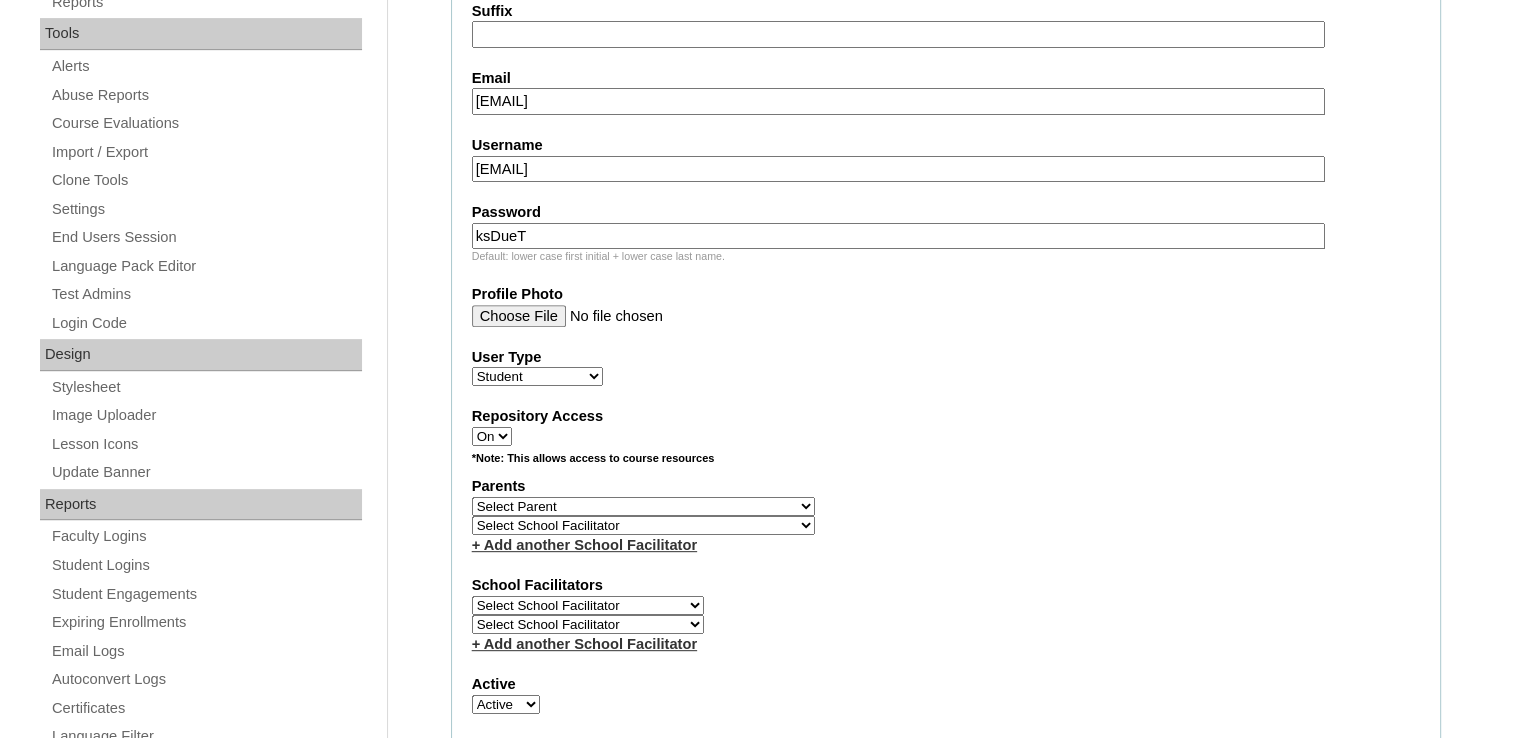 scroll, scrollTop: 800, scrollLeft: 0, axis: vertical 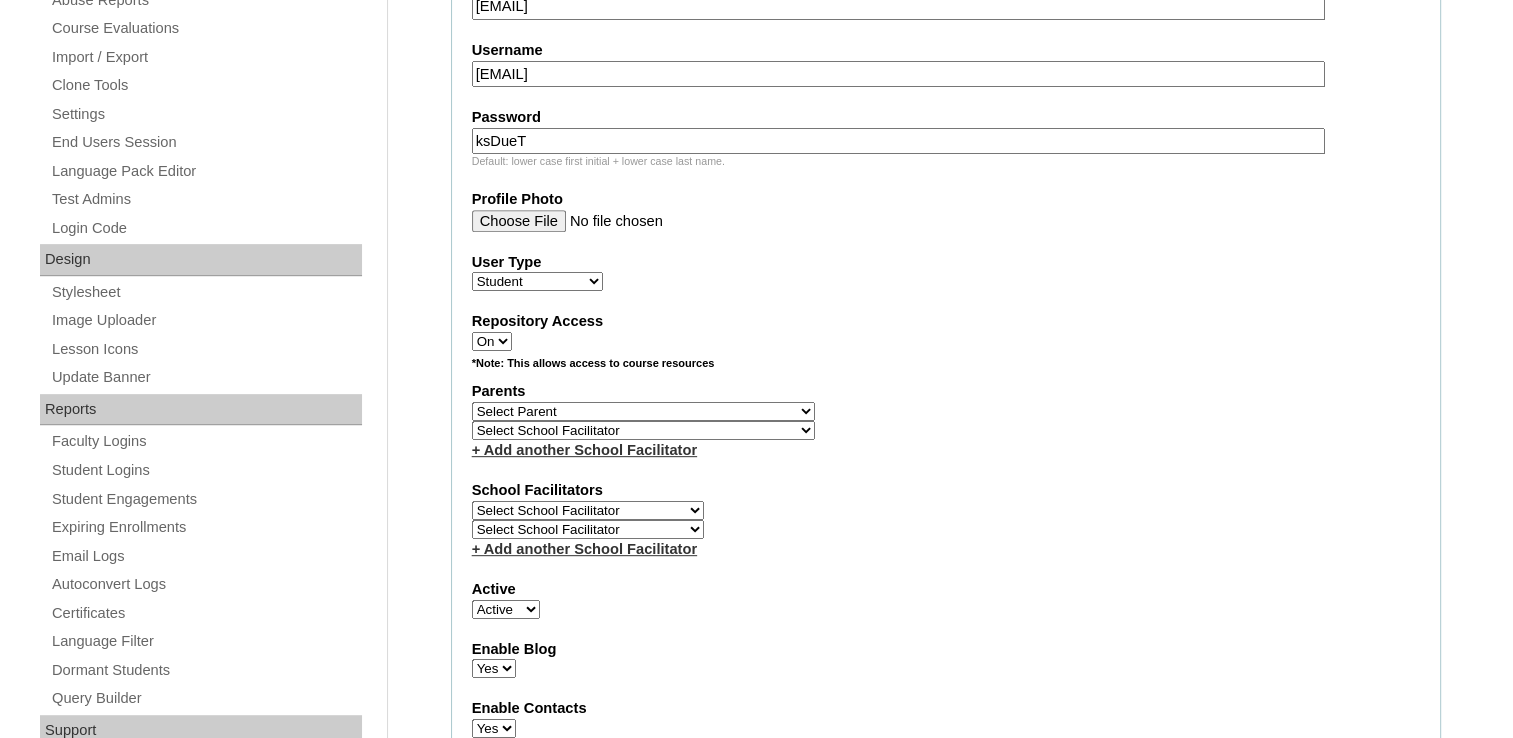 click on "Select School Facilitator
Norman Añain
Ruffa Abadijas
Mary Abella
Gloryfe Abion
Ariel Micah Albuero
Ariel Albuero OLD
KC Arciaga
Denise Ayado
Ruth Maye Bacani
May Bautista
Zaida Belbar
Daniella Benitez
Marielle Bermas
Jamie Ann Bleza
Mark Christian Braganza
Anj Brequillo
Melody Broqueza
Ruth Catherine Caña
Kit Cachuela
Jethro Francis Cagas
Camille Canlas
Mescel Capoquian
Mitchelle Carlos
Rose Castillo
Paula Mae Catalan
Jeremy Ann Catunao
Charlene Mae Chiong
Cla Chua
Cyrene Chua
Joshua Cobilla
Clarissa Joy Colimbino
Alvin Cruz
Ma. Katrina Helena Dabu
Krizle Fidelis De Vera
Henrick Jess Del Mundo
Precious Haziel Del Rosario
Reyna Lou Dela Pasion
Ritchel Densing
Alex Diaz
Alexandra Diaz
Alexandra Diaz
Patricia Diomampo-Co
Therese Margaurite Domingo
dontuse dontuse
Charrise Encina
VCIS TEACHER ENGLISH 5678
Chiaralyn Escamillas
Princess  Farrales
Kaye Felipe
Lery Garcia
Carmina Generalao
Racel Gonzales" at bounding box center (588, 510) 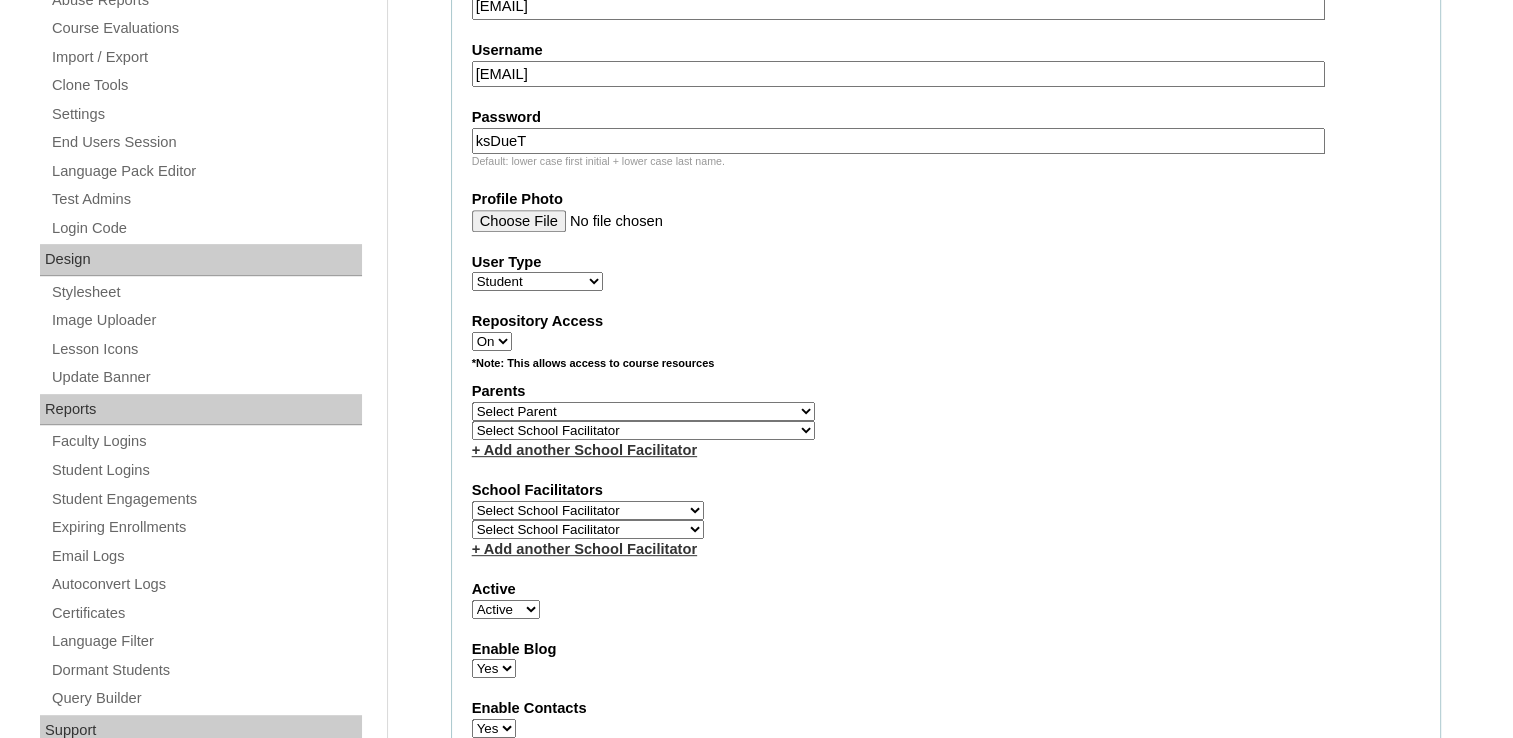 select on "42180" 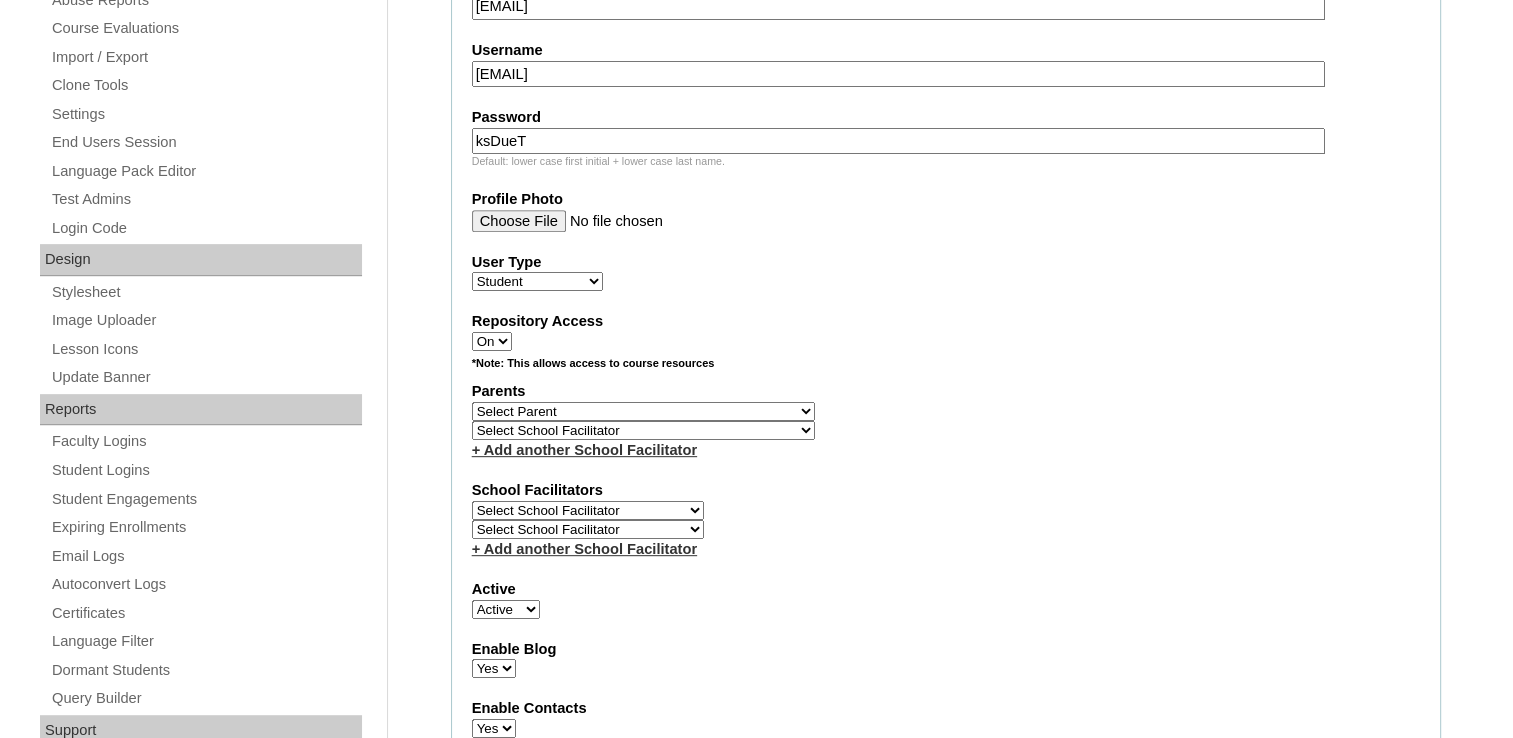 click on "Select School Facilitator
Norman Añain
Ruffa Abadijas
Mary Abella
Gloryfe Abion
Ariel Micah Albuero
Ariel Albuero OLD
KC Arciaga
Denise Ayado
Ruth Maye Bacani
May Bautista
Zaida Belbar
Daniella Benitez
Marielle Bermas
Jamie Ann Bleza
Mark Christian Braganza
Anj Brequillo
Melody Broqueza
Ruth Catherine Caña
Kit Cachuela
Jethro Francis Cagas
Camille Canlas
Mescel Capoquian
Mitchelle Carlos
Rose Castillo
Paula Mae Catalan
Jeremy Ann Catunao
Charlene Mae Chiong
Cla Chua
Cyrene Chua
Joshua Cobilla
Clarissa Joy Colimbino
Alvin Cruz
Ma. Katrina Helena Dabu
Krizle Fidelis De Vera
Henrick Jess Del Mundo
Precious Haziel Del Rosario
Reyna Lou Dela Pasion
Ritchel Densing
Alex Diaz
Alexandra Diaz
Alexandra Diaz
Patricia Diomampo-Co
Therese Margaurite Domingo
dontuse dontuse
Charrise Encina
VCIS TEACHER ENGLISH 5678
Chiaralyn Escamillas
Princess  Farrales
Kaye Felipe
Lery Garcia
Carmina Generalao
Racel Gonzales" at bounding box center (588, 510) 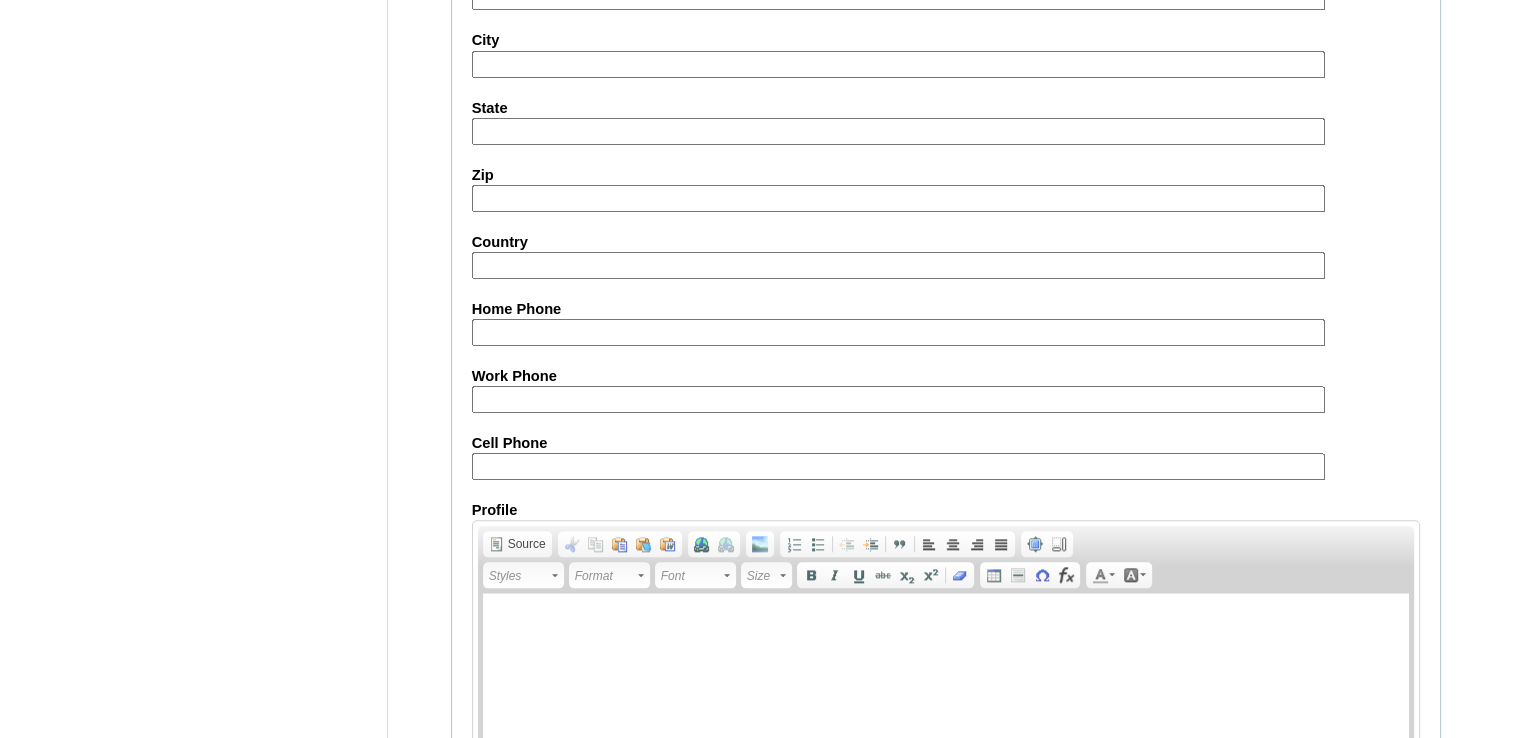 scroll, scrollTop: 2300, scrollLeft: 0, axis: vertical 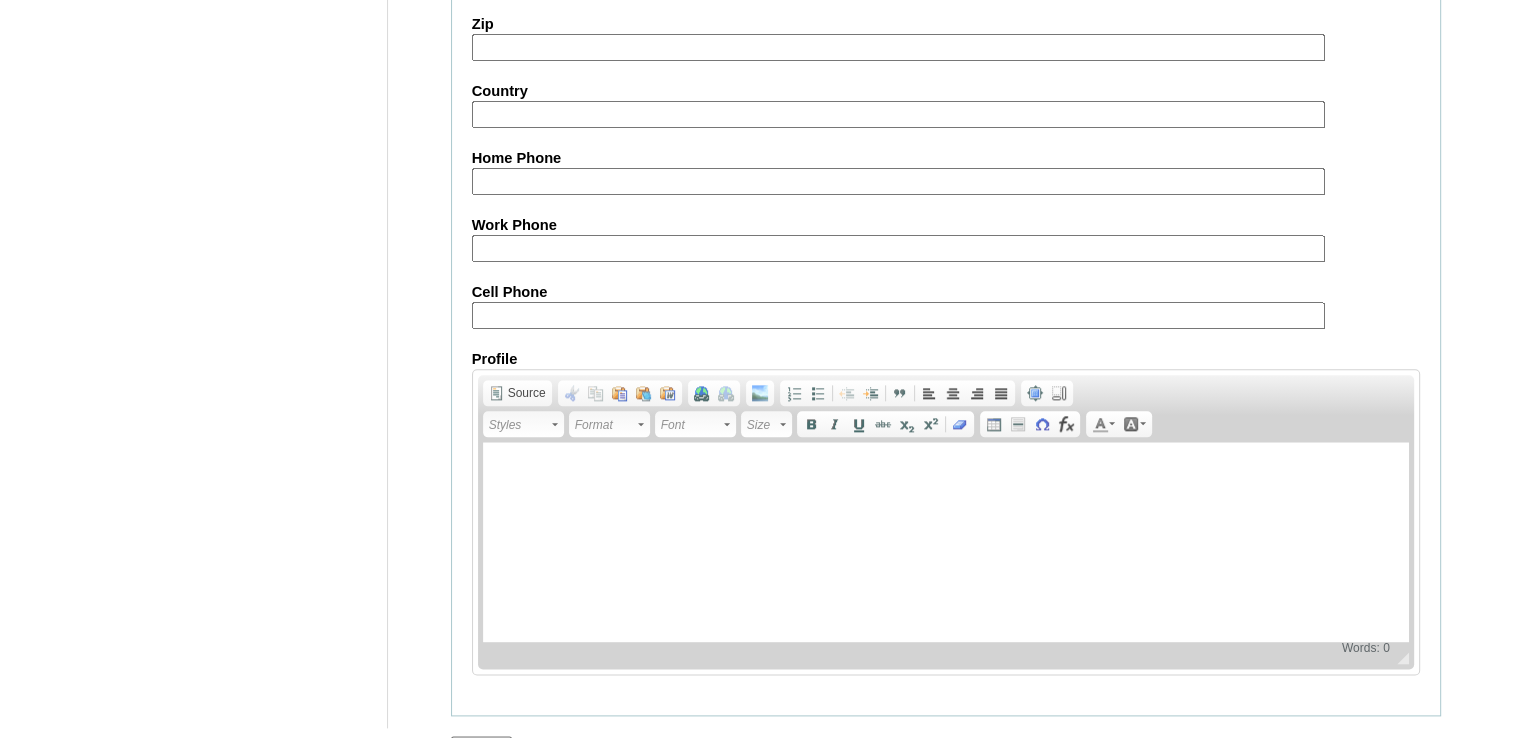 click on "Cell Phone" at bounding box center (898, 315) 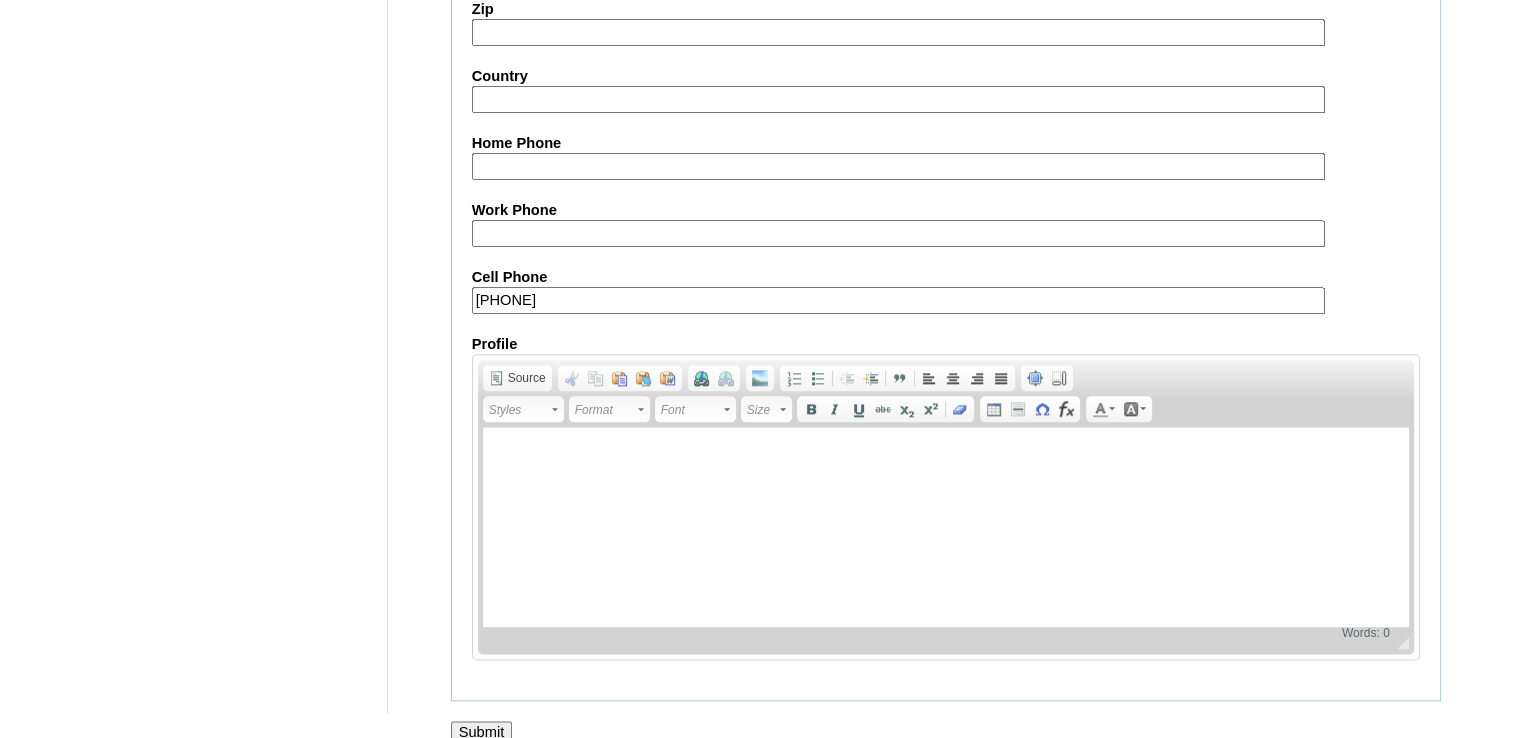 scroll, scrollTop: 2320, scrollLeft: 0, axis: vertical 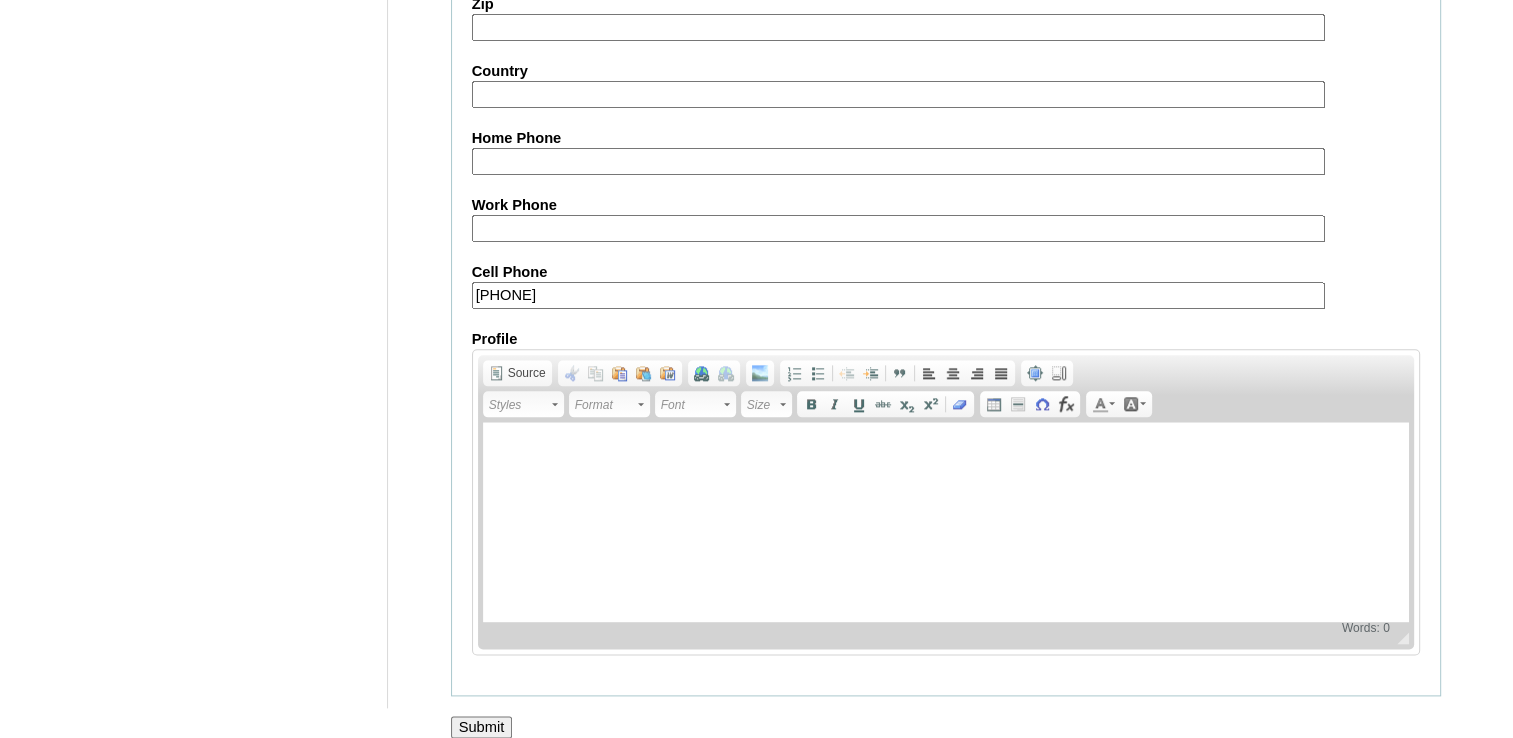 type on "971508499808" 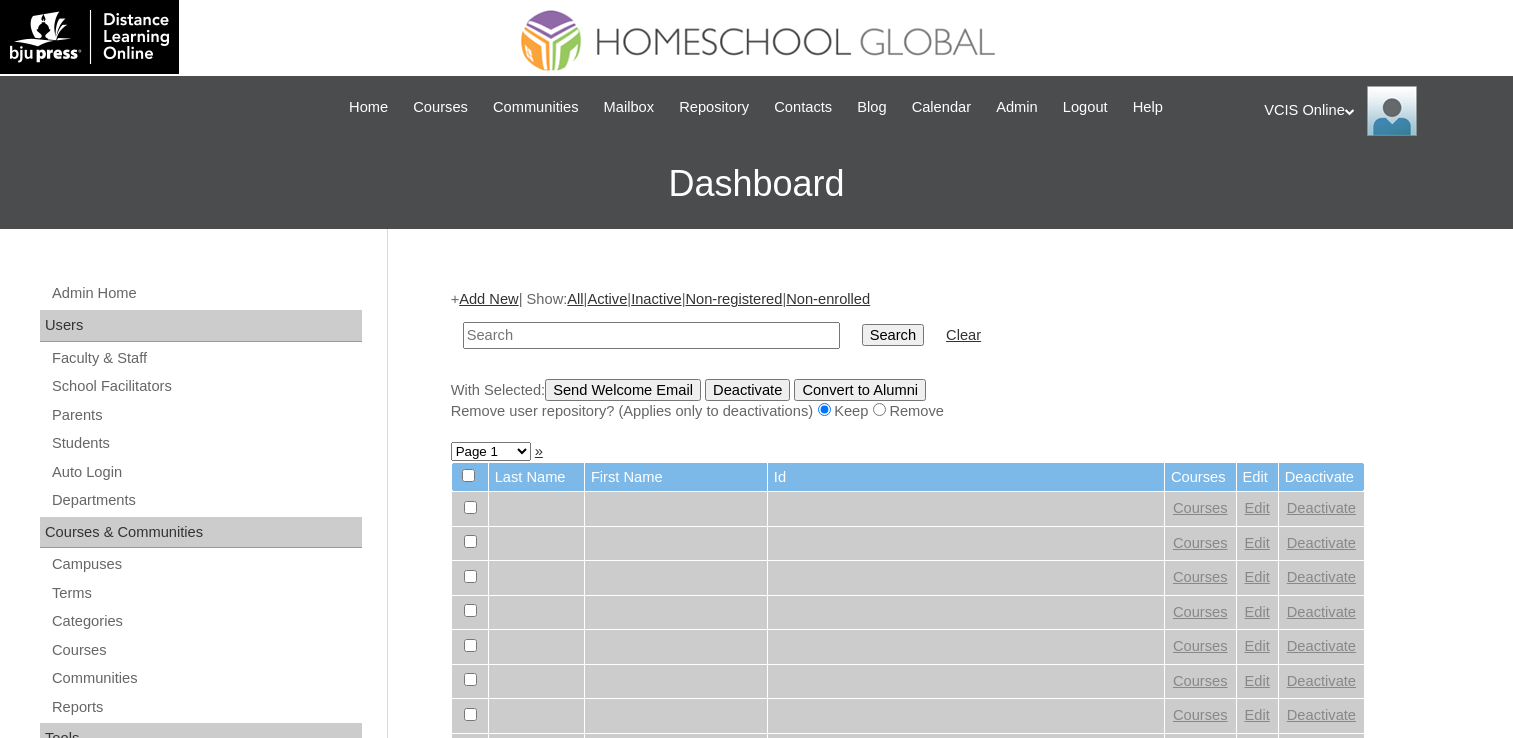 scroll, scrollTop: 0, scrollLeft: 0, axis: both 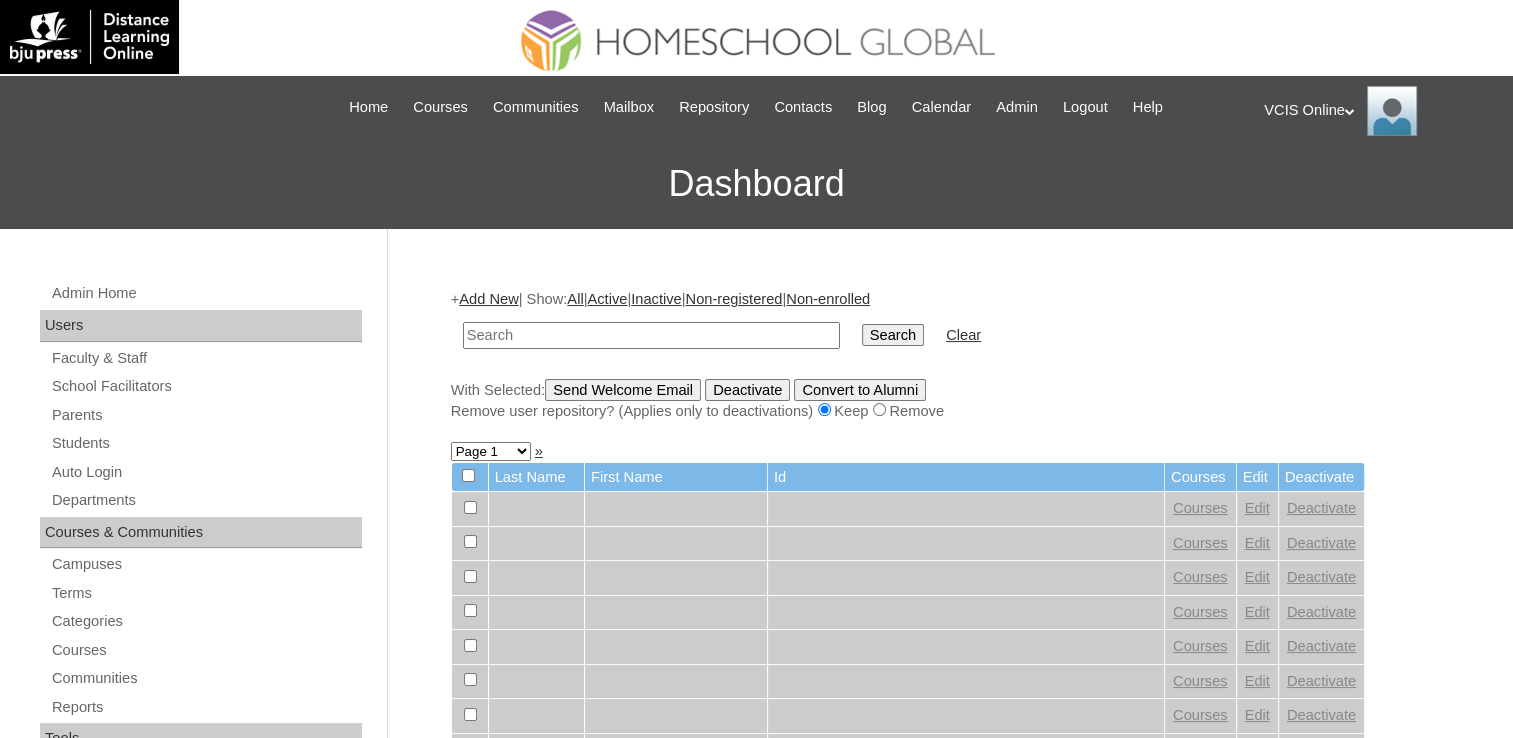 click at bounding box center (651, 335) 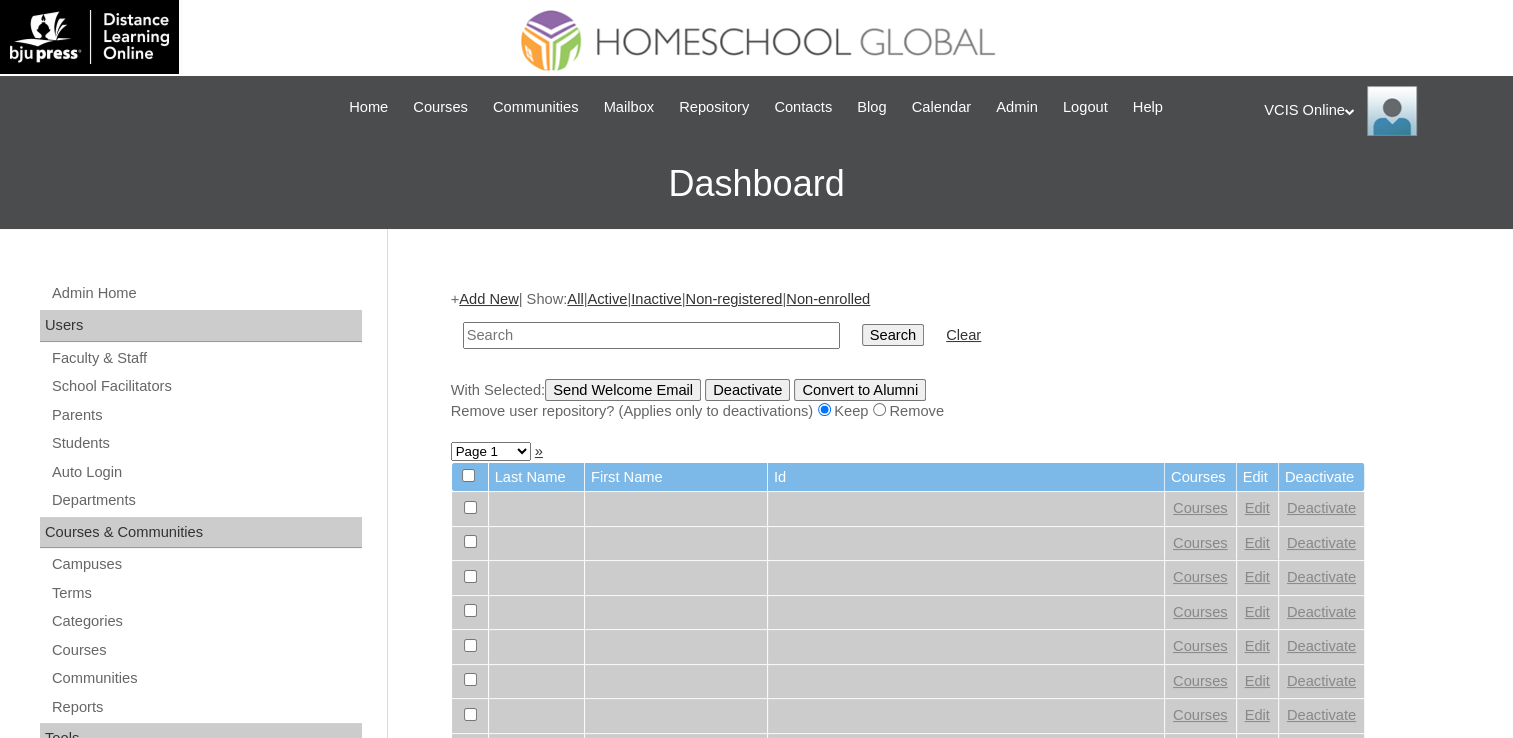 paste on "VCIS017-7B-SA2025" 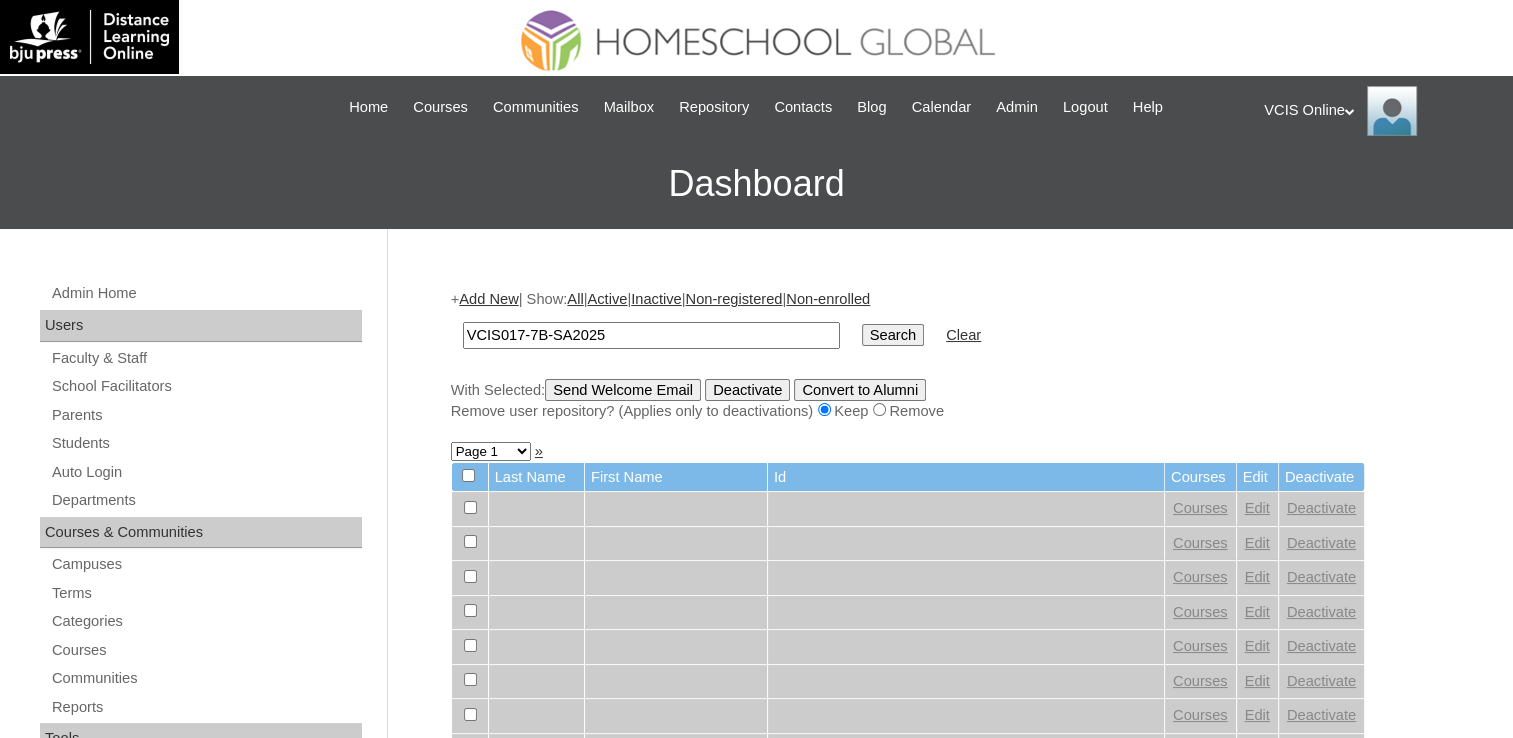 type on "VCIS017-7B-SA2025" 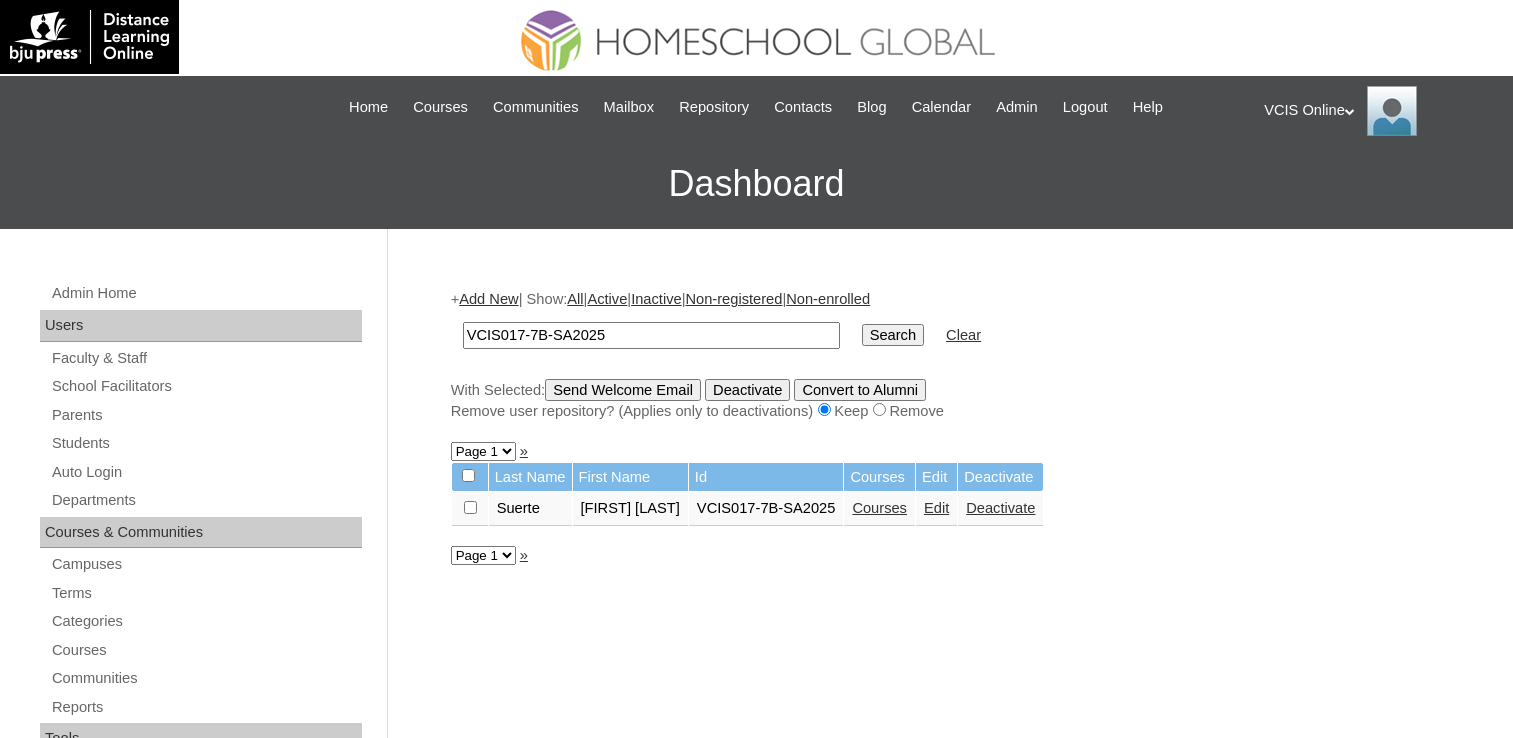 scroll, scrollTop: 0, scrollLeft: 0, axis: both 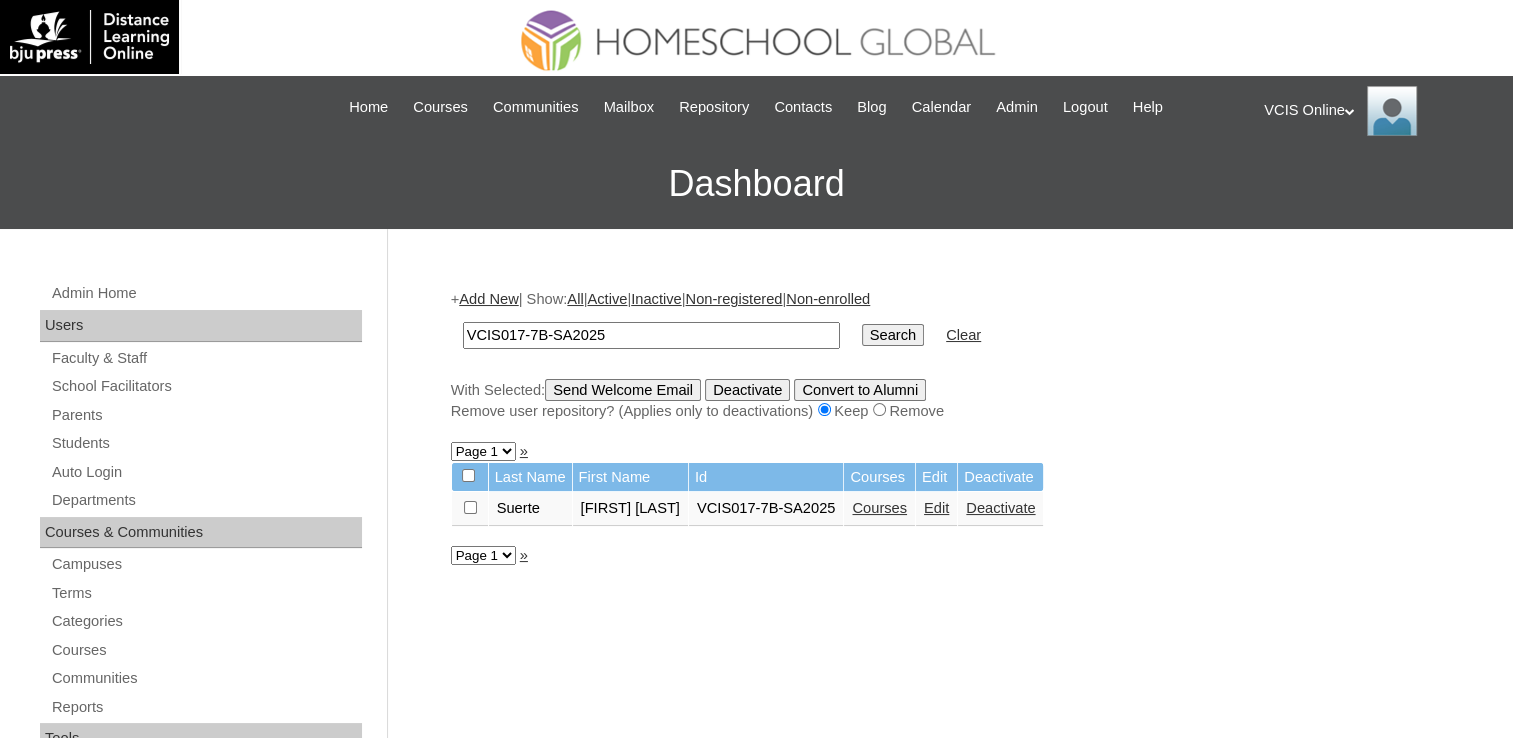 click on "Courses" at bounding box center [879, 508] 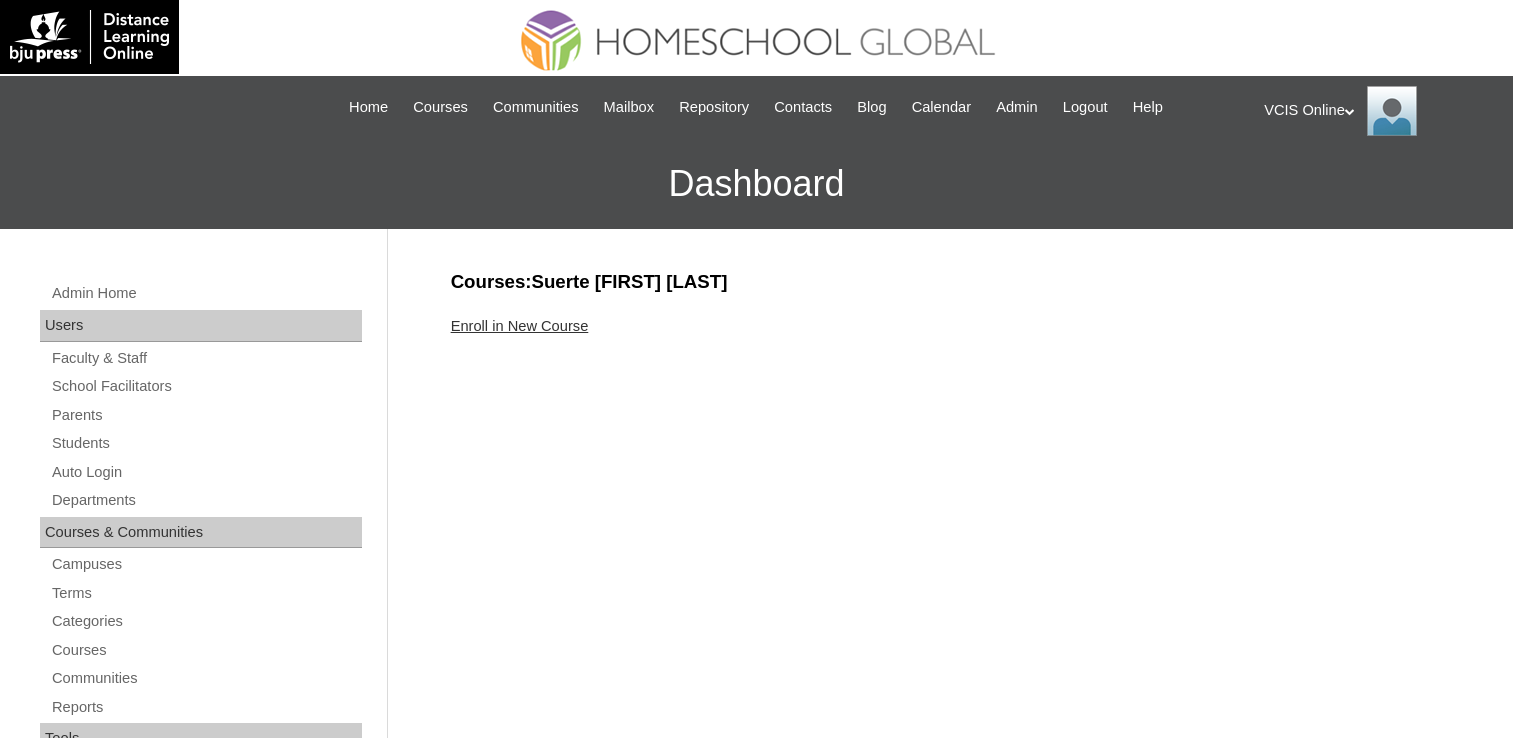 scroll, scrollTop: 0, scrollLeft: 0, axis: both 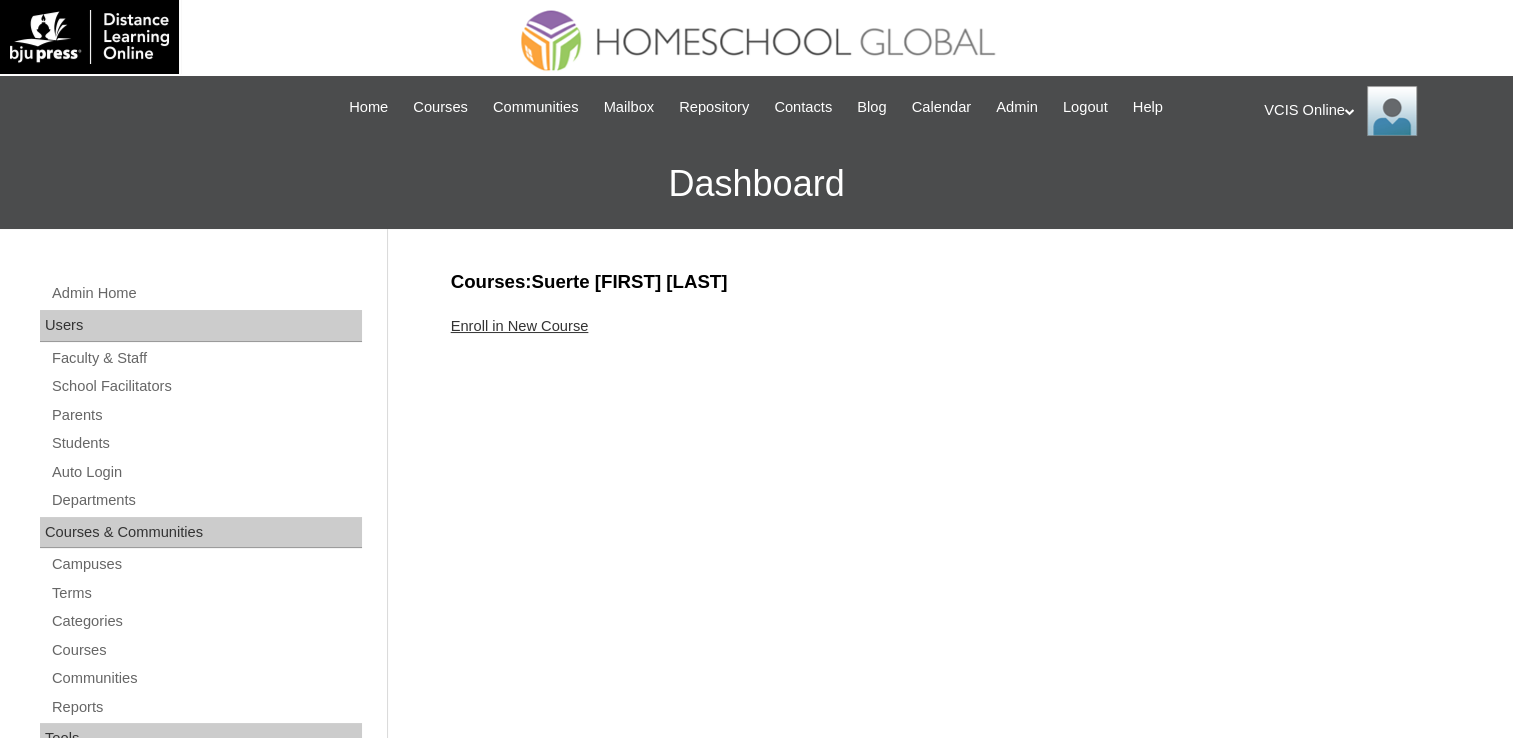 click on "Enroll in New Course" at bounding box center (520, 326) 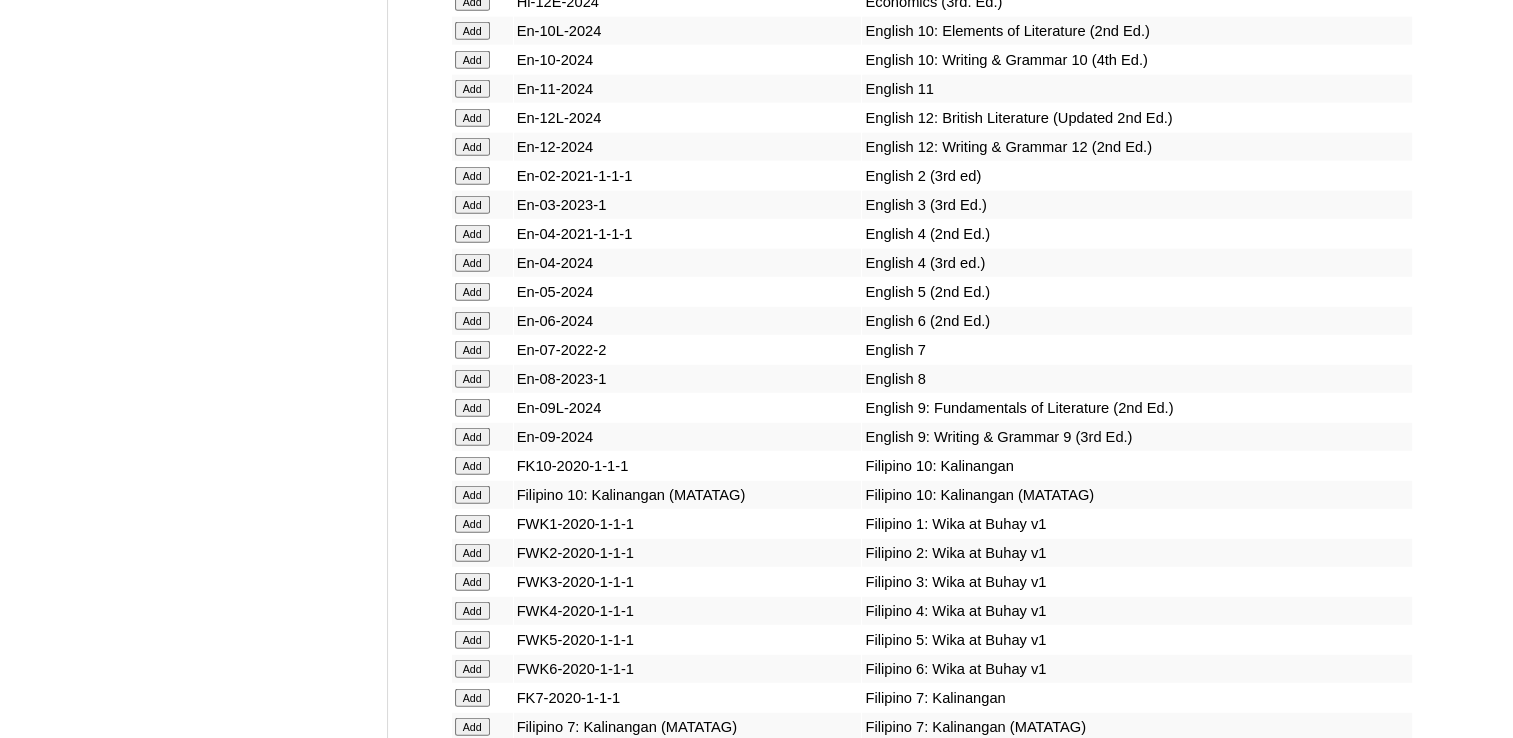scroll, scrollTop: 5738, scrollLeft: 0, axis: vertical 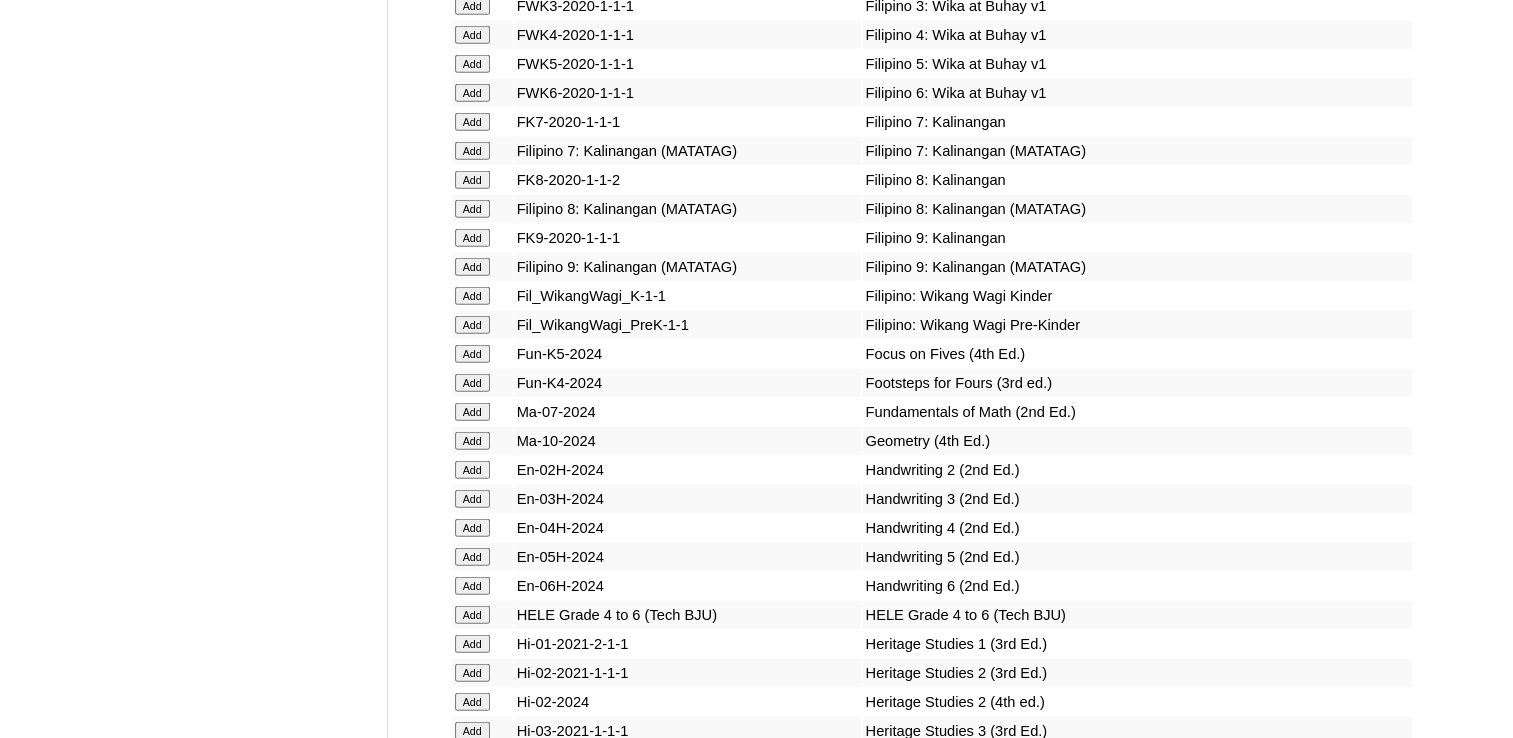 click on "Add" at bounding box center [472, -5362] 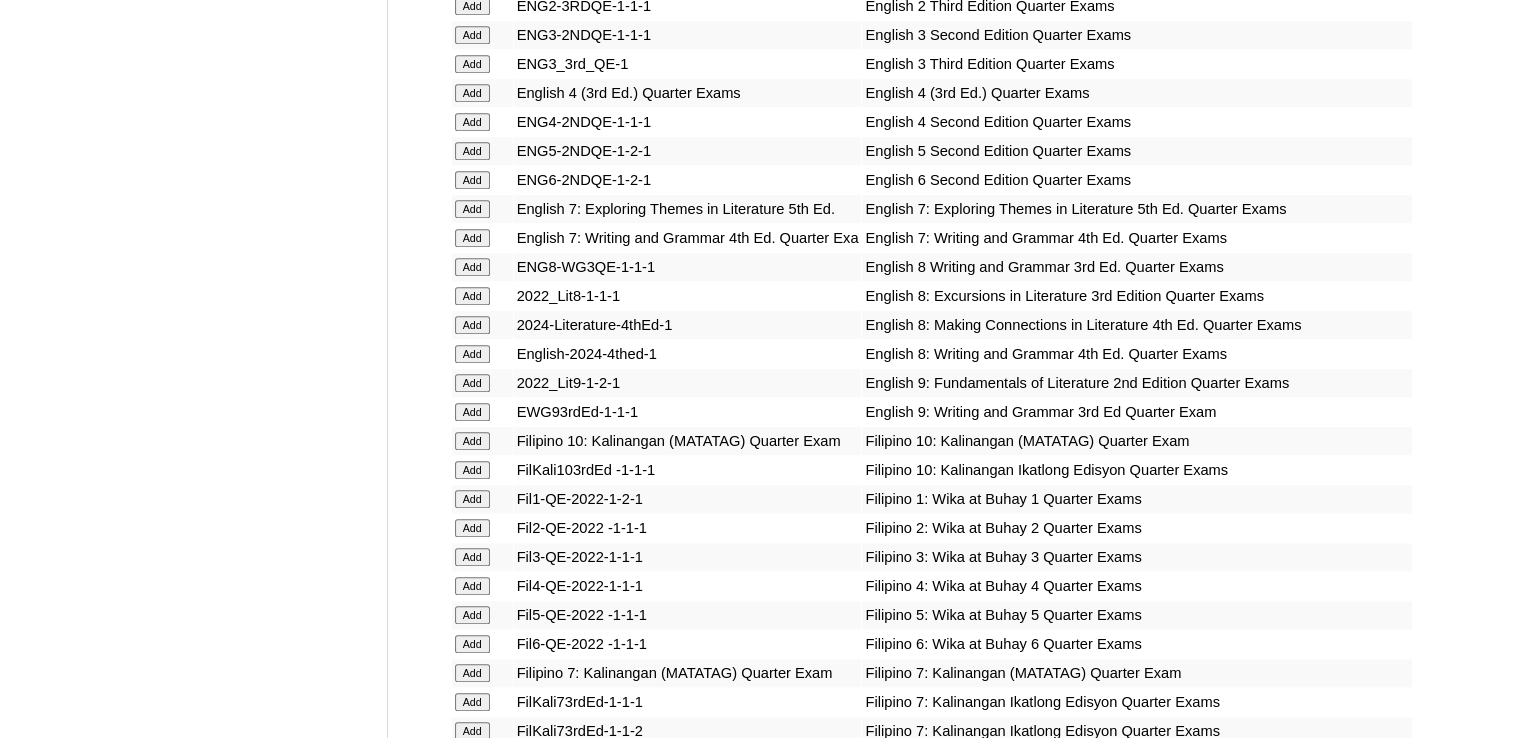 scroll, scrollTop: 5104, scrollLeft: 0, axis: vertical 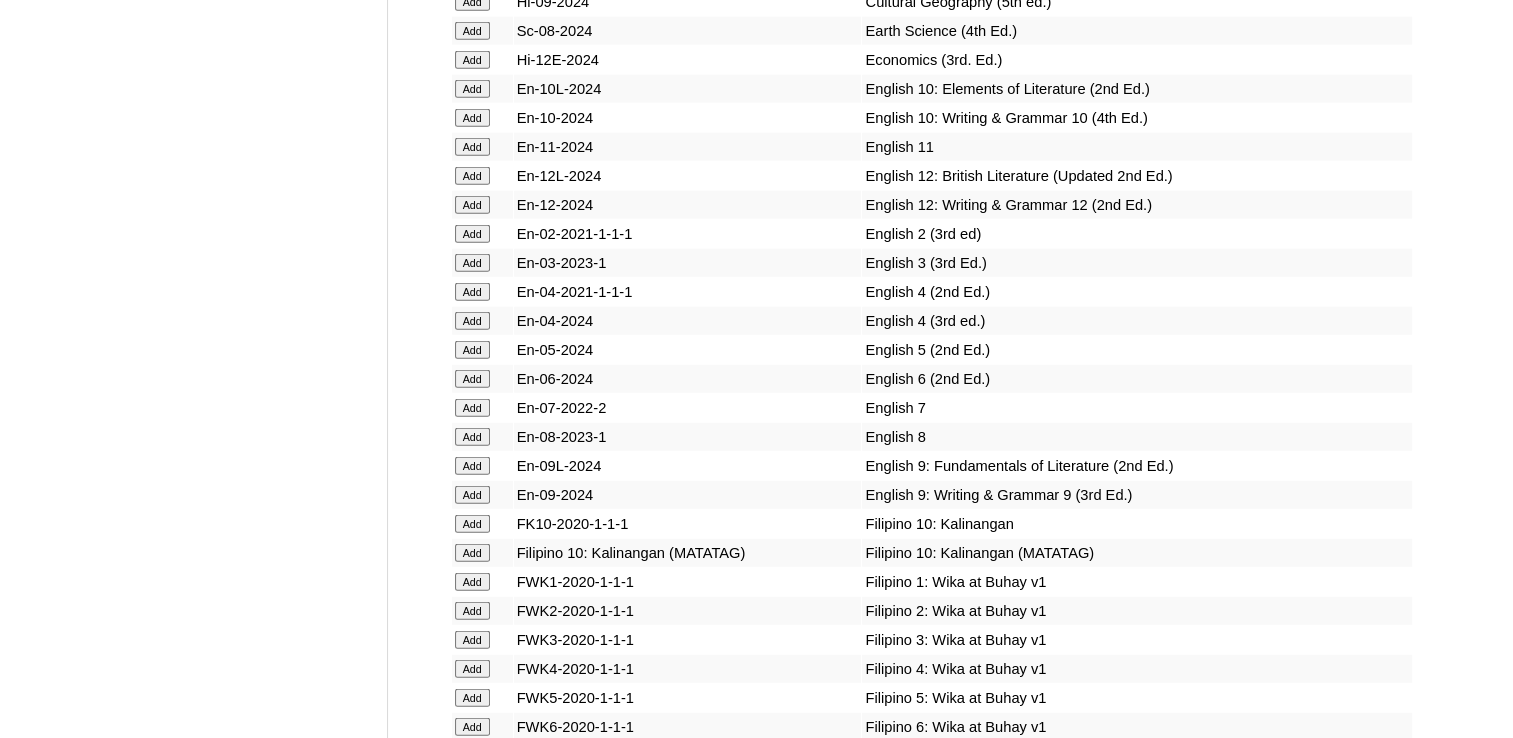 click on "Add" at bounding box center (472, -4728) 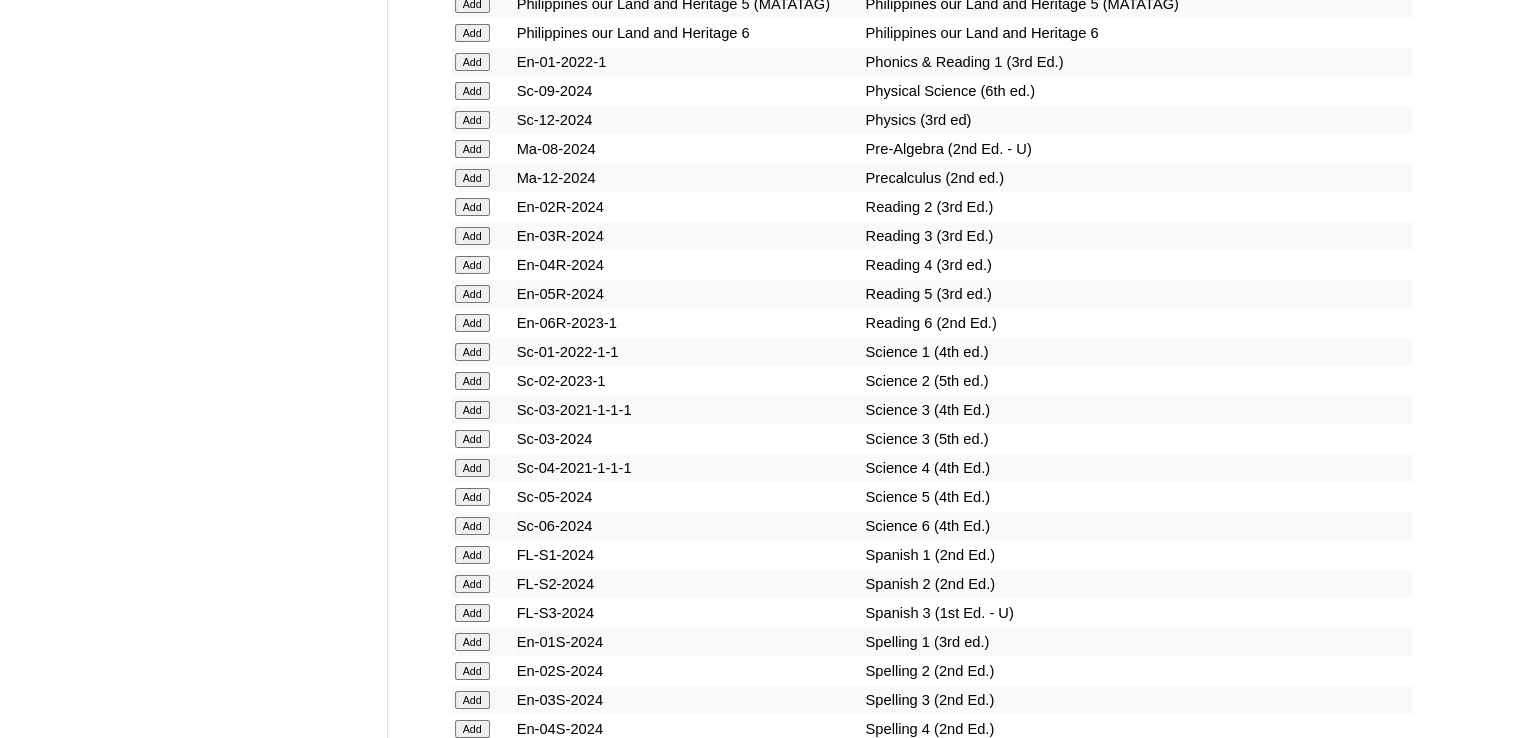 scroll, scrollTop: 7819, scrollLeft: 0, axis: vertical 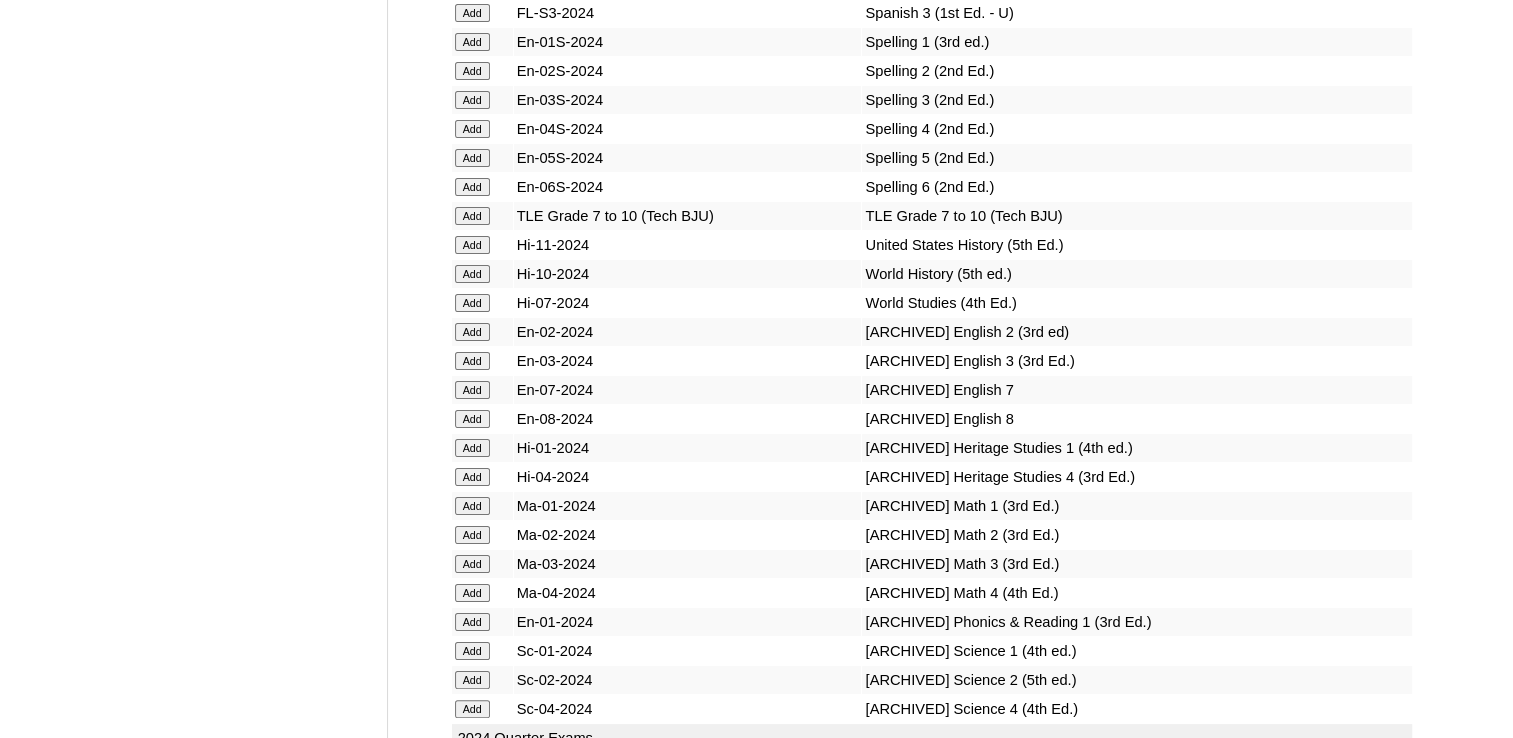 click on "Add" at bounding box center [472, -7443] 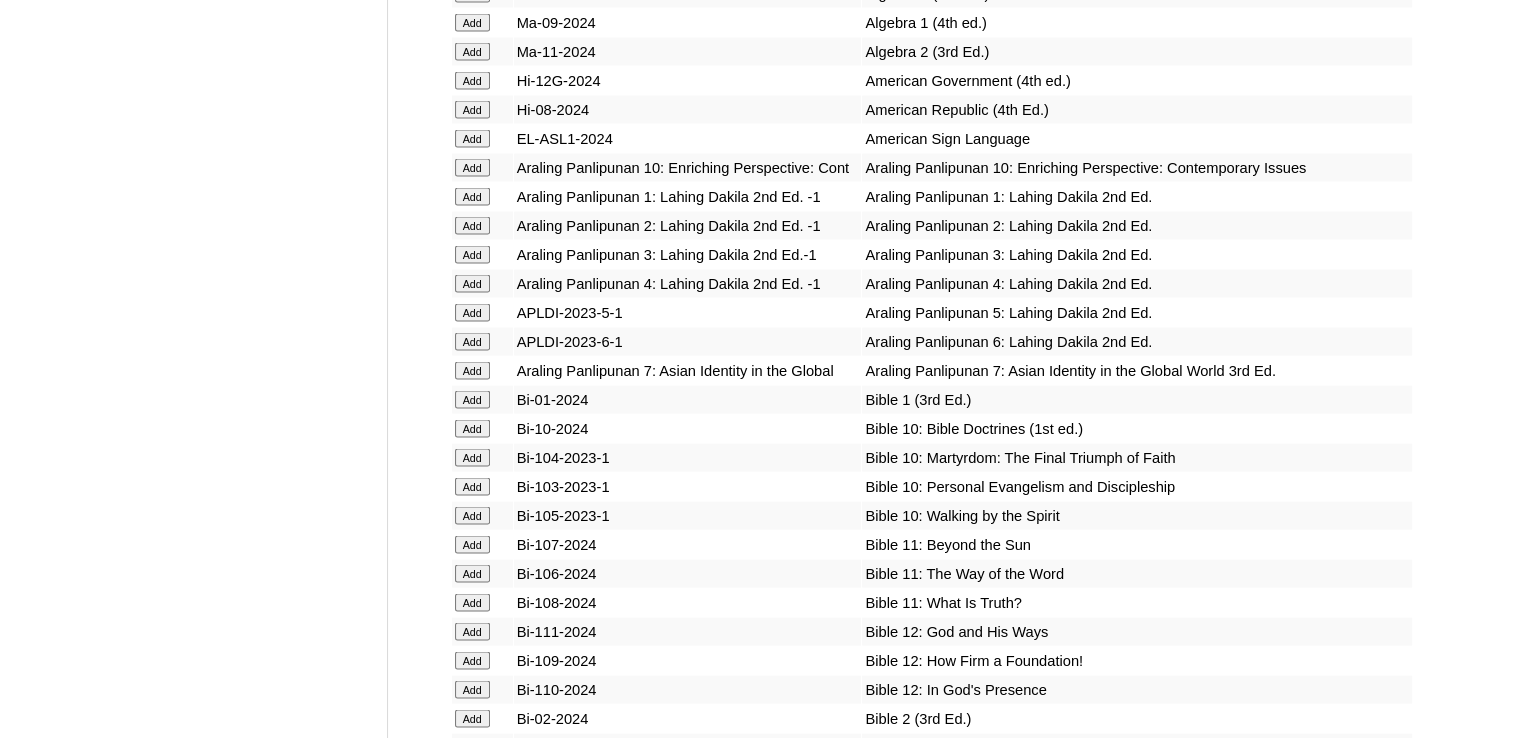 scroll, scrollTop: 4442, scrollLeft: 0, axis: vertical 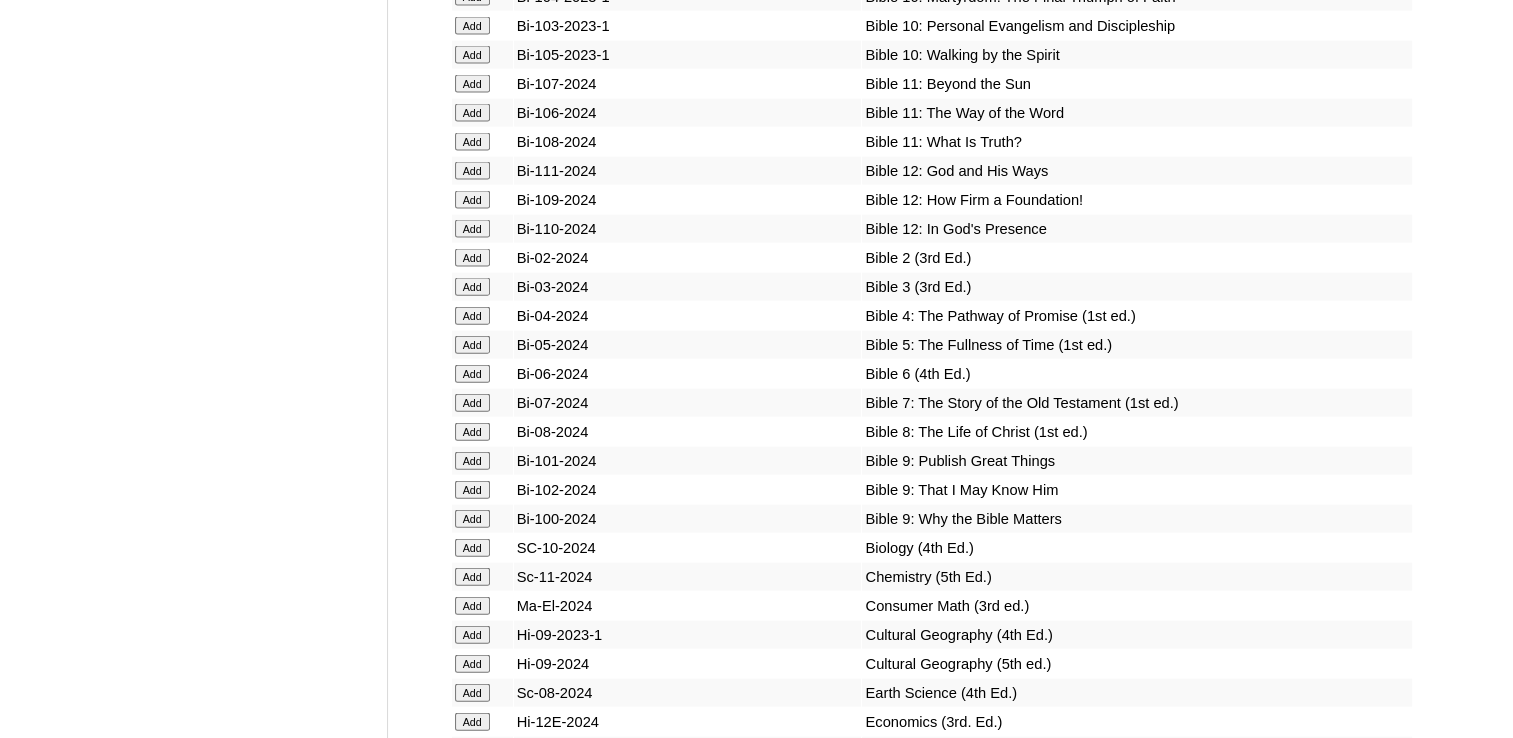 click on "Add" at bounding box center [472, -4066] 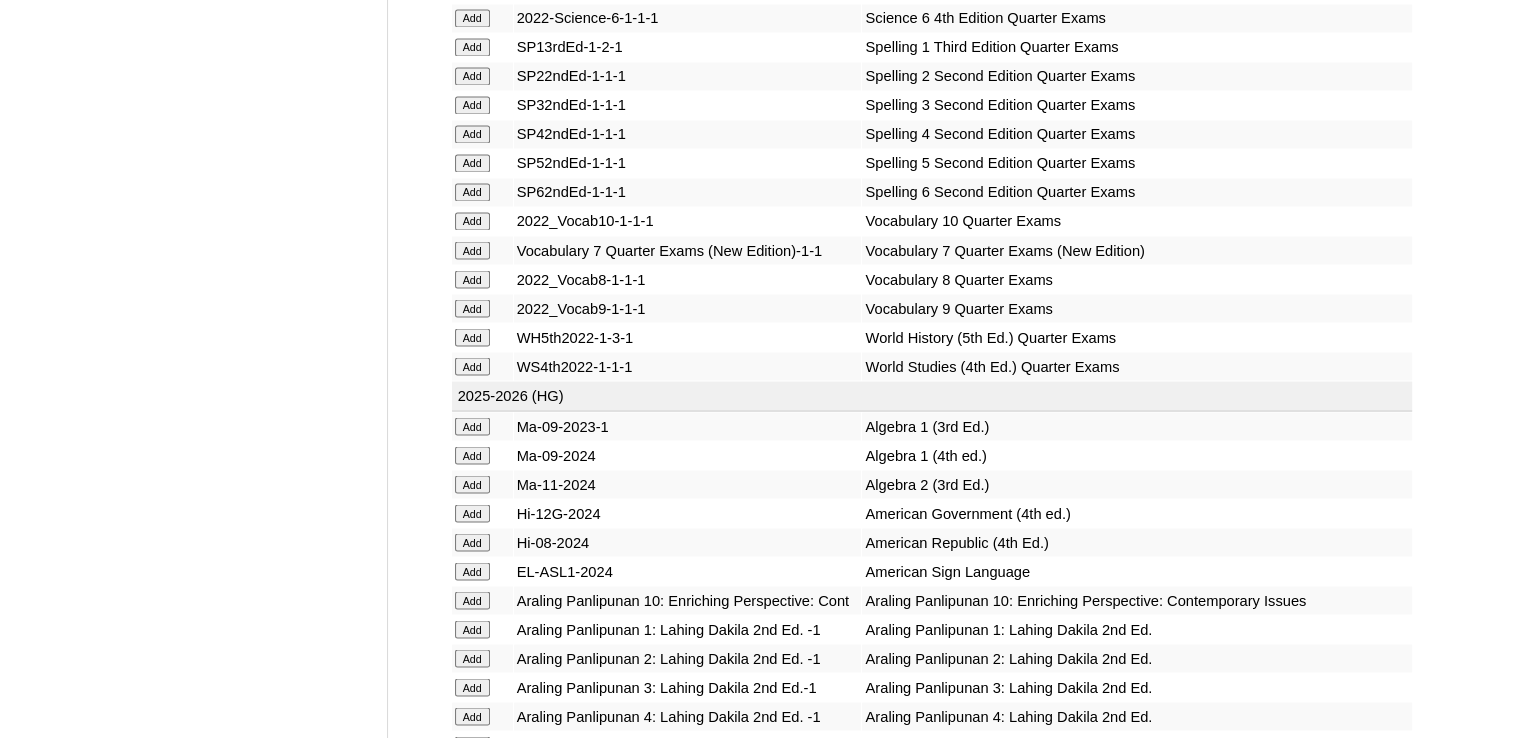 scroll, scrollTop: 3542, scrollLeft: 0, axis: vertical 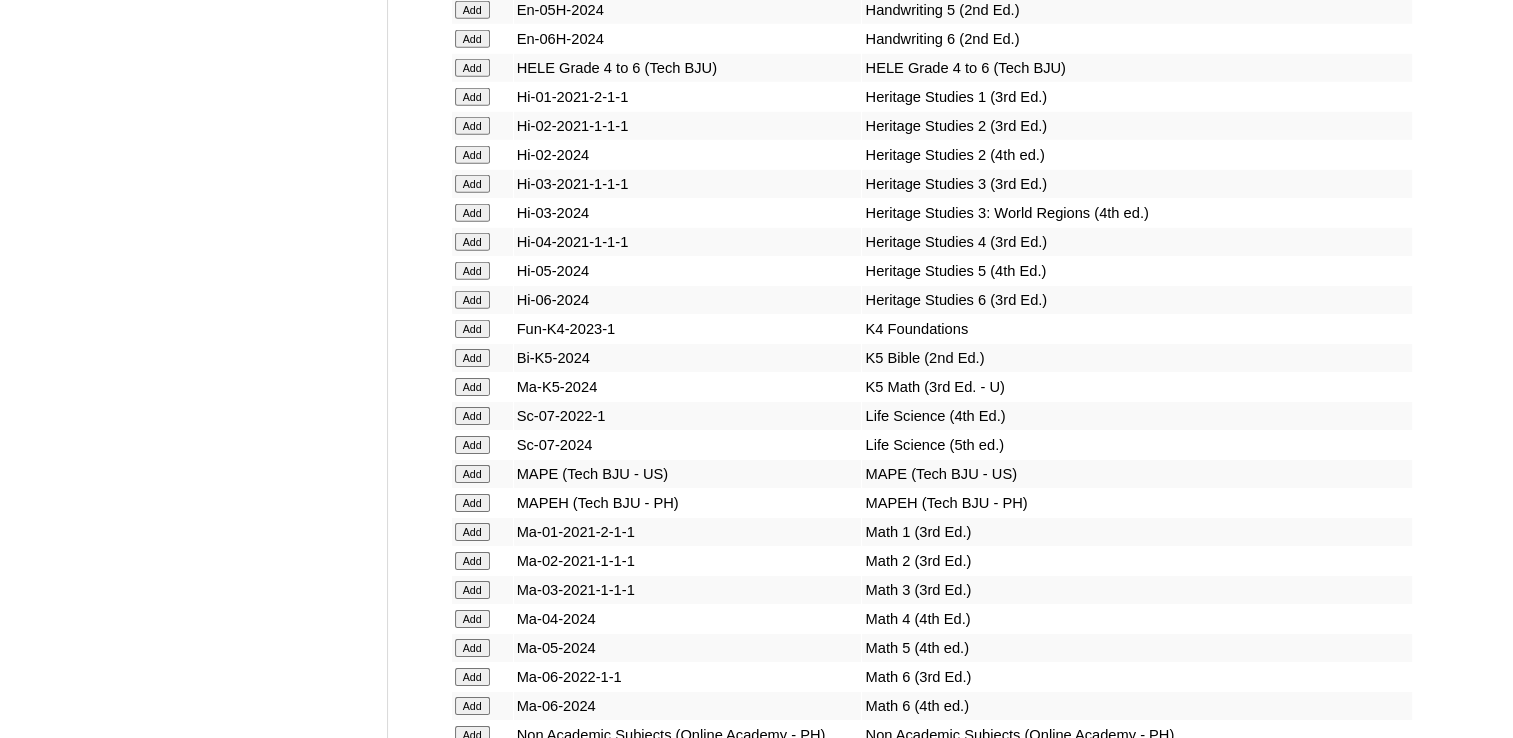 click on "Add" at bounding box center [472, -5909] 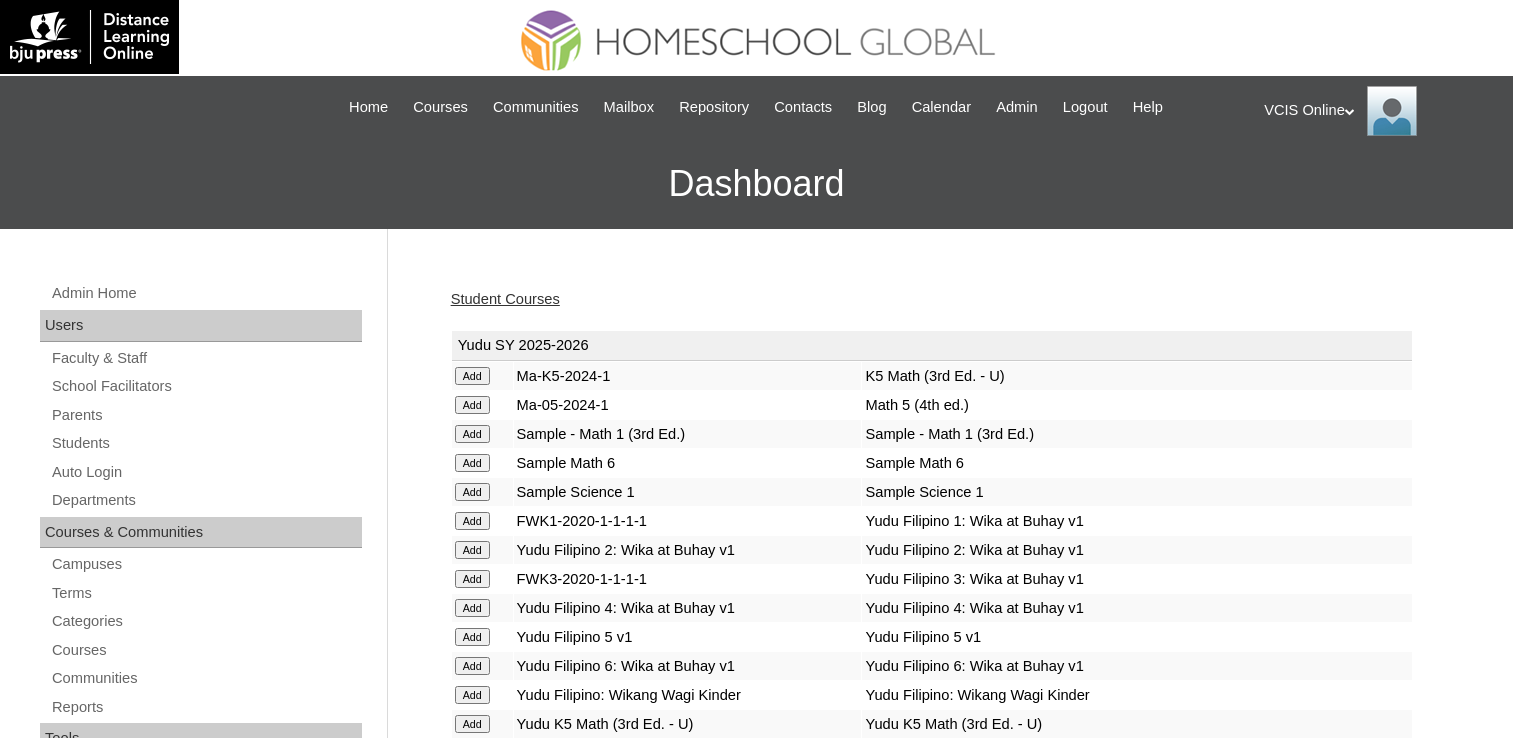 scroll, scrollTop: 0, scrollLeft: 0, axis: both 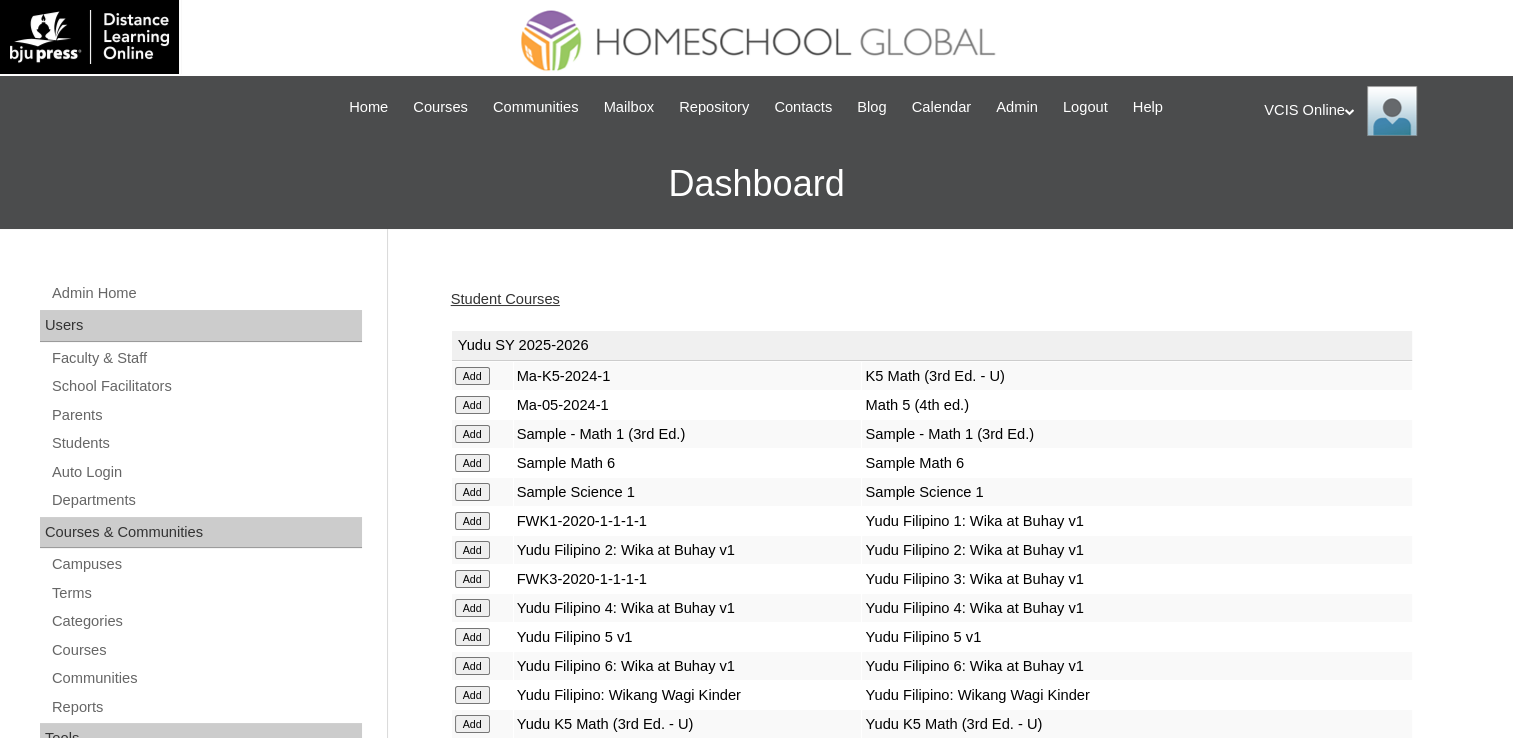 click on "Student Courses" at bounding box center [505, 299] 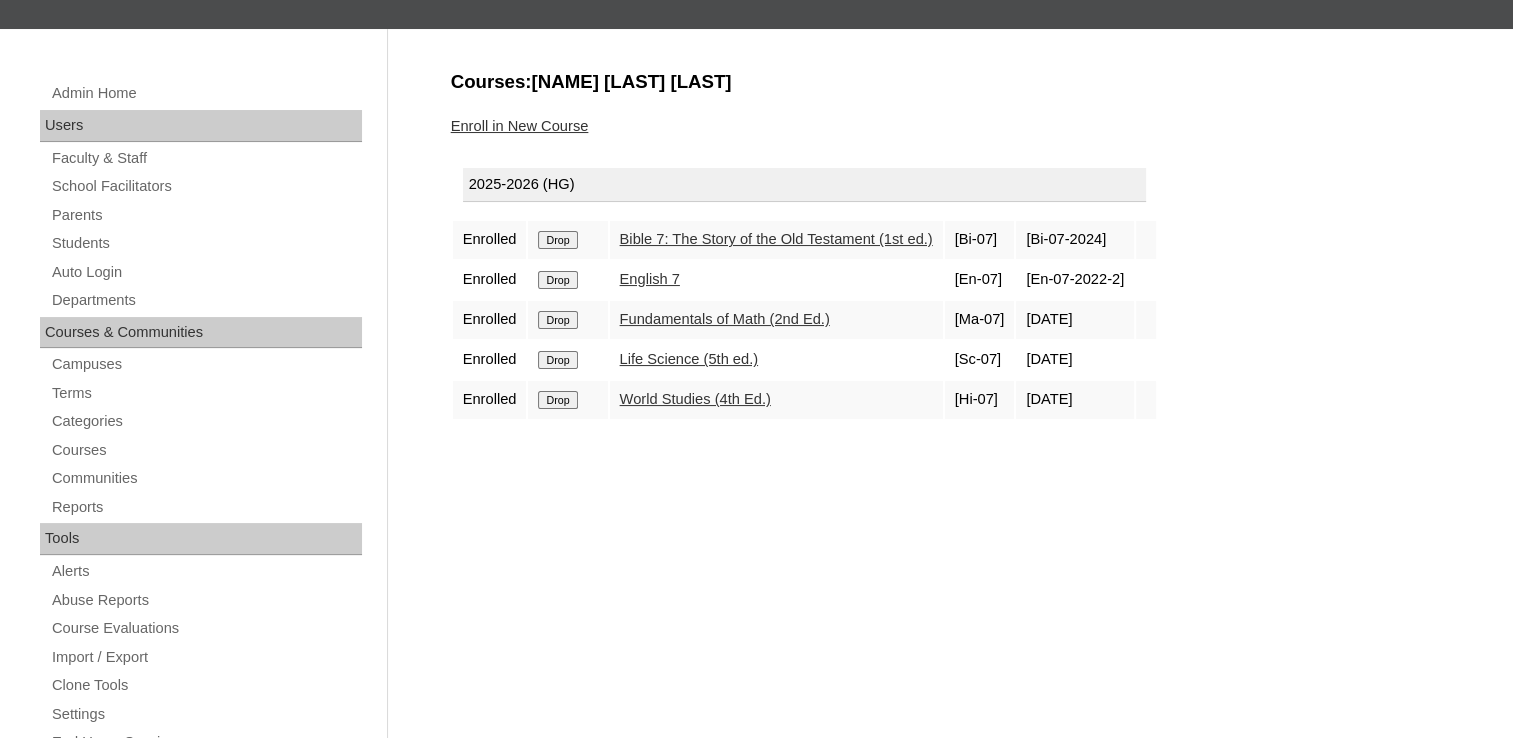 scroll, scrollTop: 0, scrollLeft: 0, axis: both 